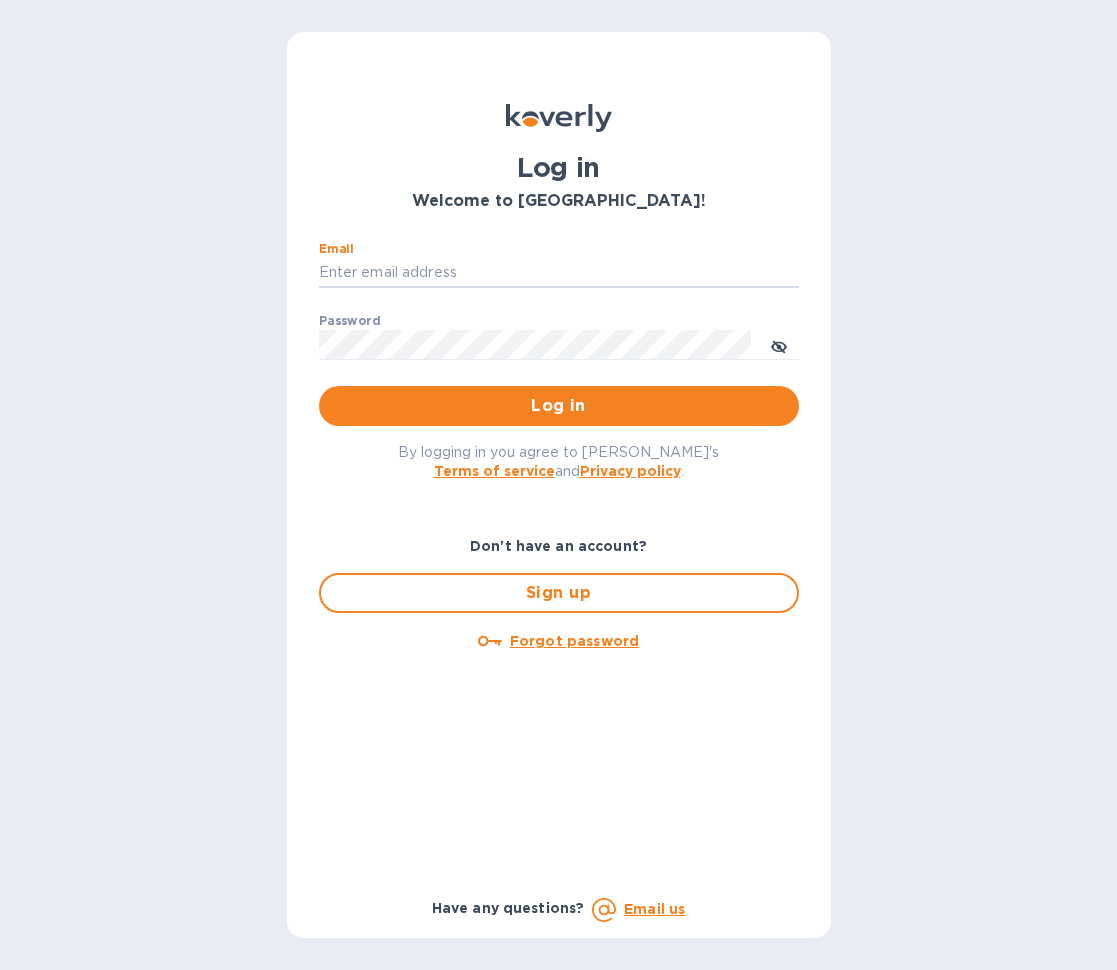 scroll, scrollTop: 0, scrollLeft: 0, axis: both 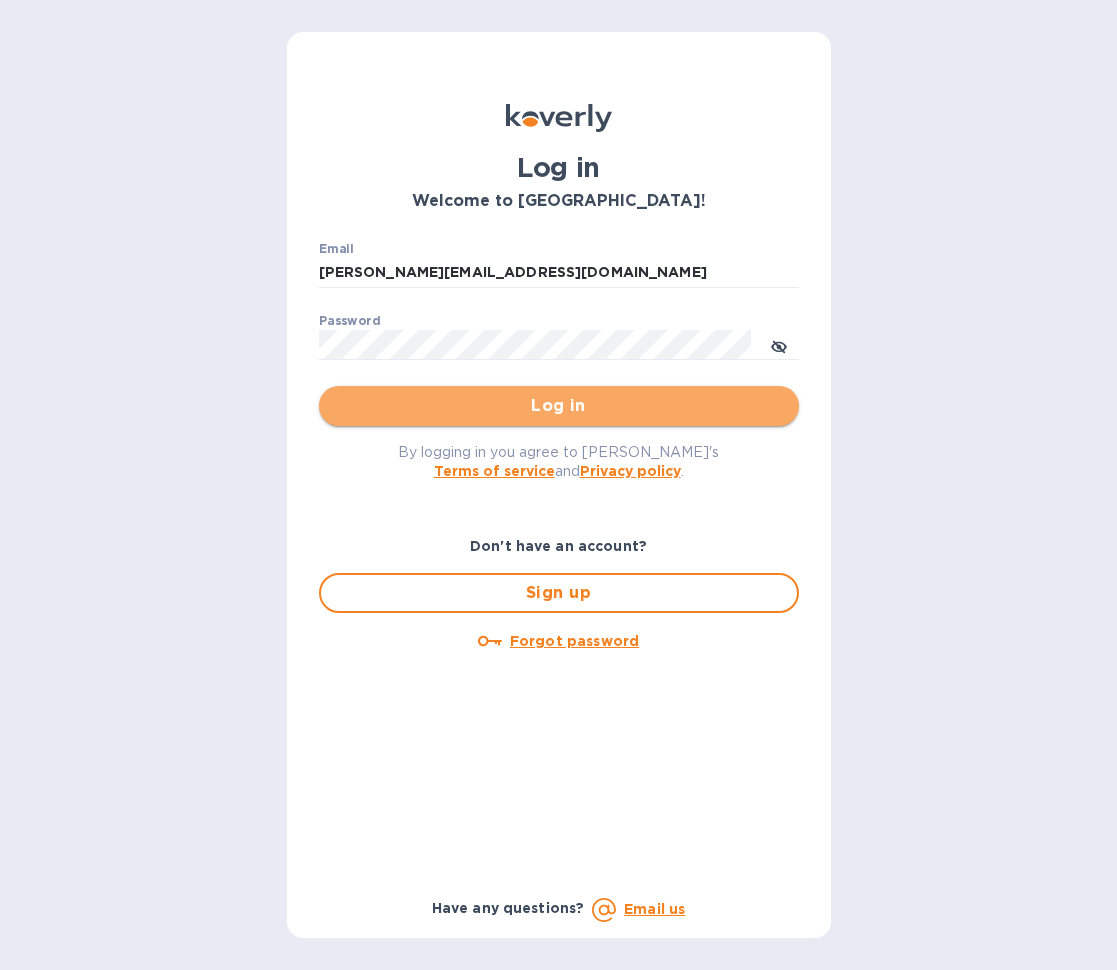 click on "Log in" at bounding box center (559, 406) 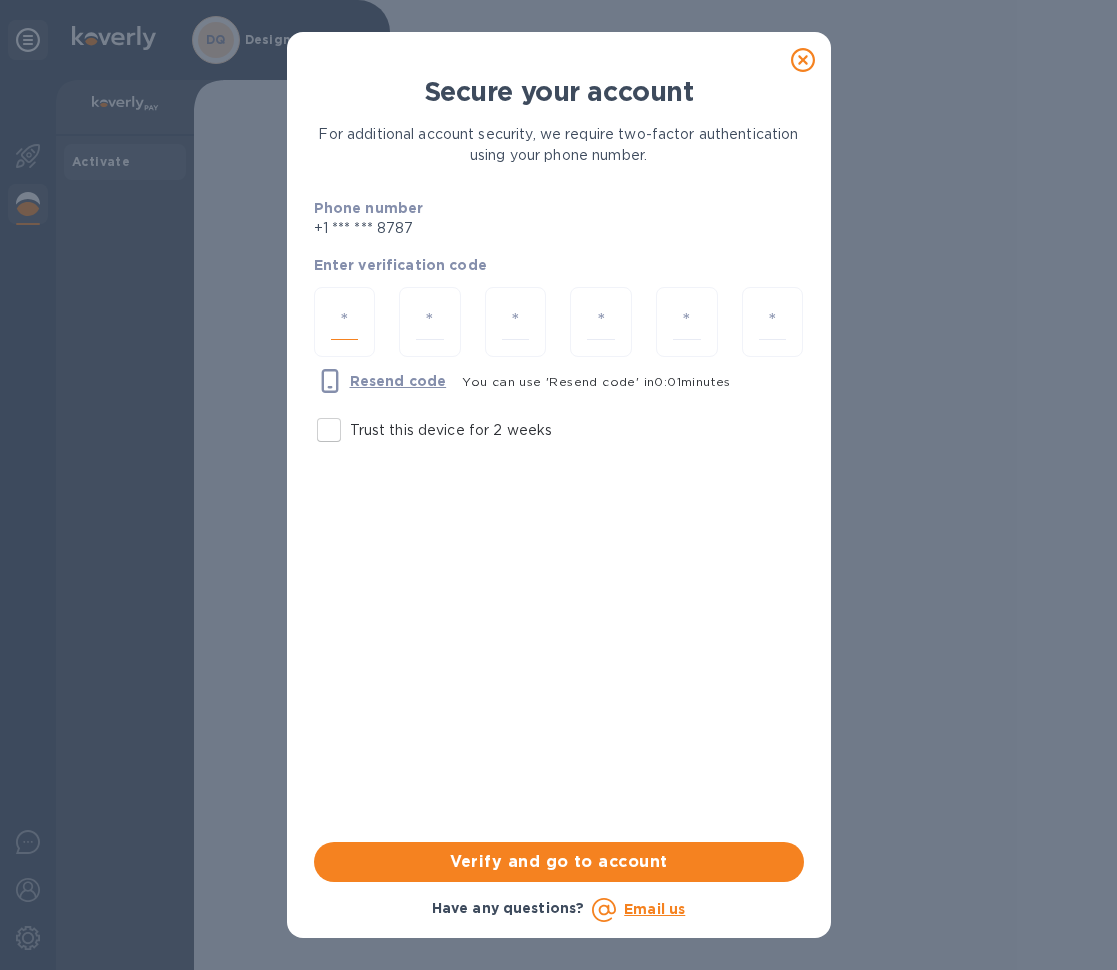 click at bounding box center (345, 322) 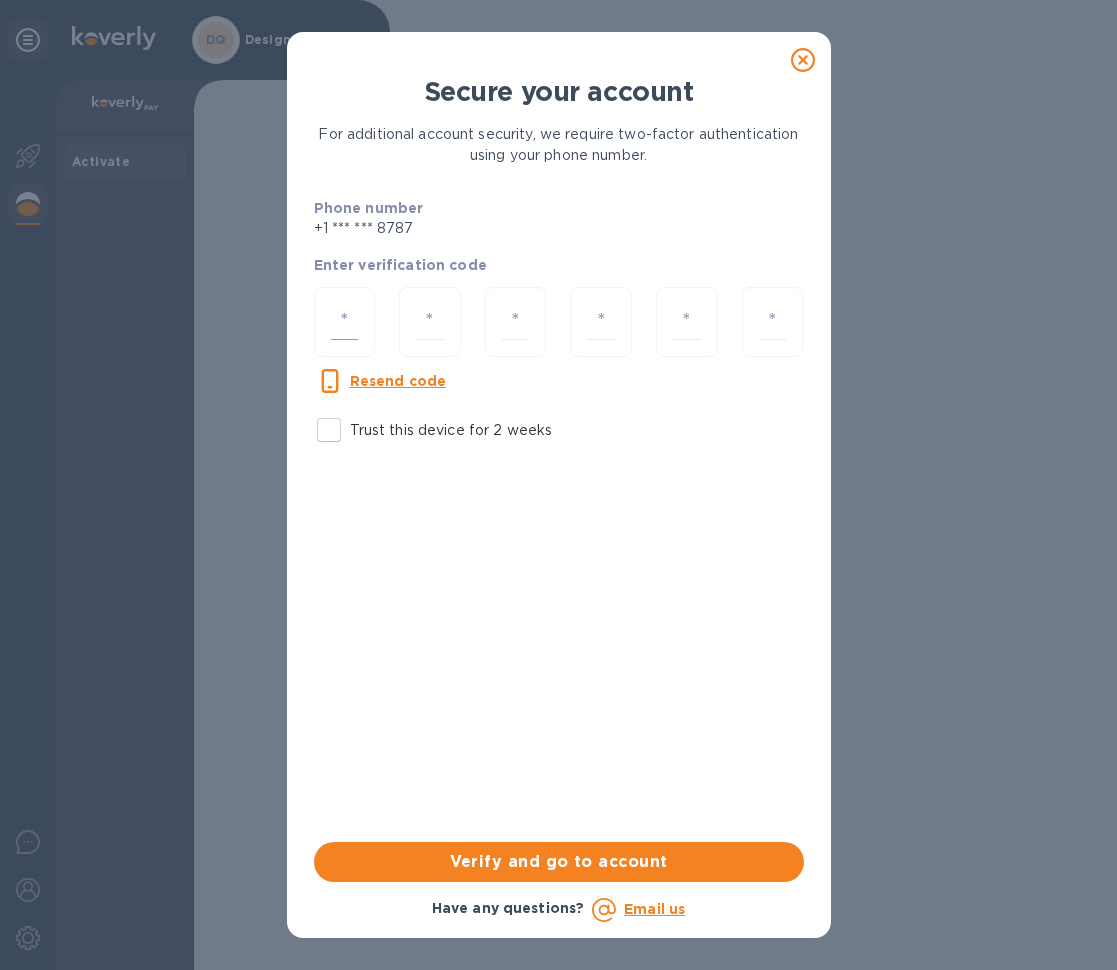 type on "4" 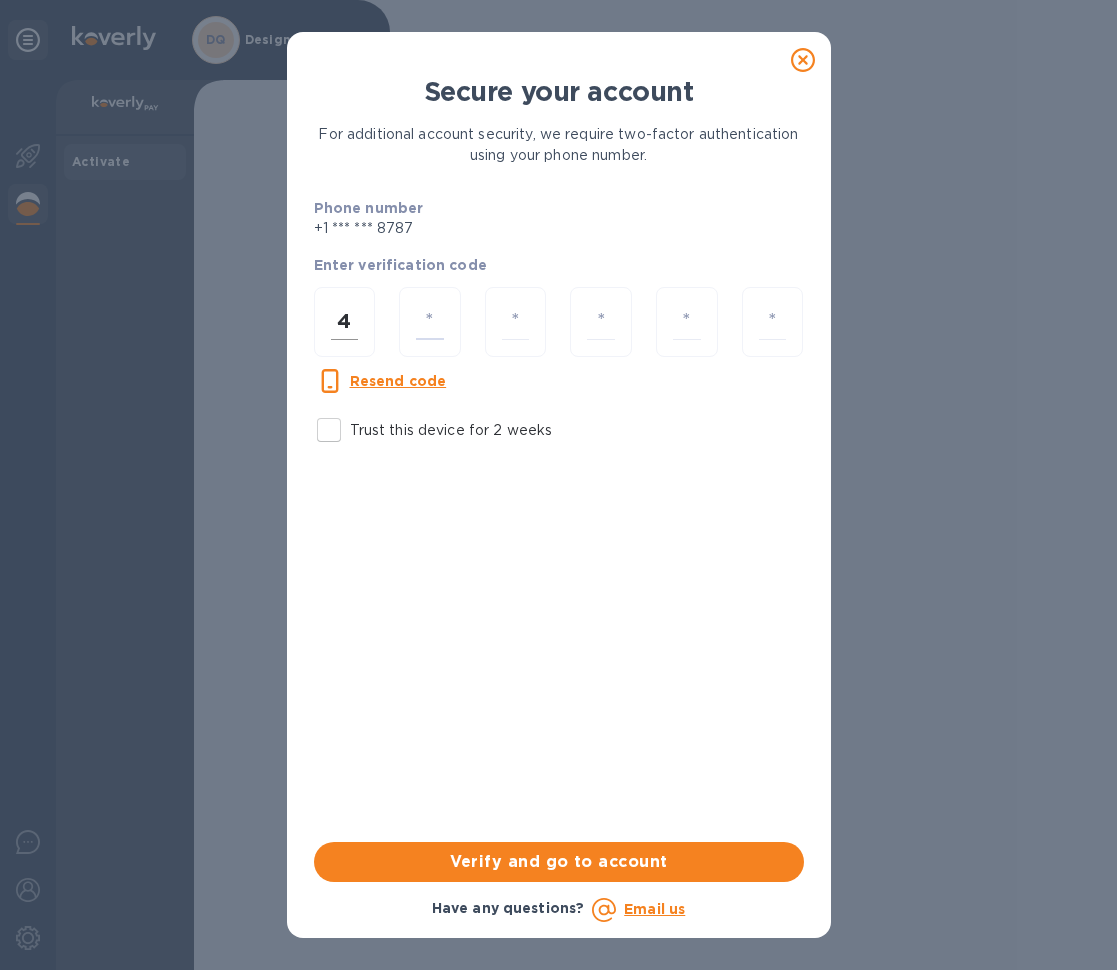 type on "3" 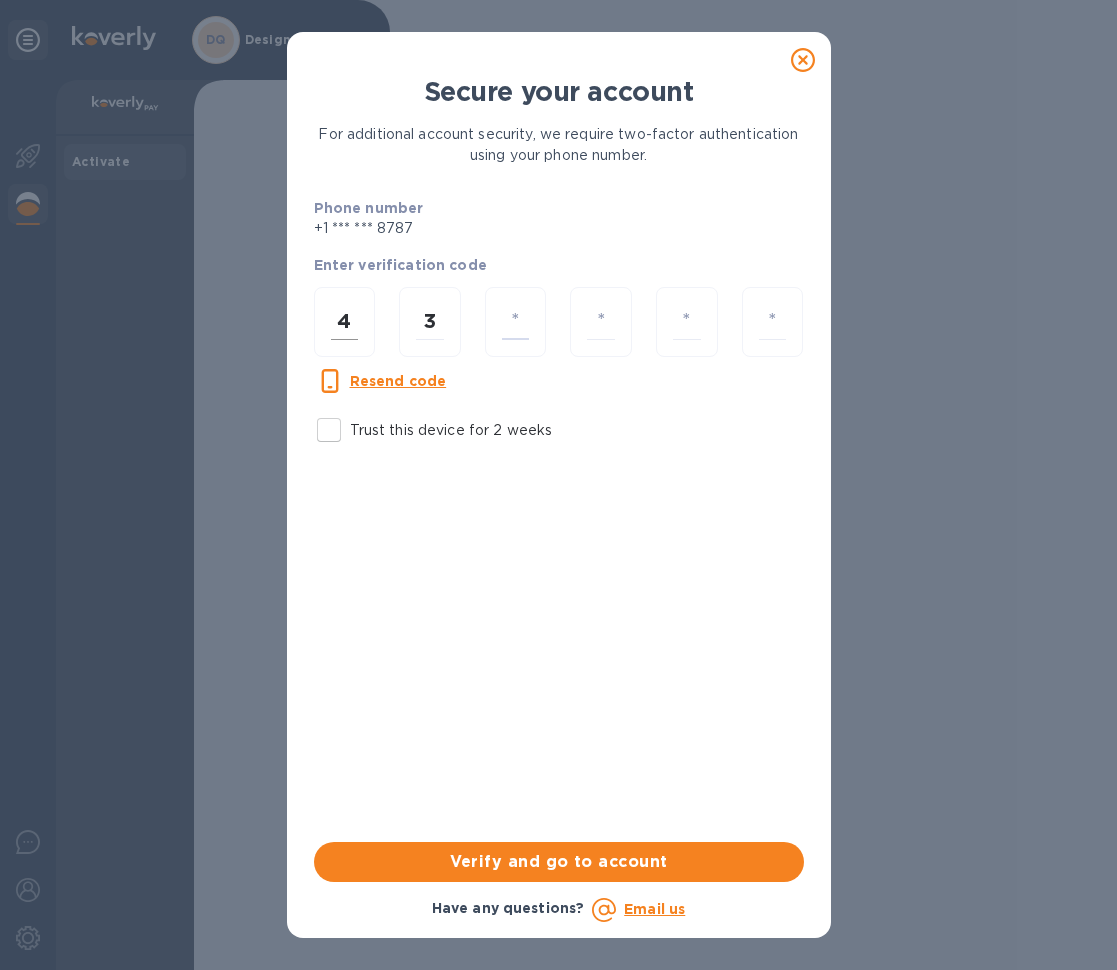 type on "6" 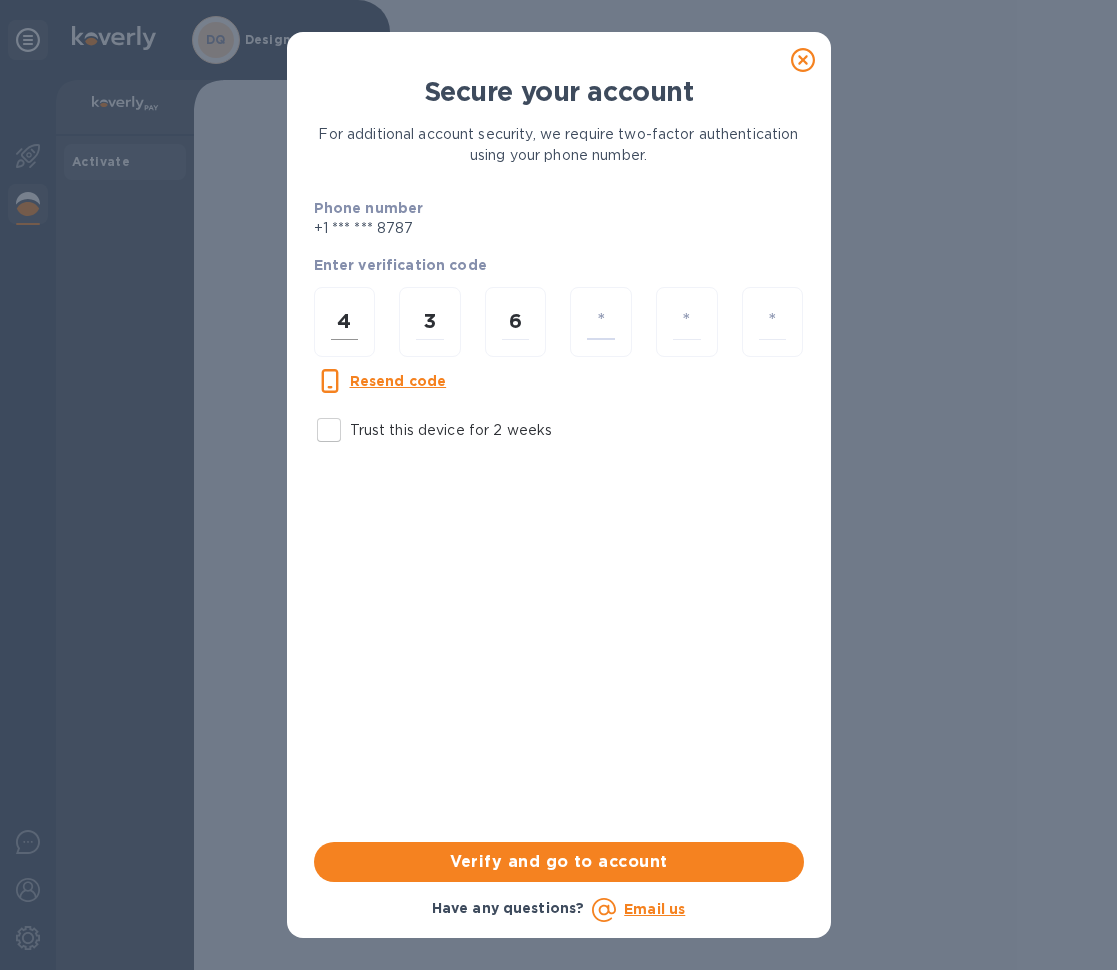 type on "3" 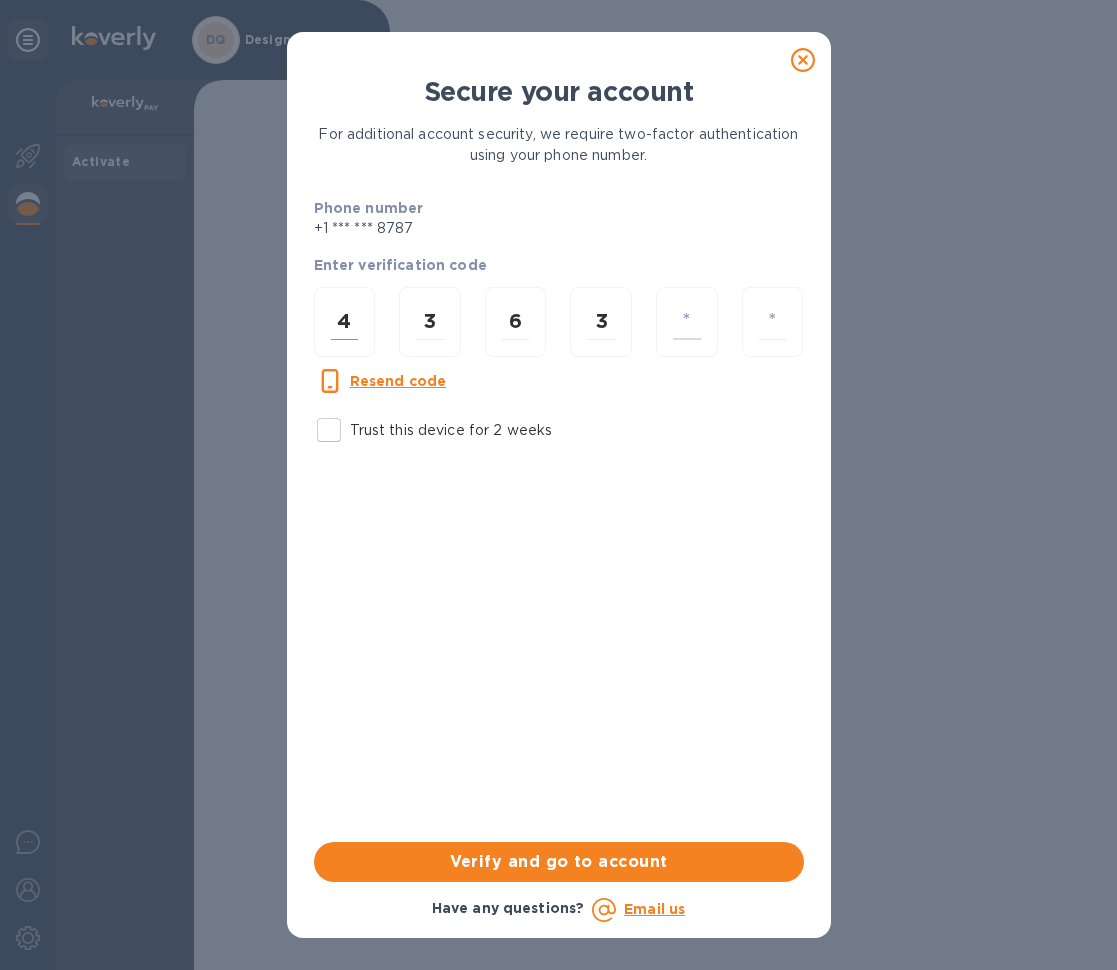 type on "6" 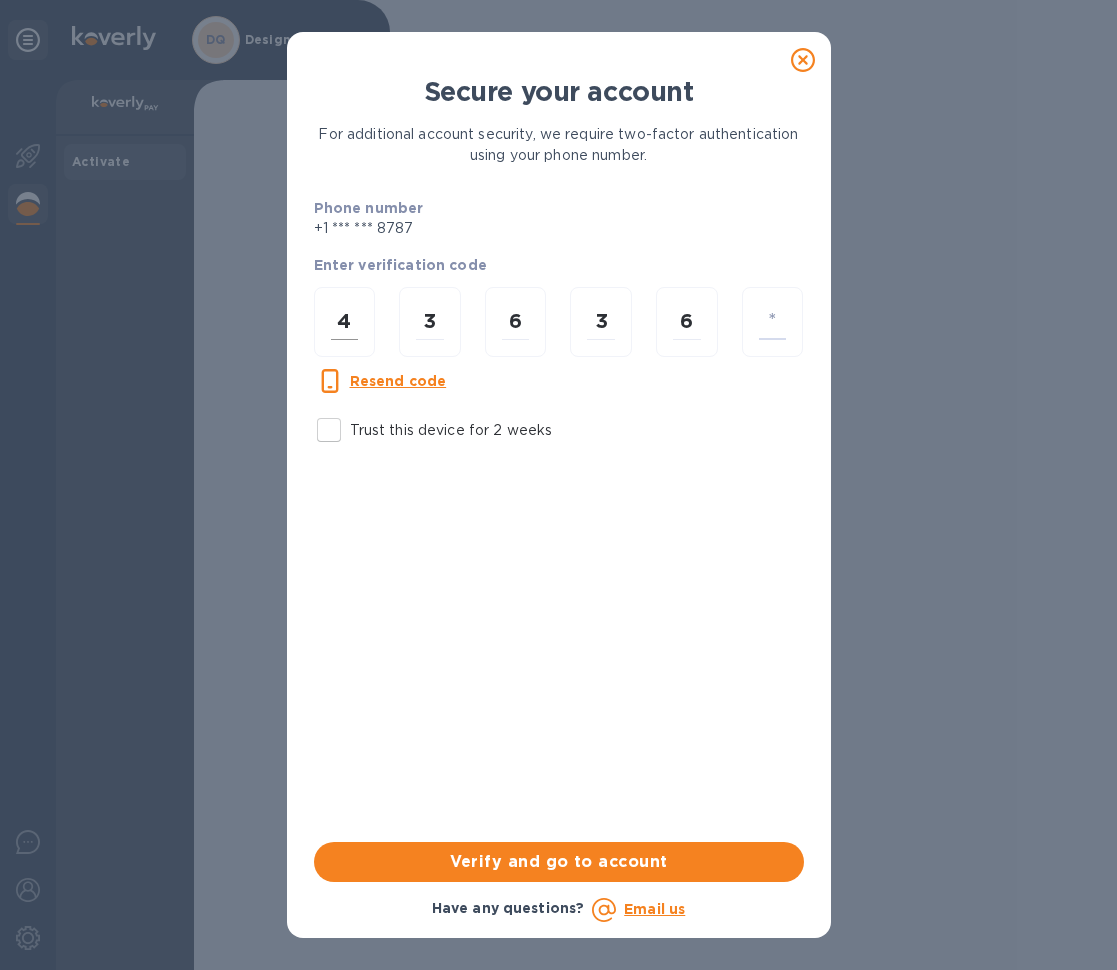 type on "3" 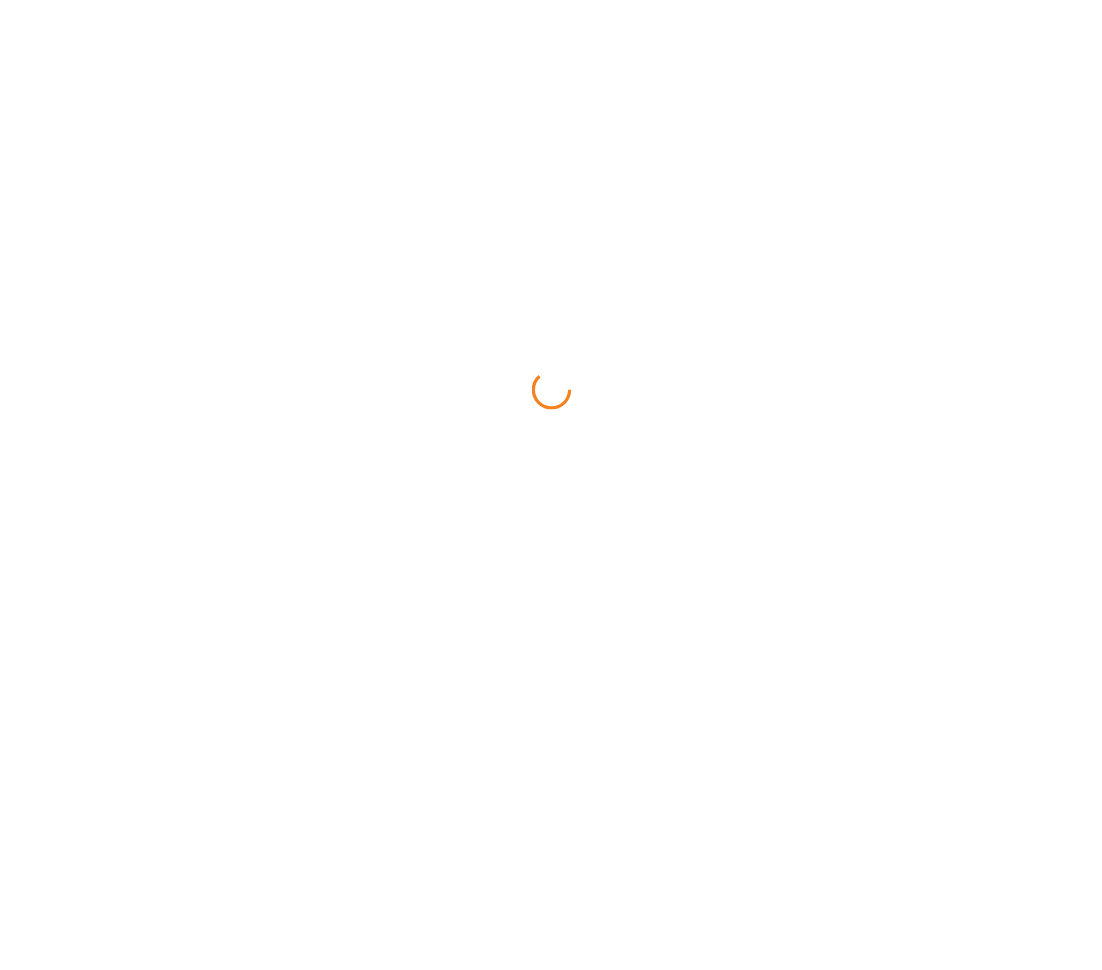 scroll, scrollTop: 0, scrollLeft: 0, axis: both 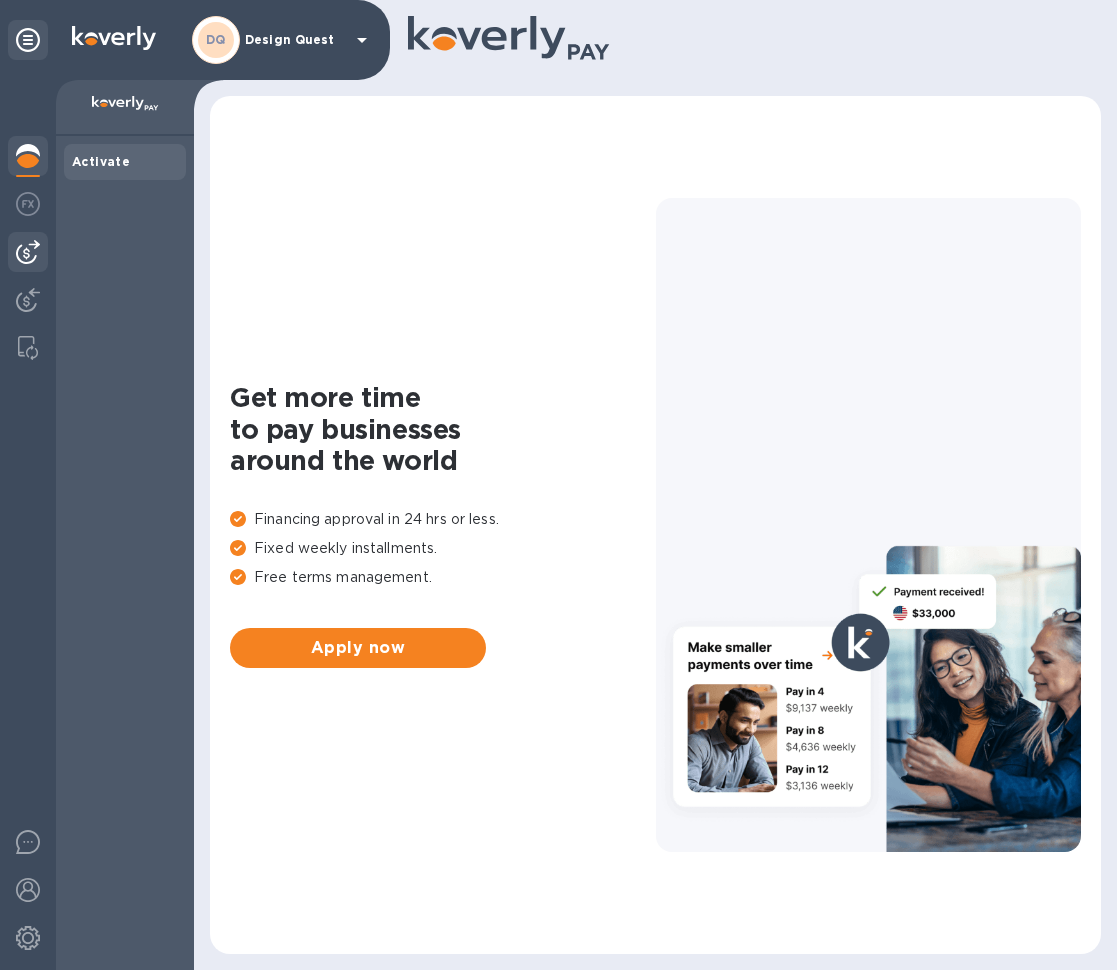 click at bounding box center [28, 252] 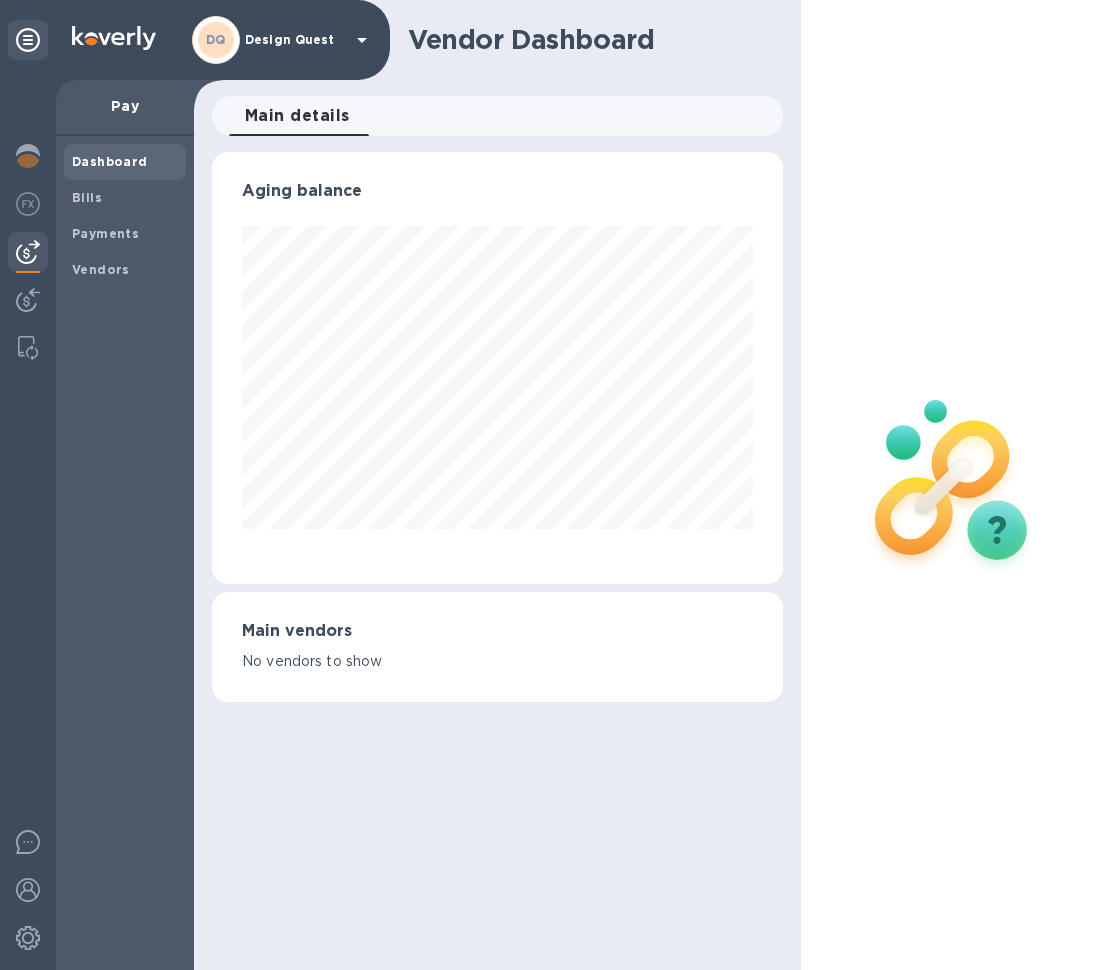 scroll, scrollTop: 999568, scrollLeft: 999429, axis: both 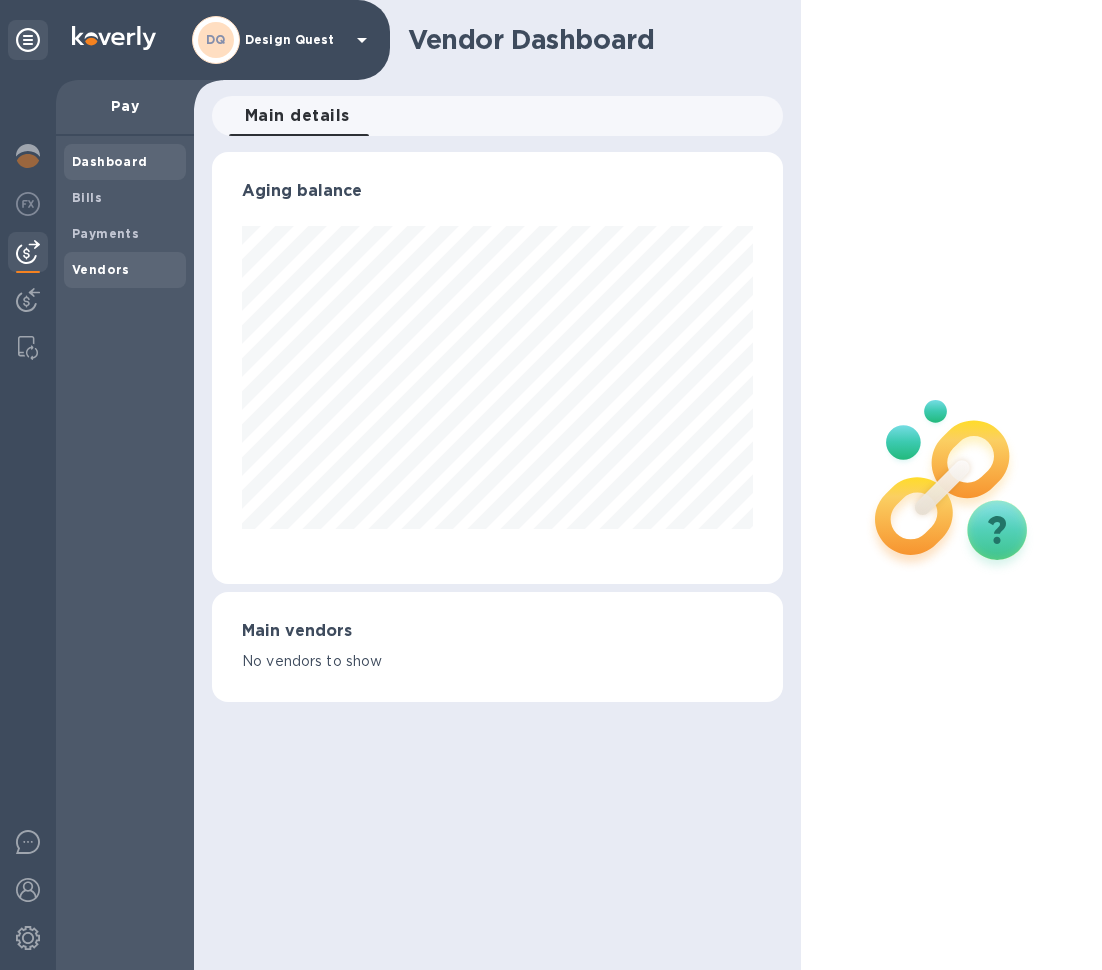 click on "Vendors" at bounding box center [101, 269] 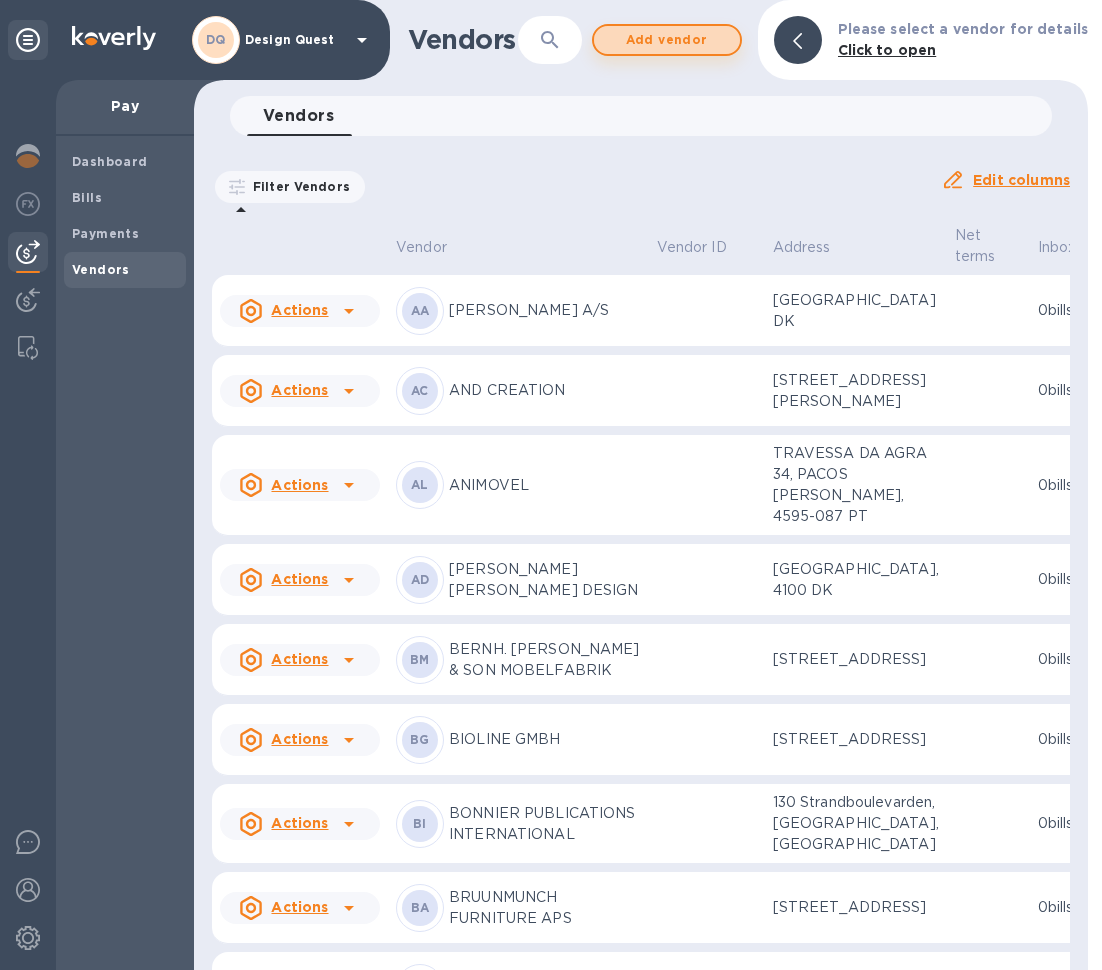 click on "Add vendor" at bounding box center (667, 40) 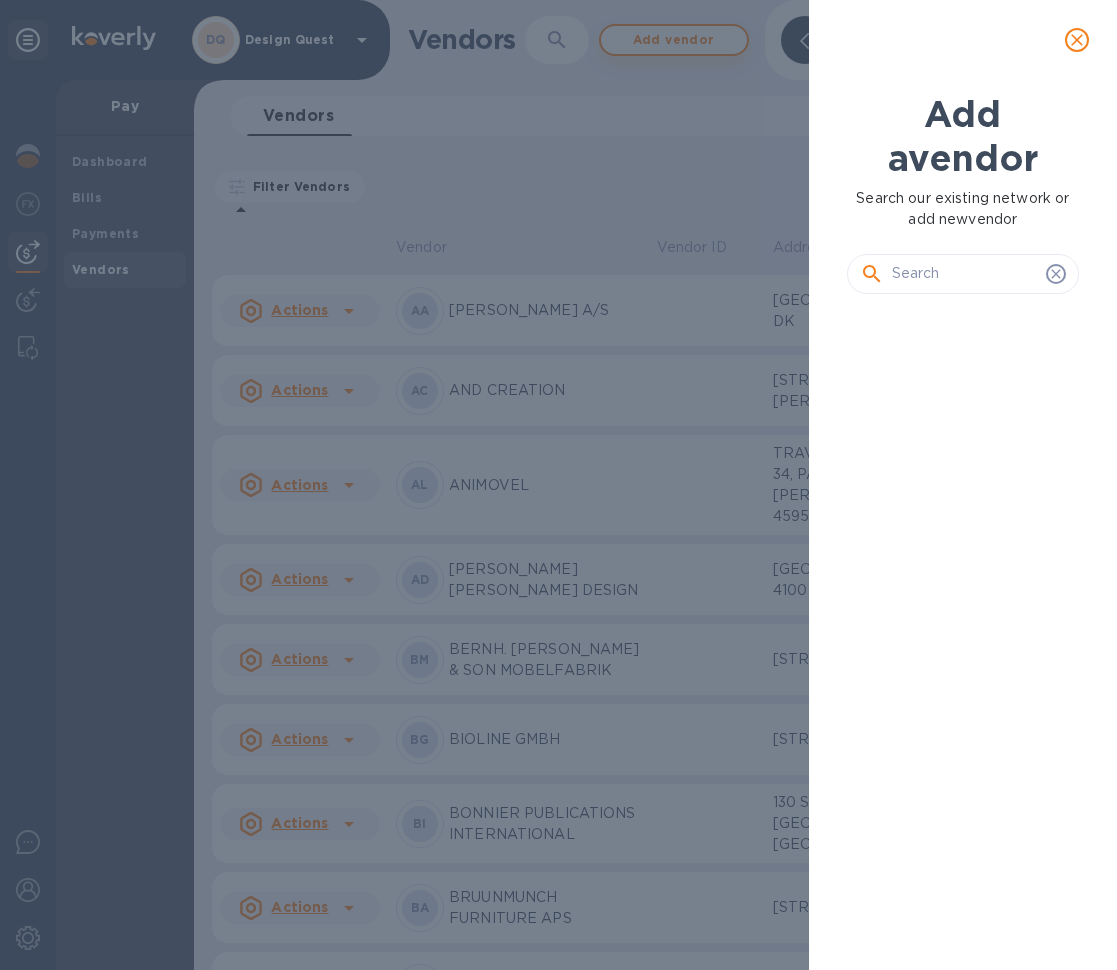 scroll, scrollTop: 16, scrollLeft: 9, axis: both 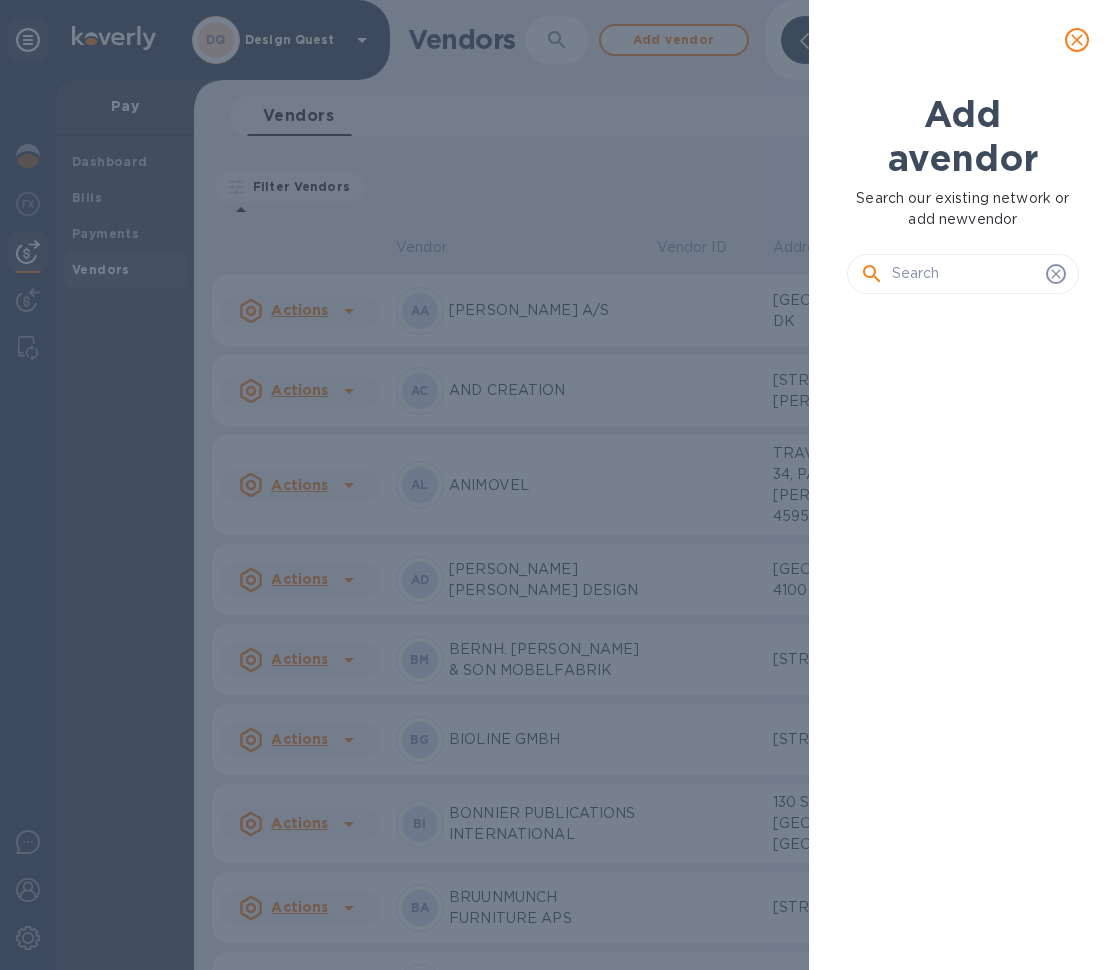 click at bounding box center [965, 274] 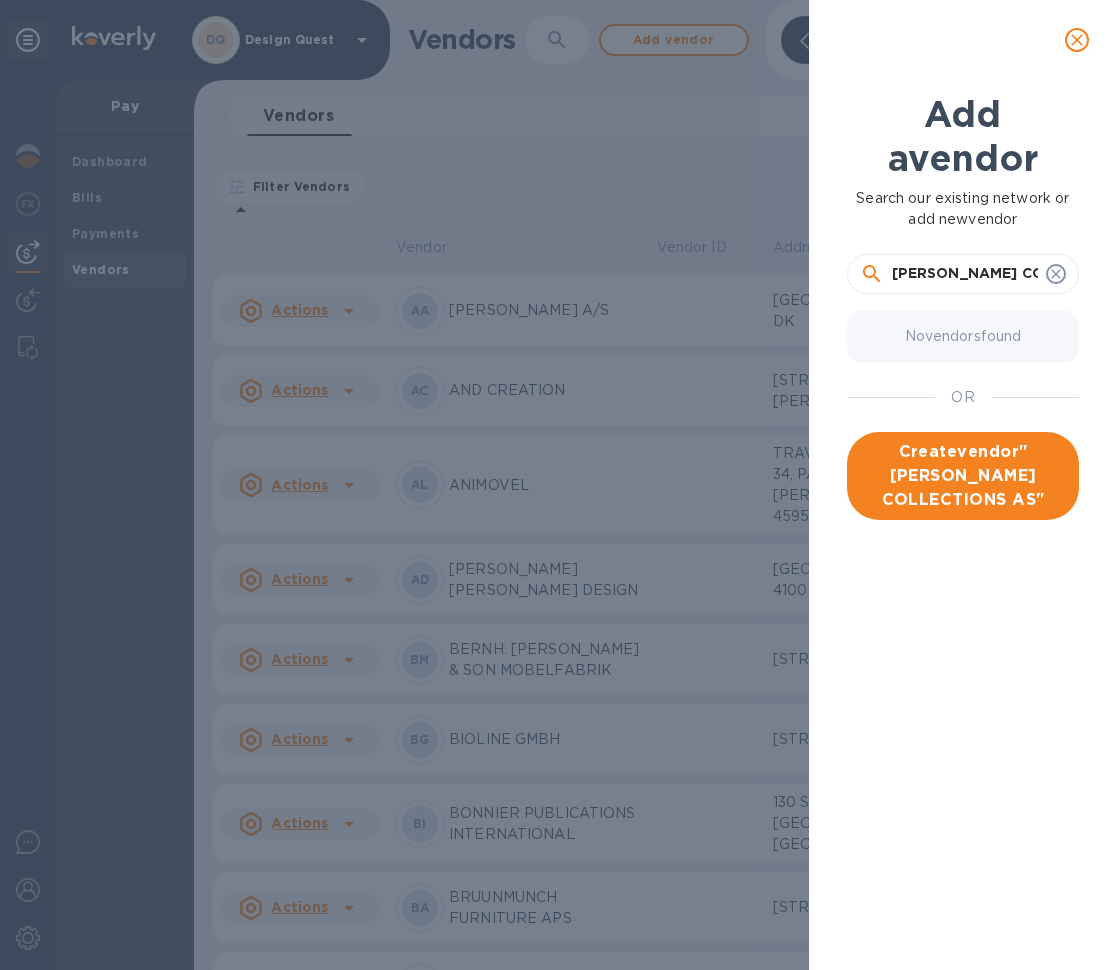 type on "[PERSON_NAME] COLLECTIONS AS" 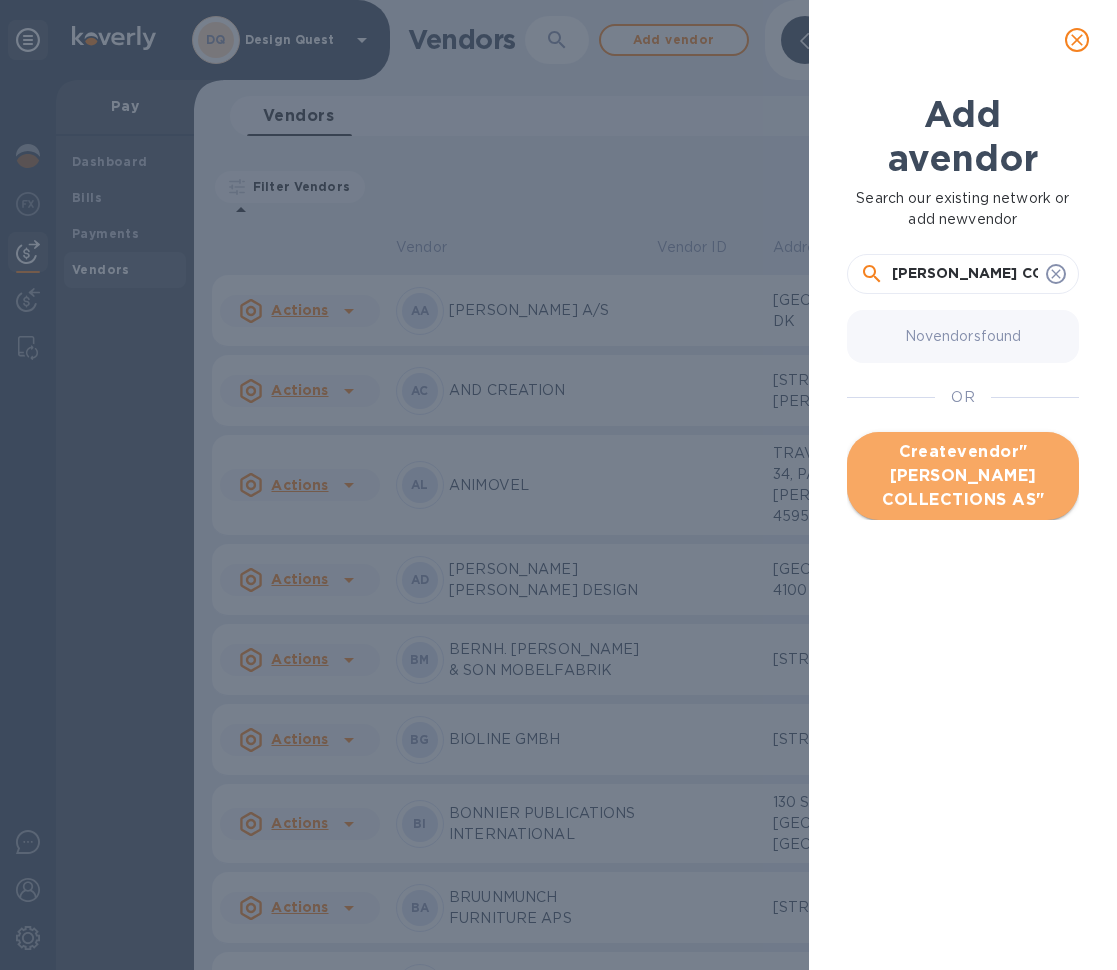 click on "Create  vendor  " [PERSON_NAME] COLLECTIONS AS "" at bounding box center (963, 476) 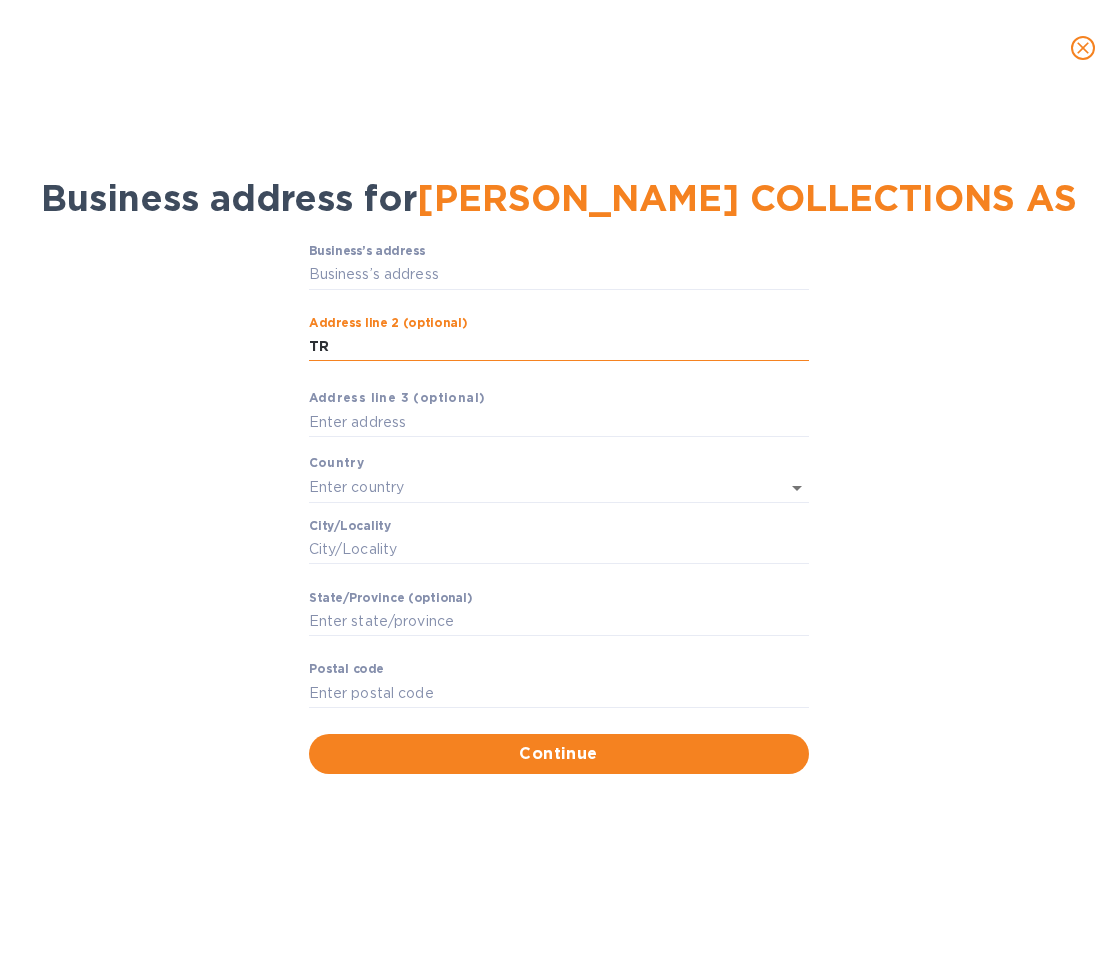 type on "T" 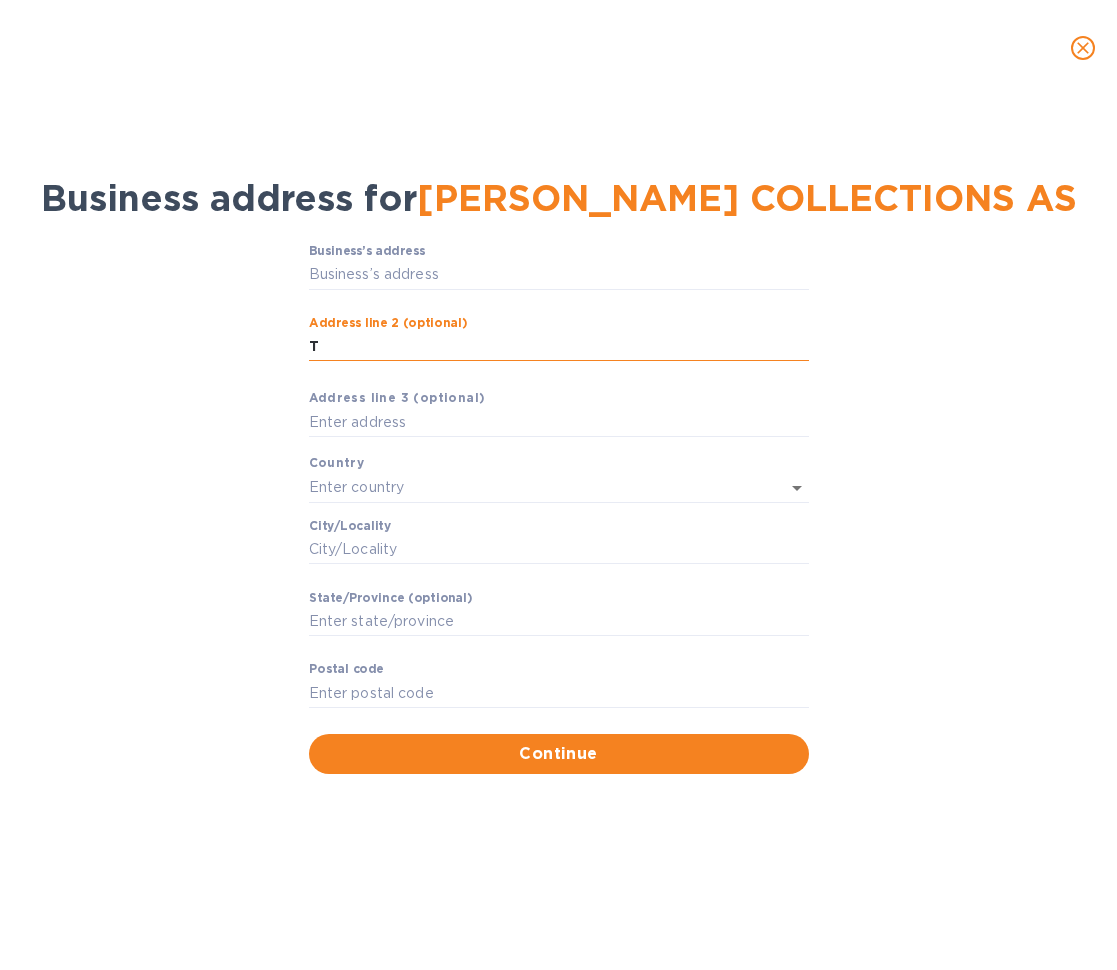 type 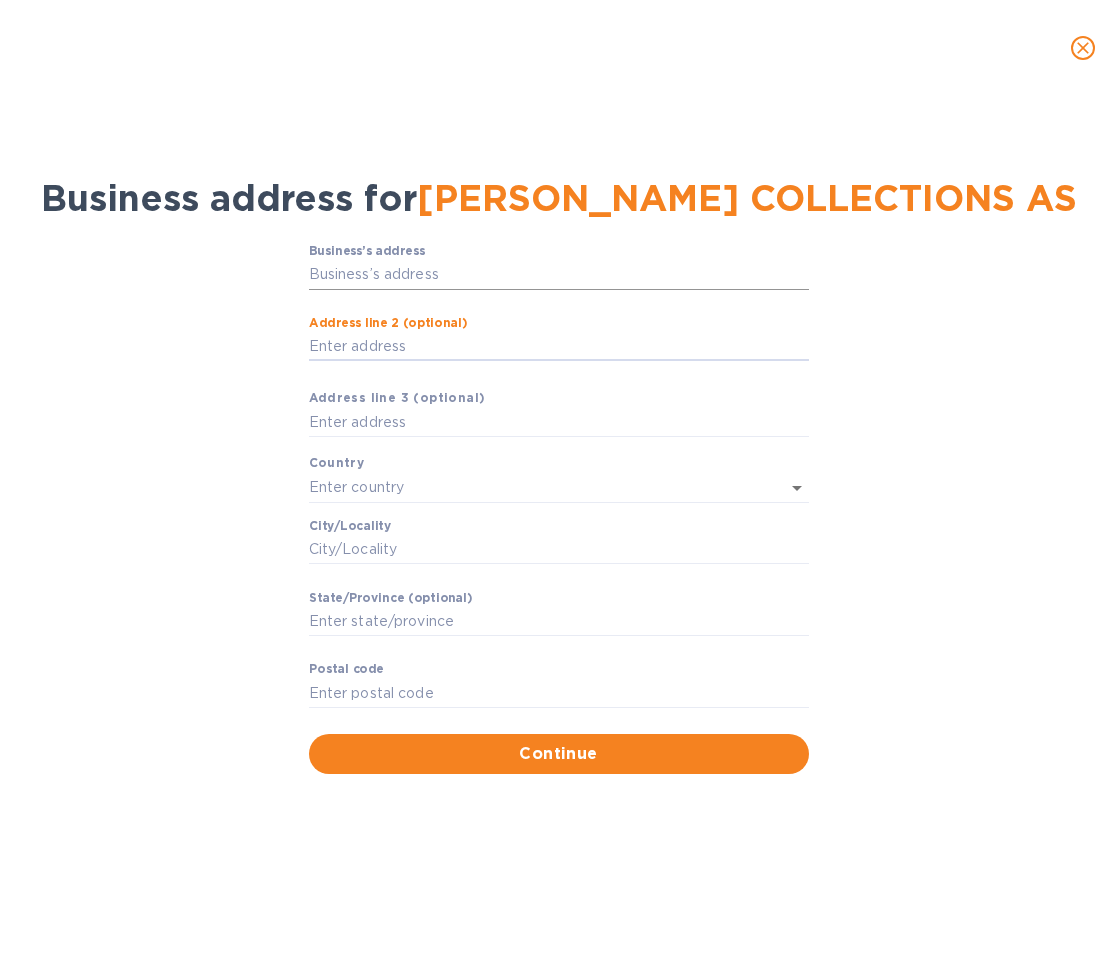 click on "Business’s аddress" at bounding box center (559, 275) 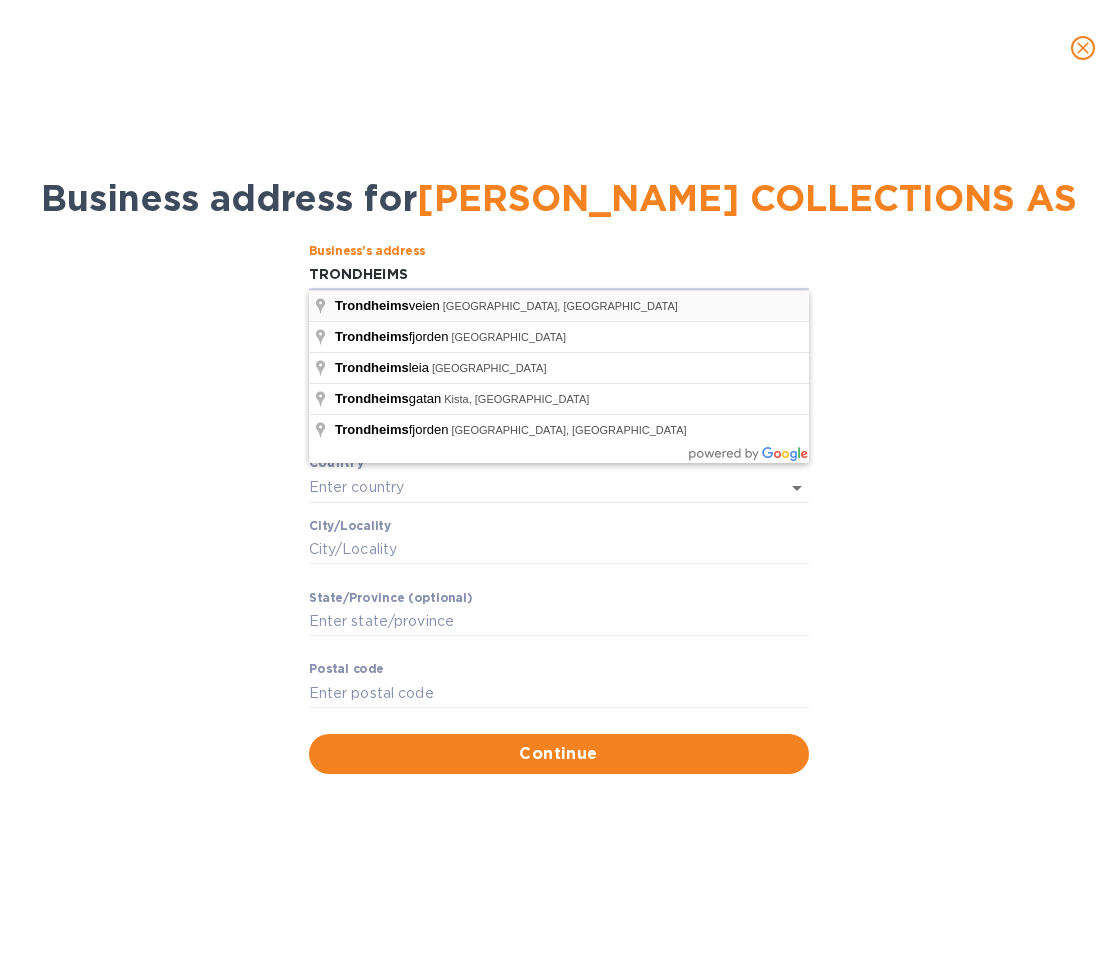 type on "Trondheimsveien" 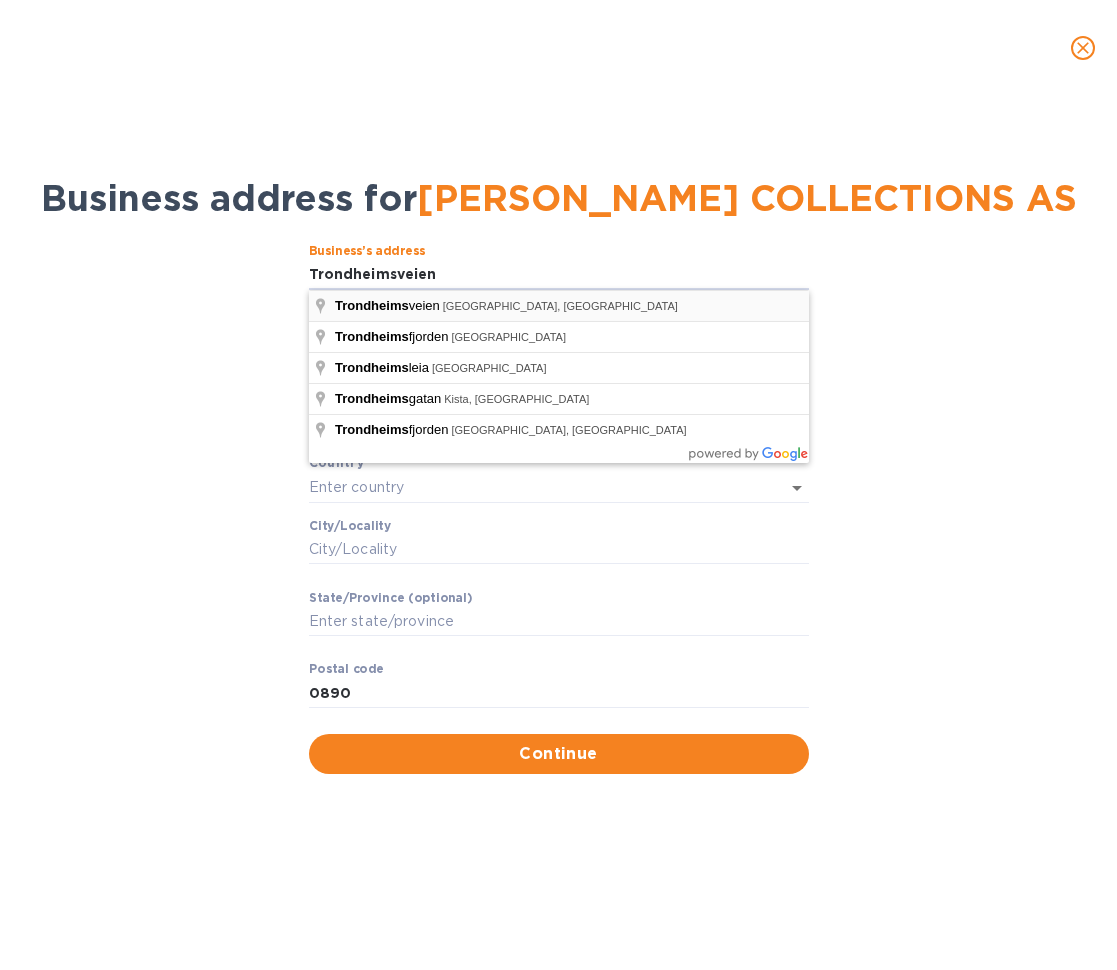 type on "[GEOGRAPHIC_DATA]" 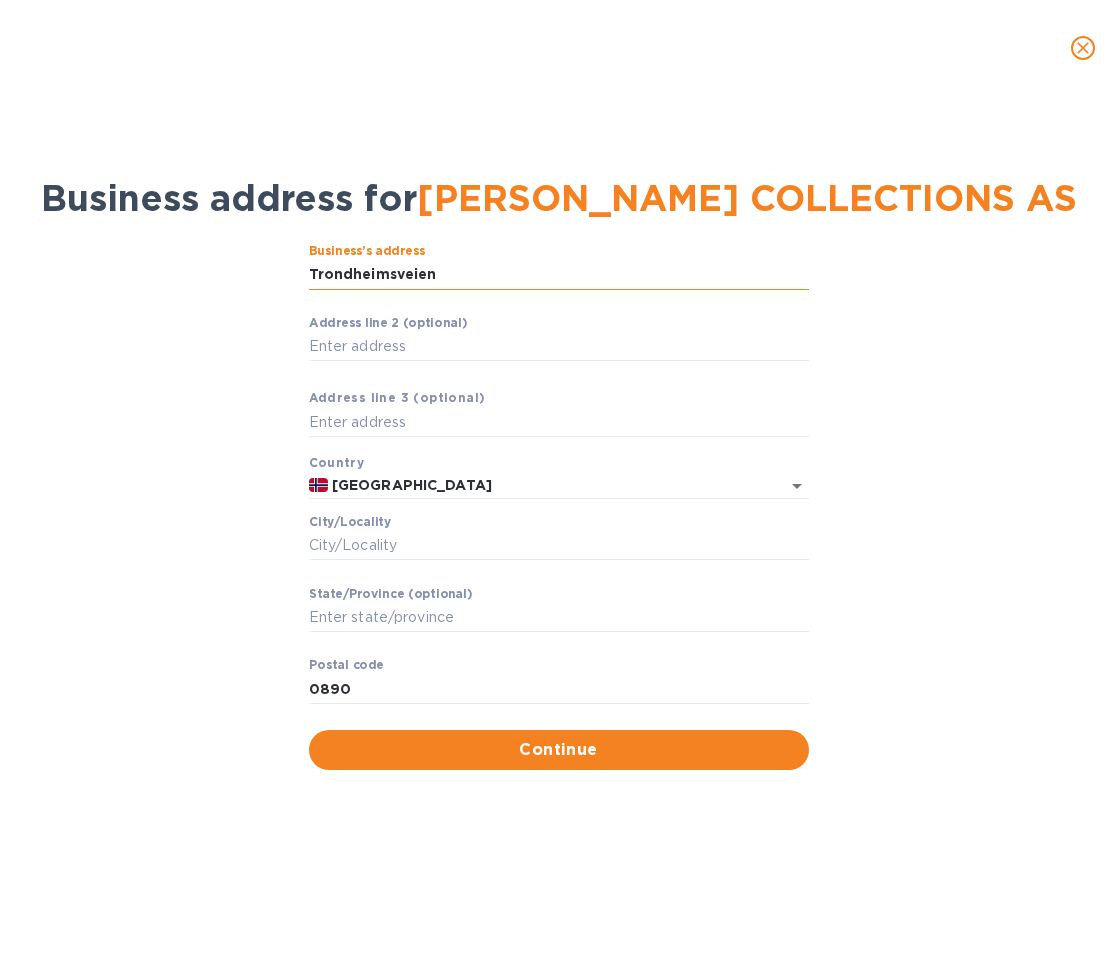 click on "Trondheimsveien" at bounding box center (559, 275) 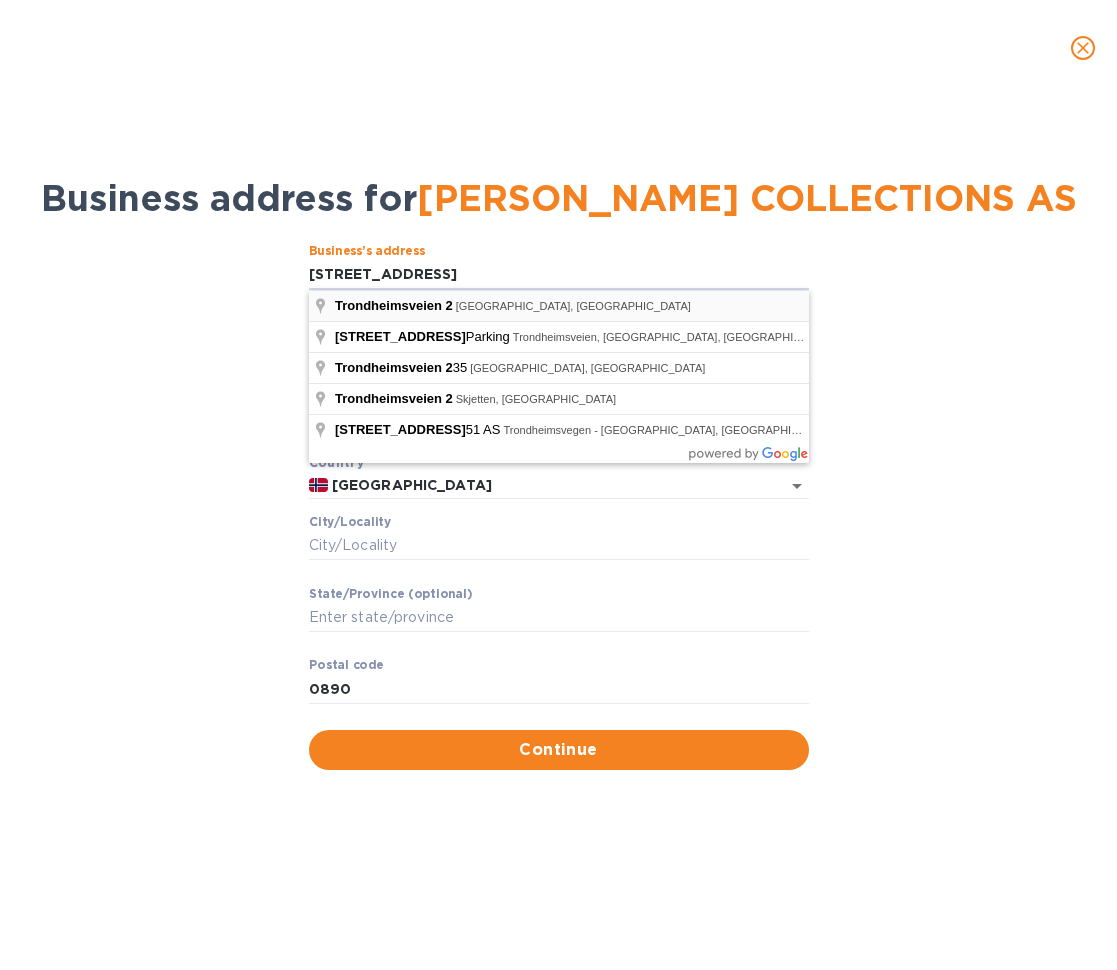 type on "2 Trondheimsveien" 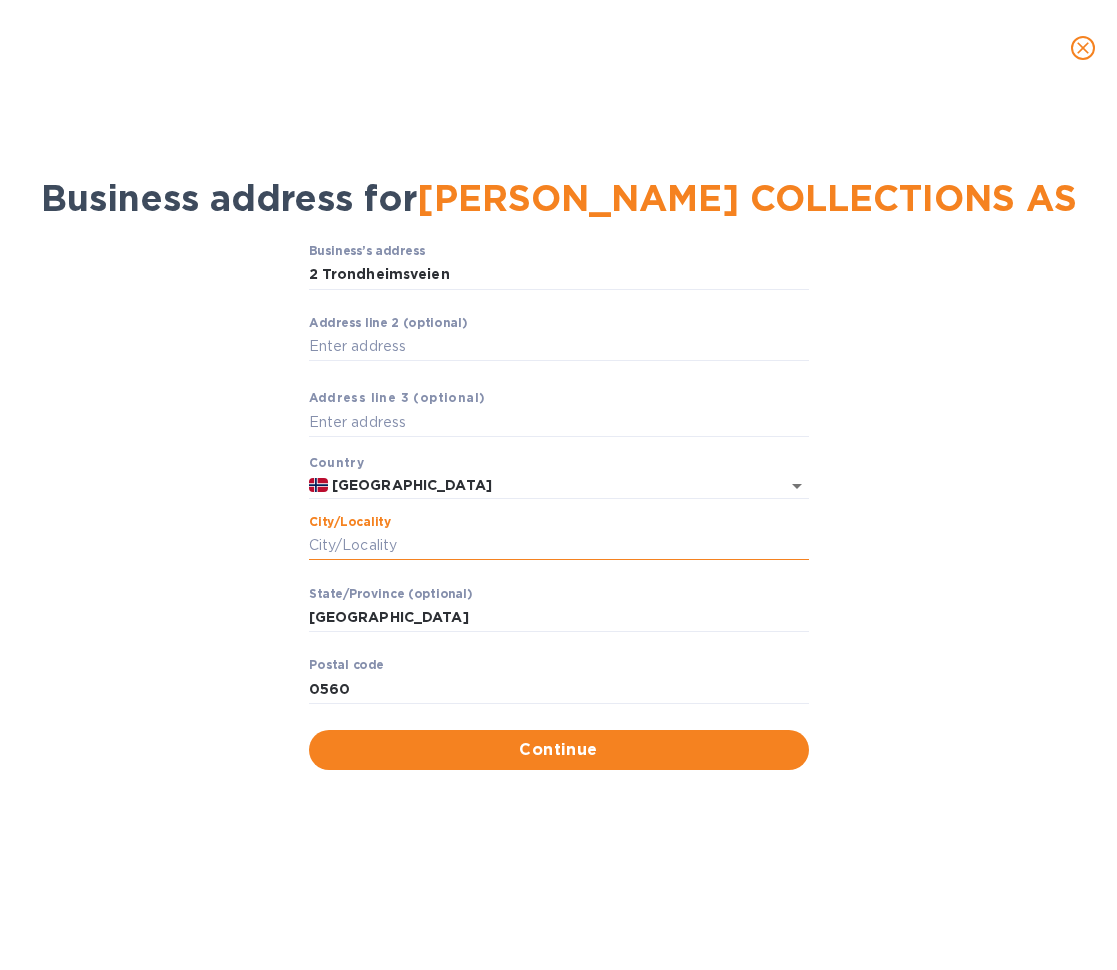 click on "Сity/Locаlity" at bounding box center [559, 546] 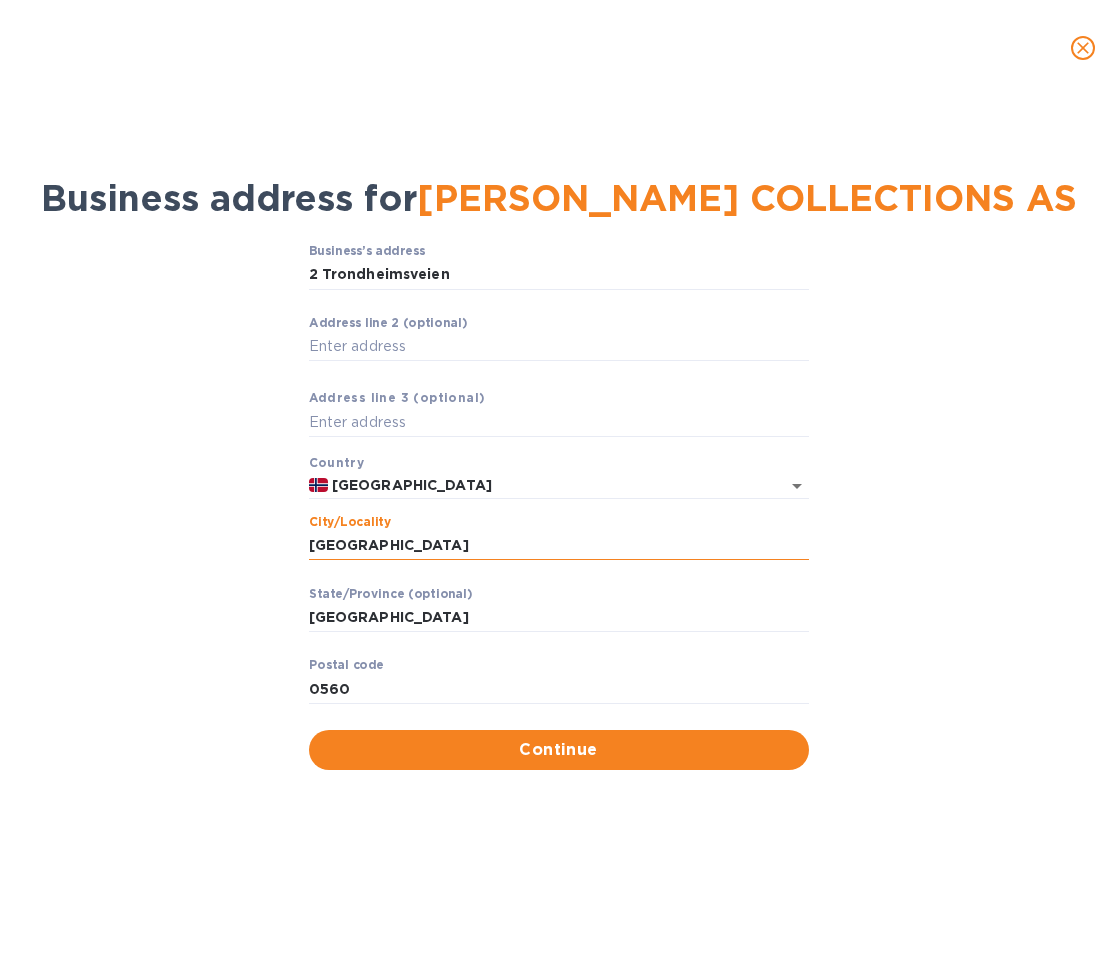 type on "[GEOGRAPHIC_DATA]" 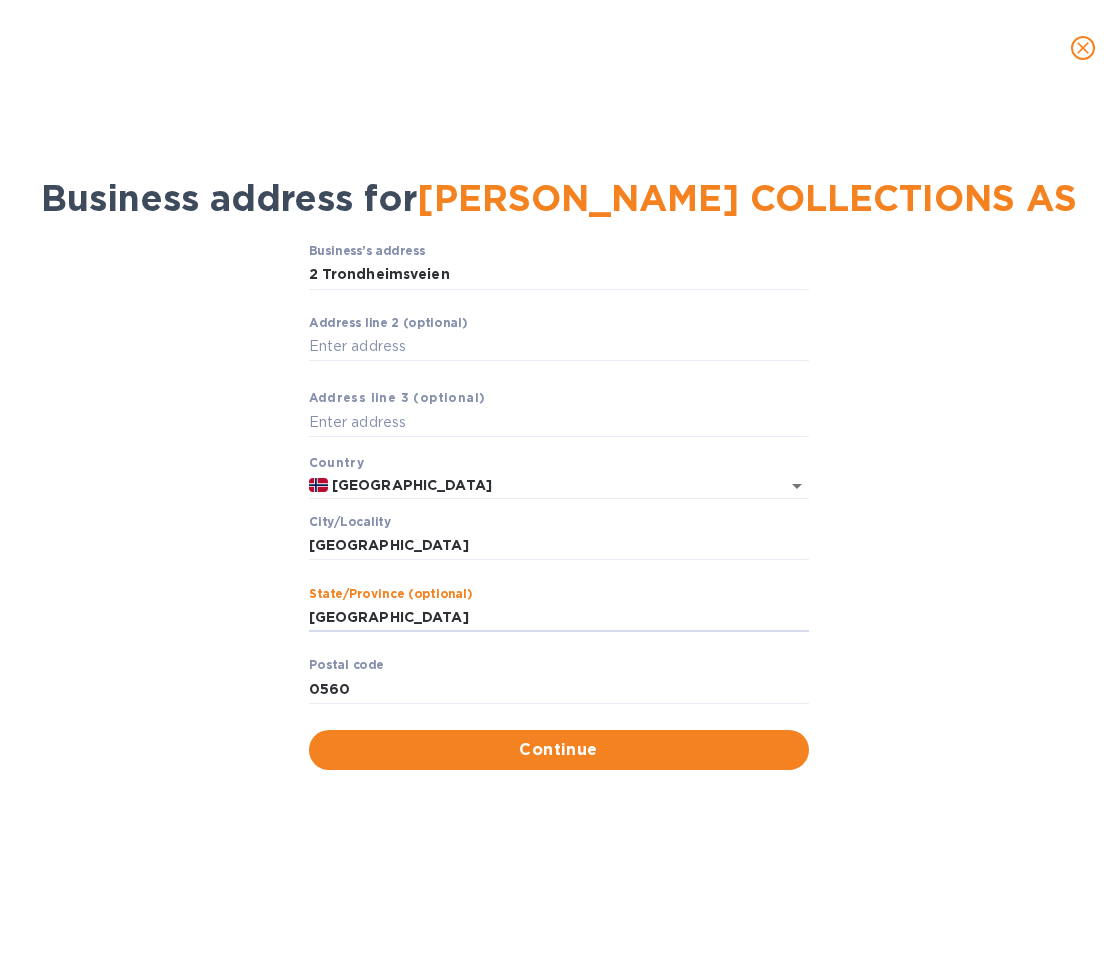 type on "[GEOGRAPHIC_DATA]" 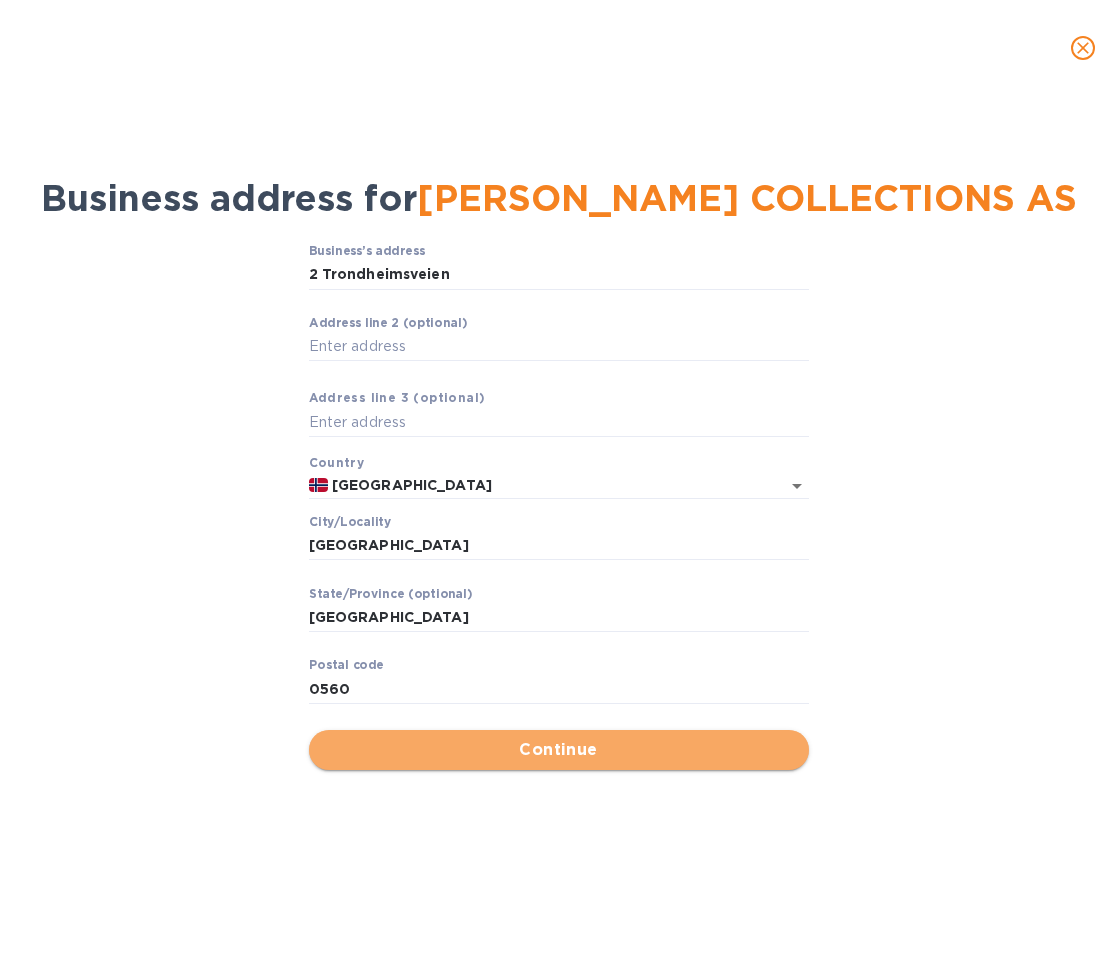 click on "Continue" at bounding box center (559, 750) 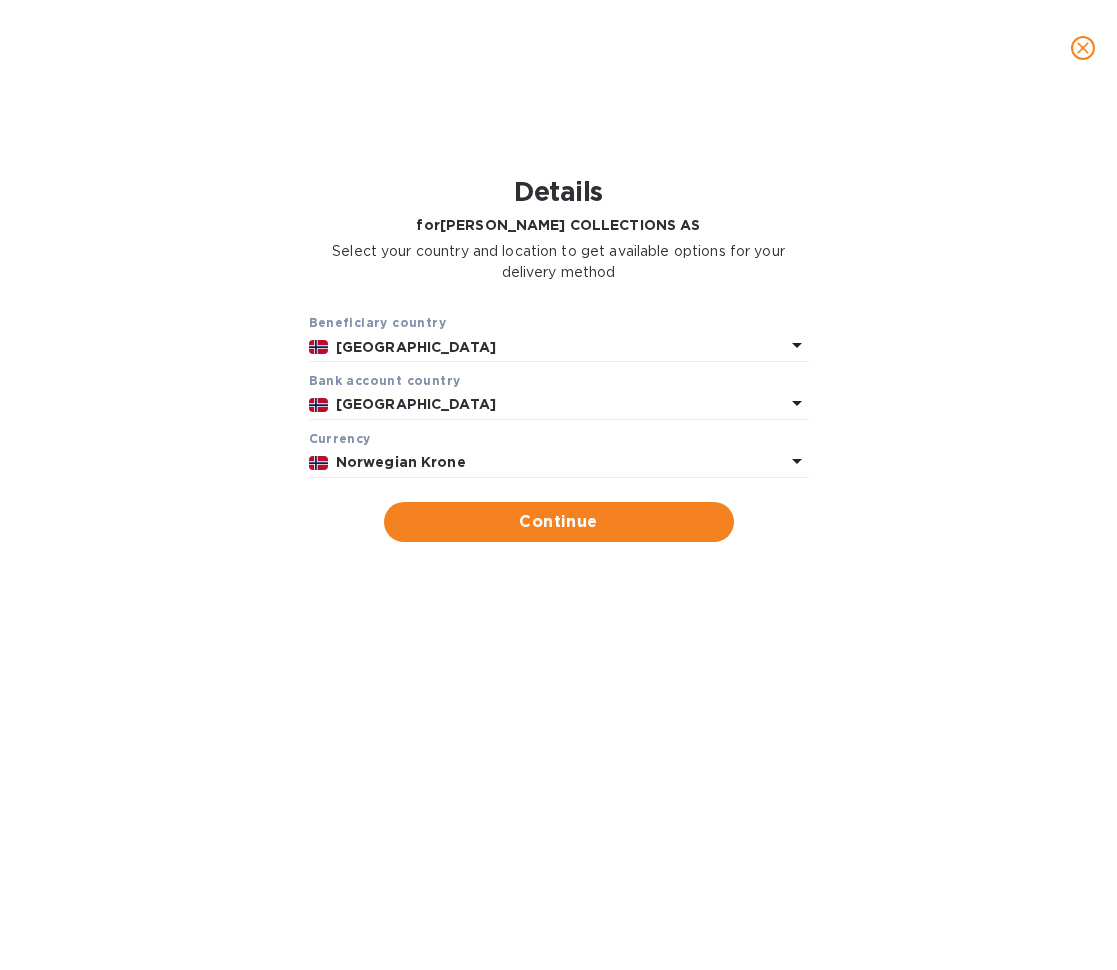 click 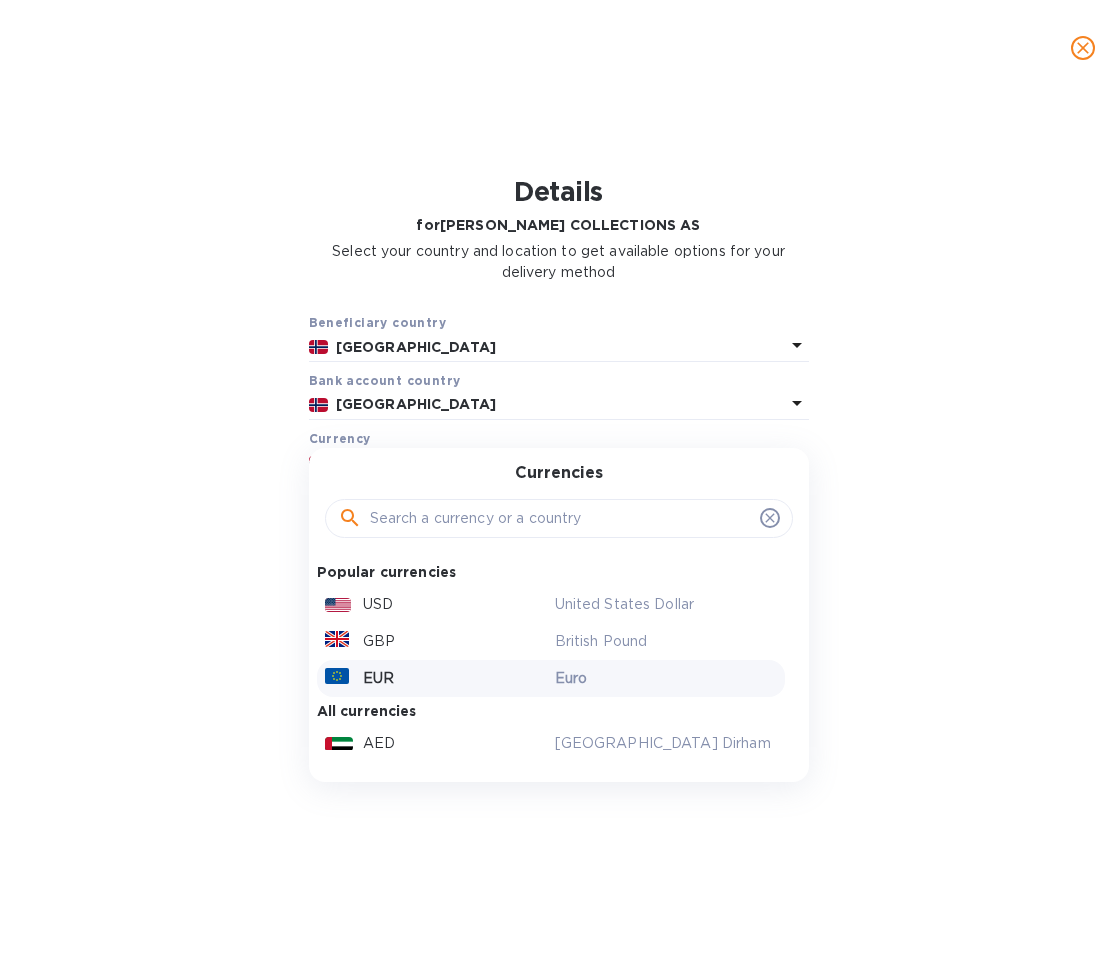 click on "EUR" at bounding box center [436, 678] 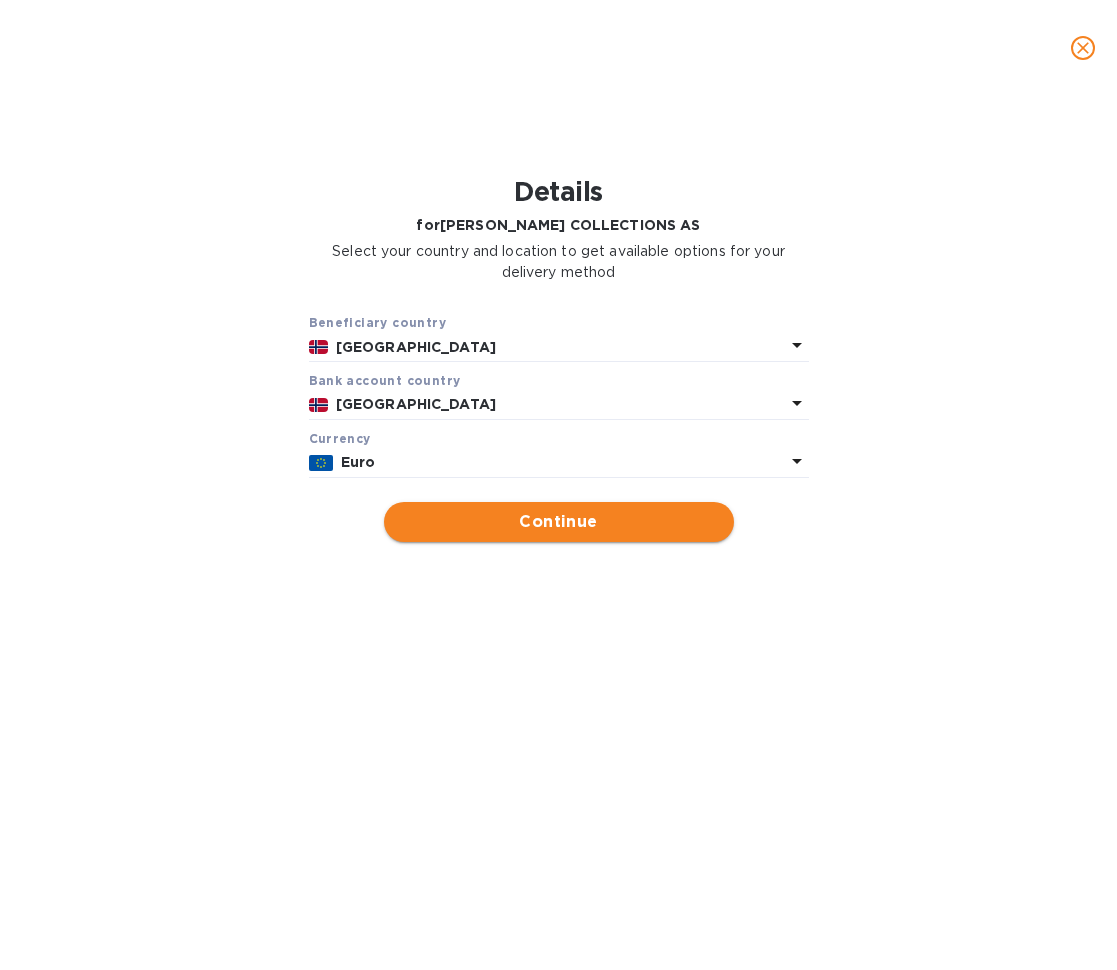 scroll, scrollTop: 999568, scrollLeft: 999425, axis: both 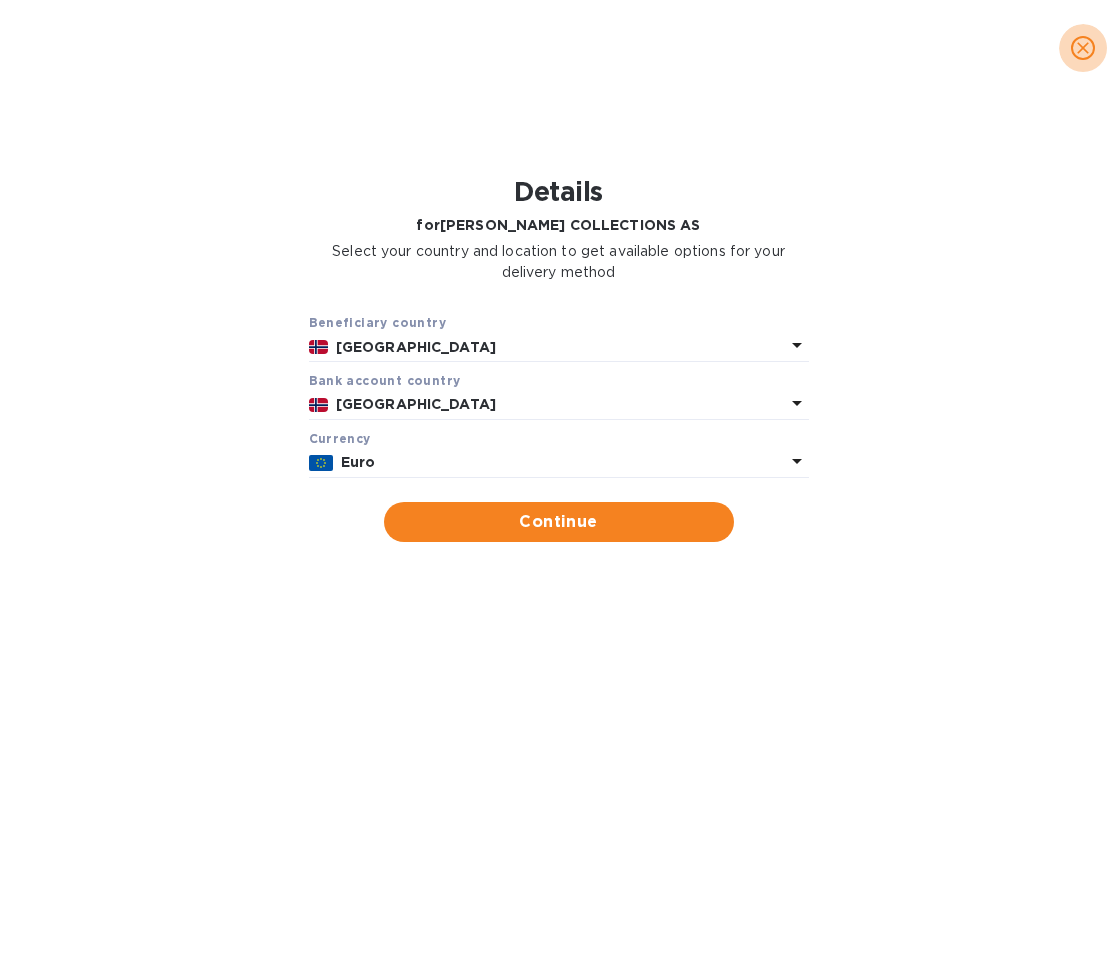 click 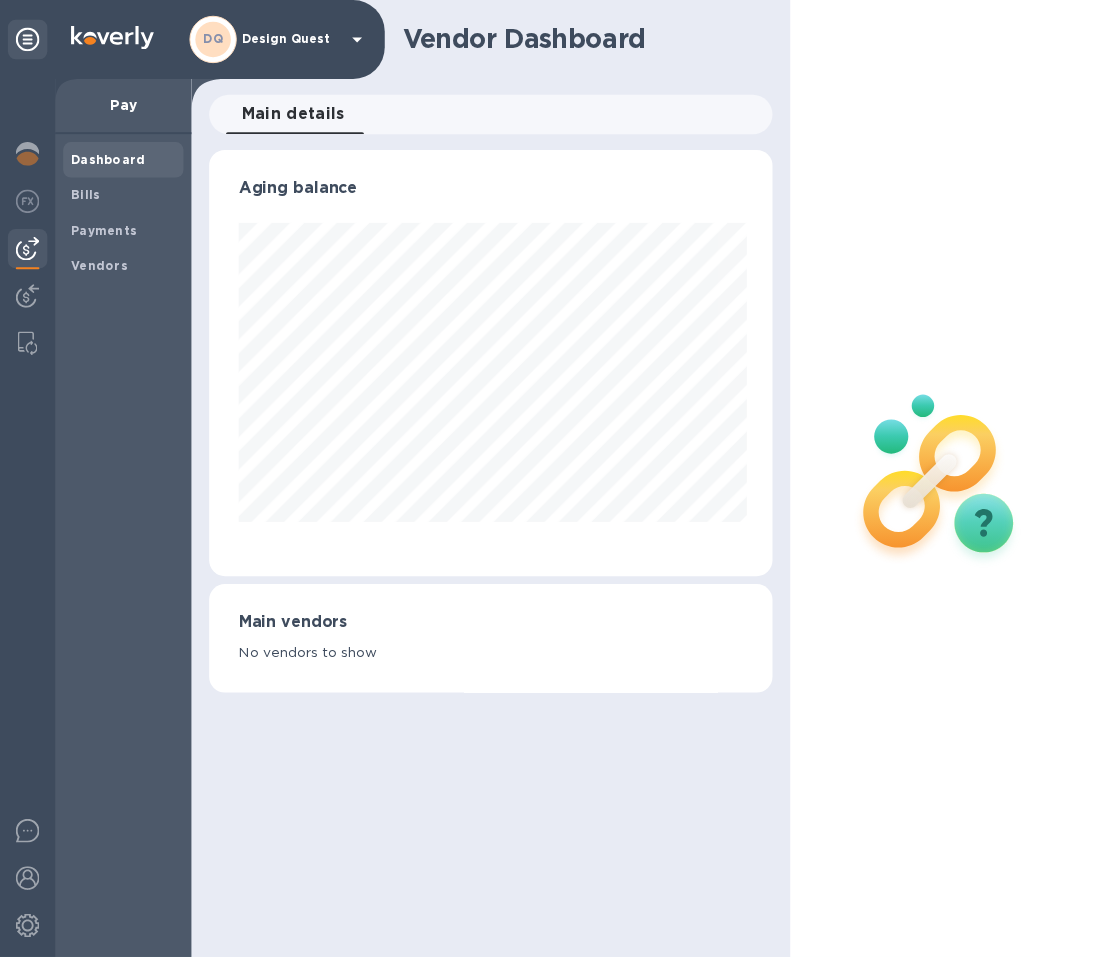 scroll, scrollTop: 999568, scrollLeft: 999429, axis: both 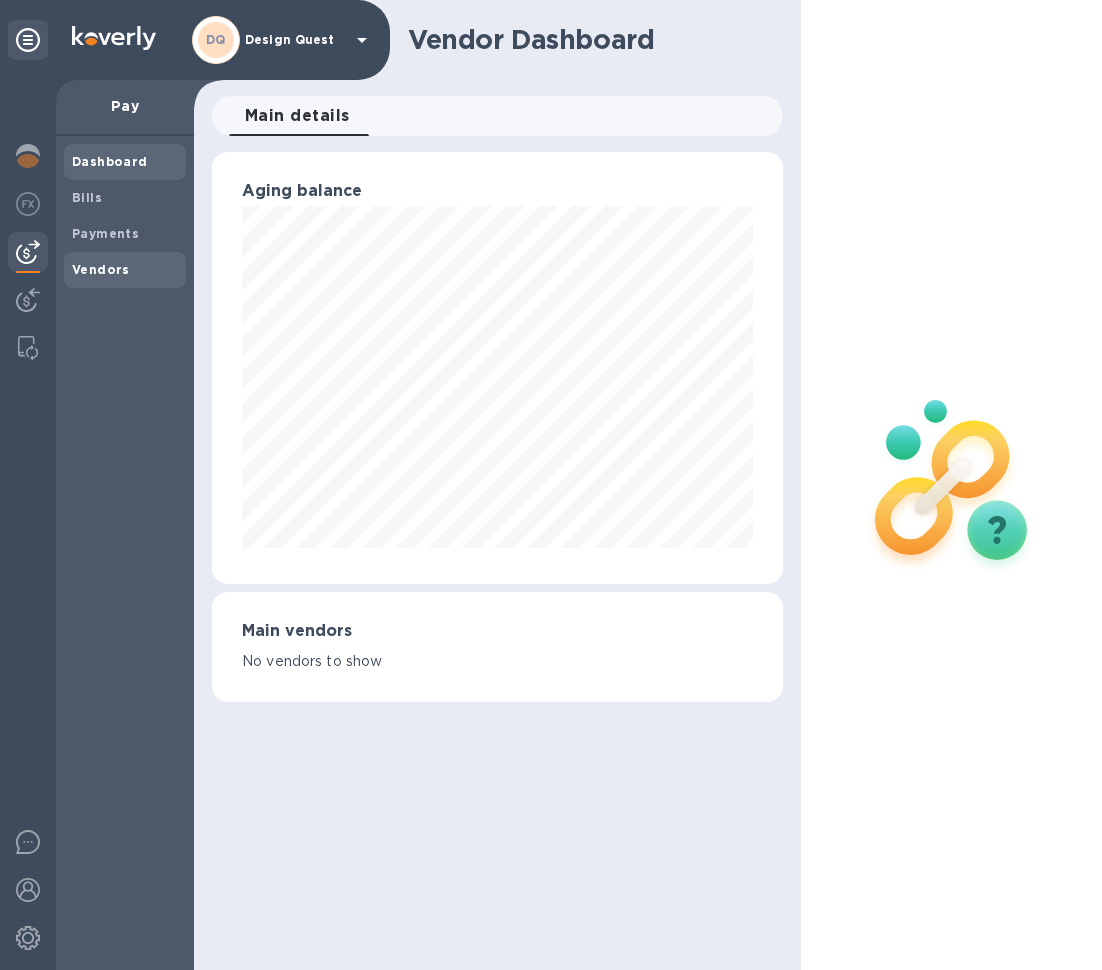 click on "Vendors" at bounding box center (101, 269) 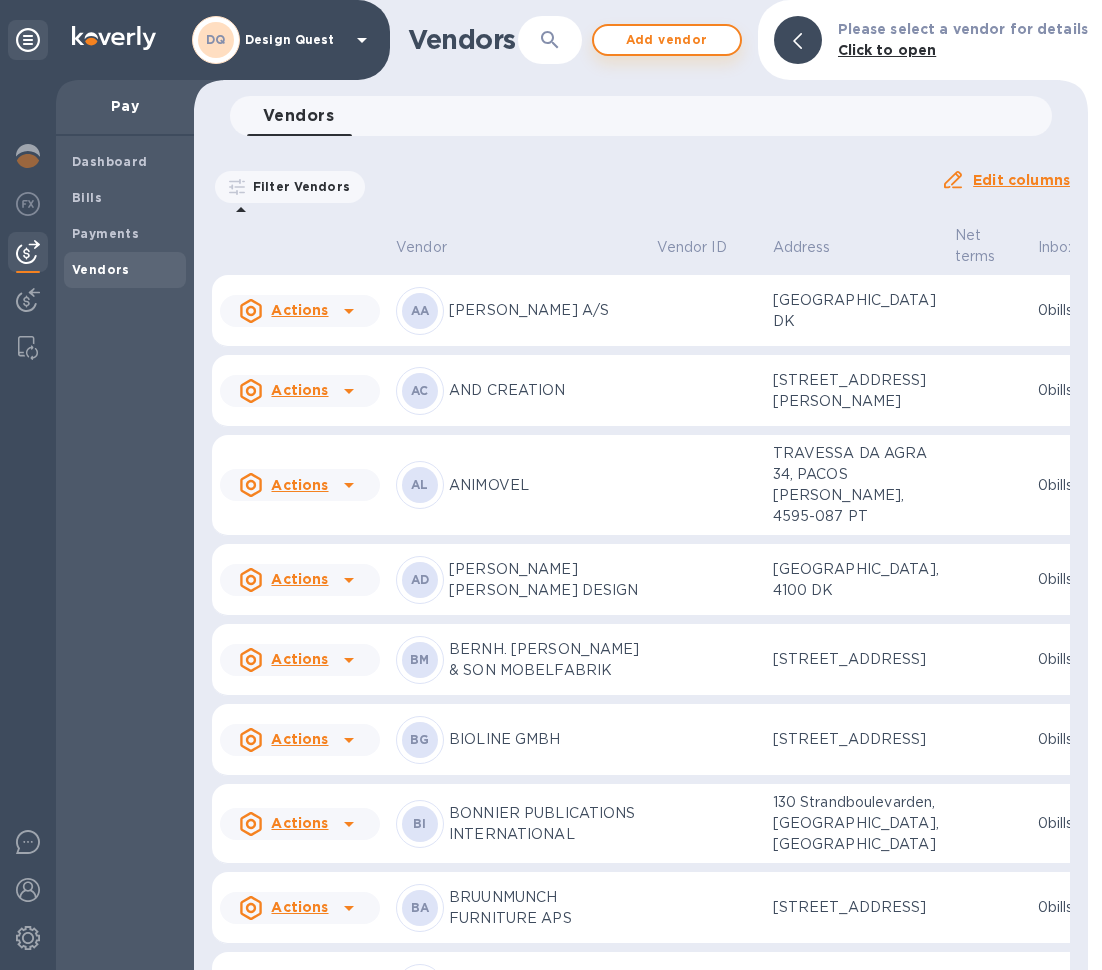 click on "Add vendor" at bounding box center [667, 40] 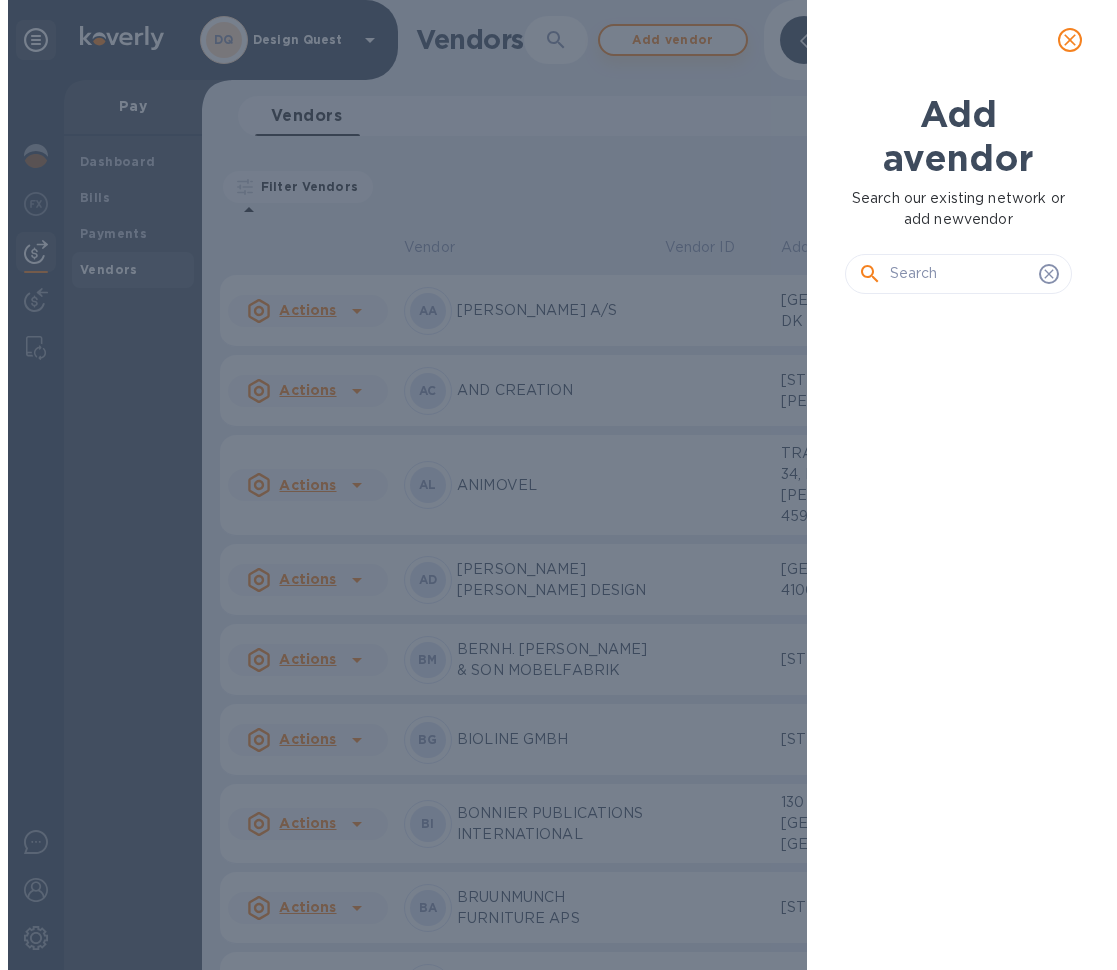 scroll, scrollTop: 592, scrollLeft: 241, axis: both 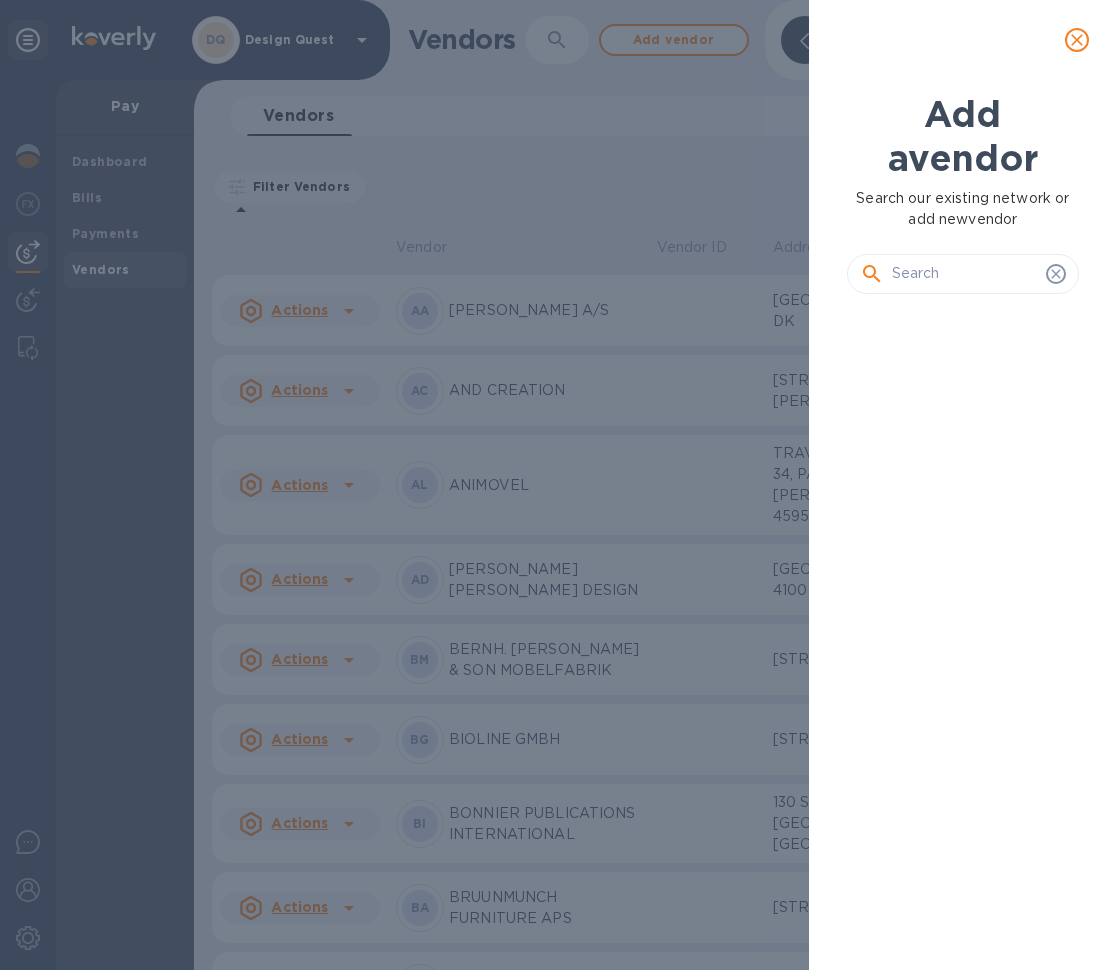click at bounding box center [965, 274] 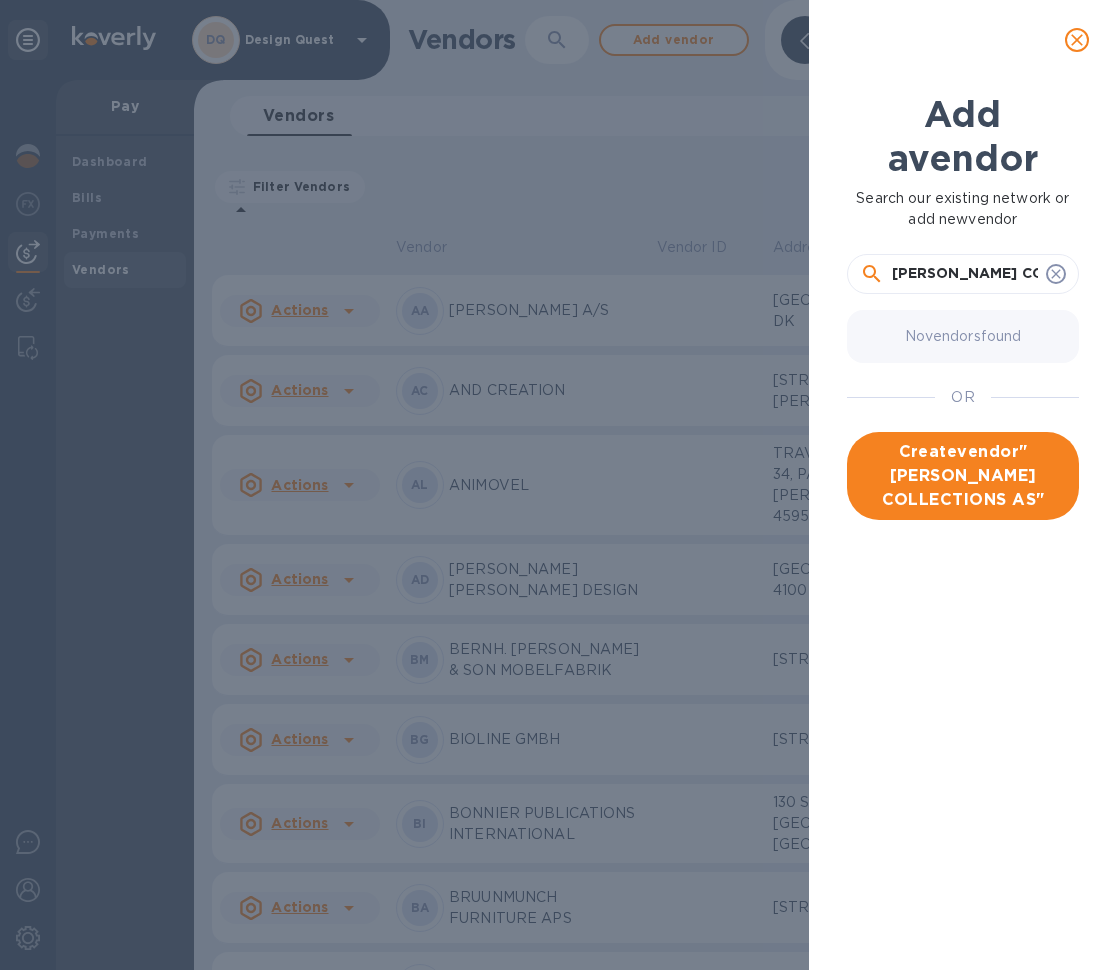 type on "[PERSON_NAME] COLLECTIONS AS" 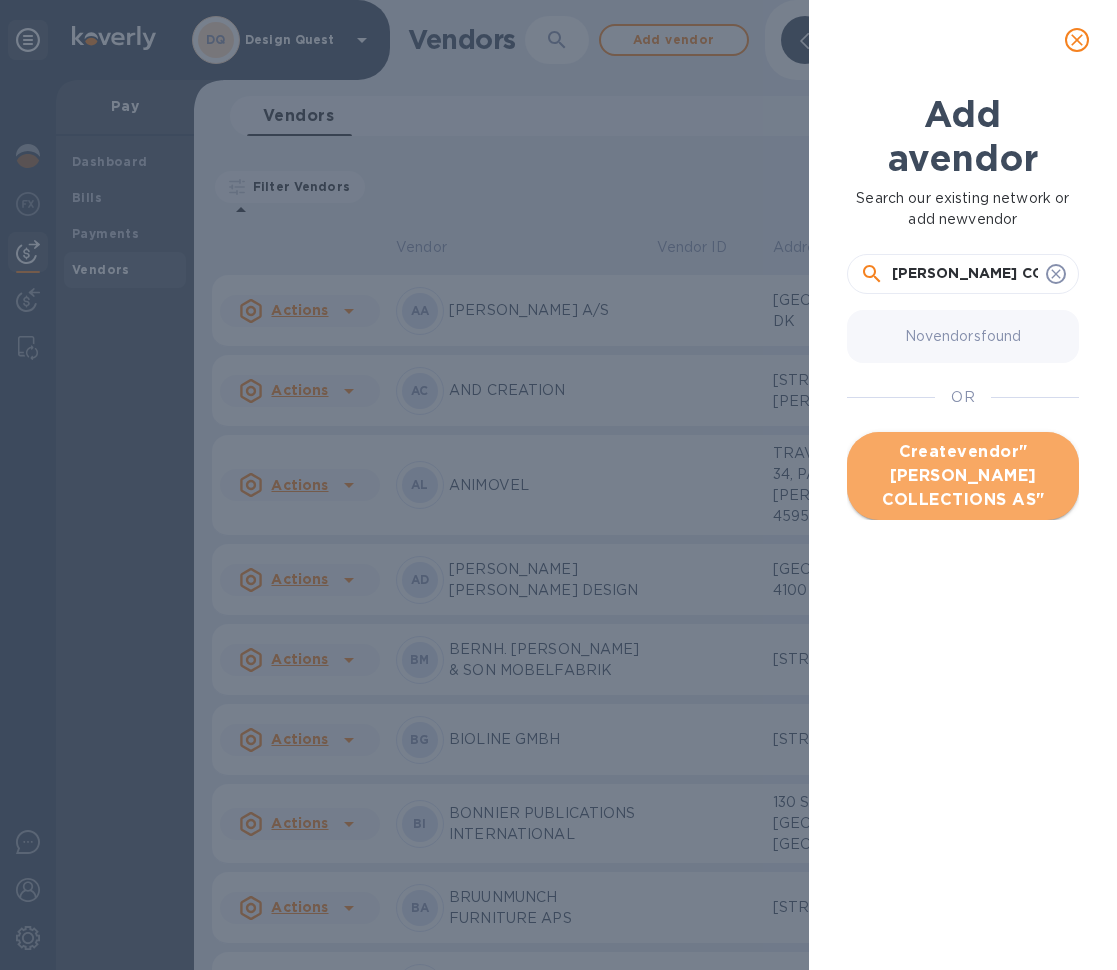 click on "Create  vendor  " [PERSON_NAME] COLLECTIONS AS "" at bounding box center [963, 476] 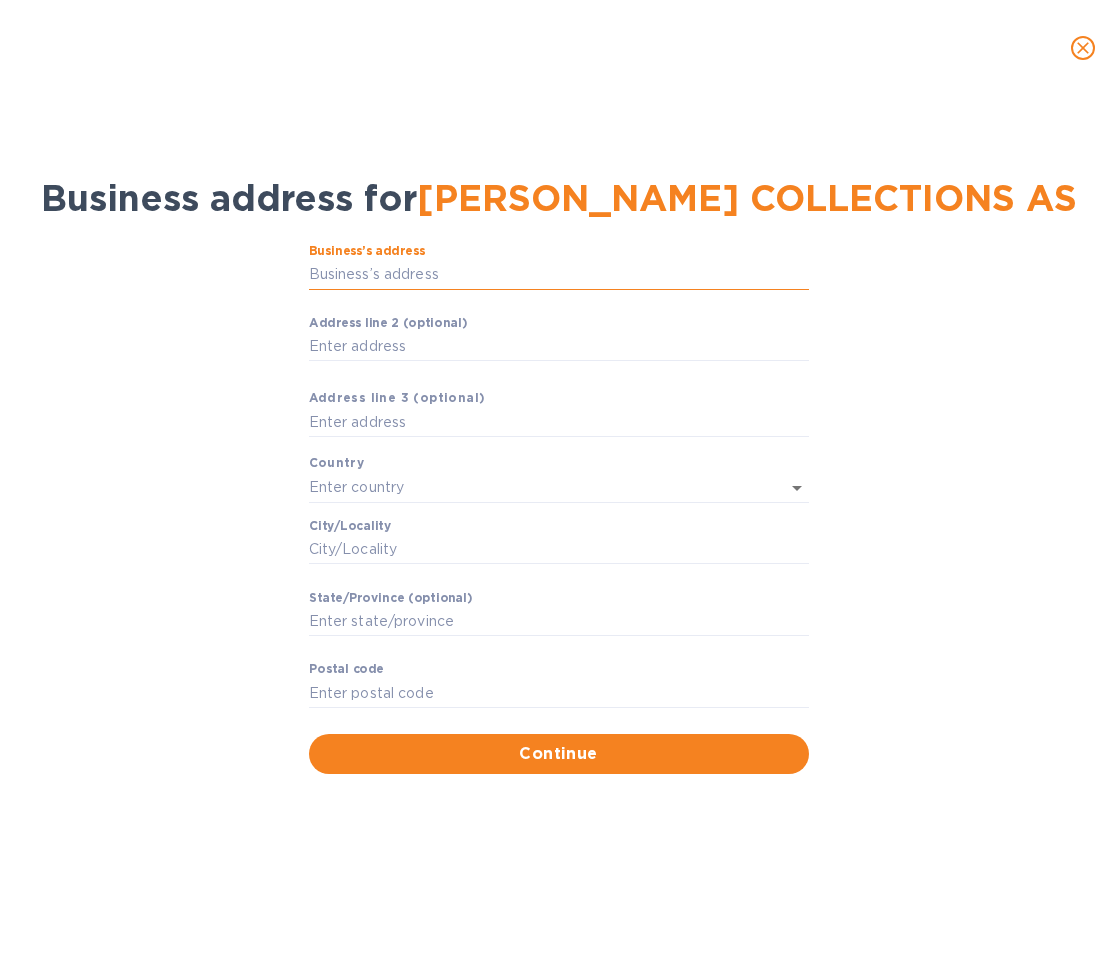click on "Business’s аddress" at bounding box center [559, 275] 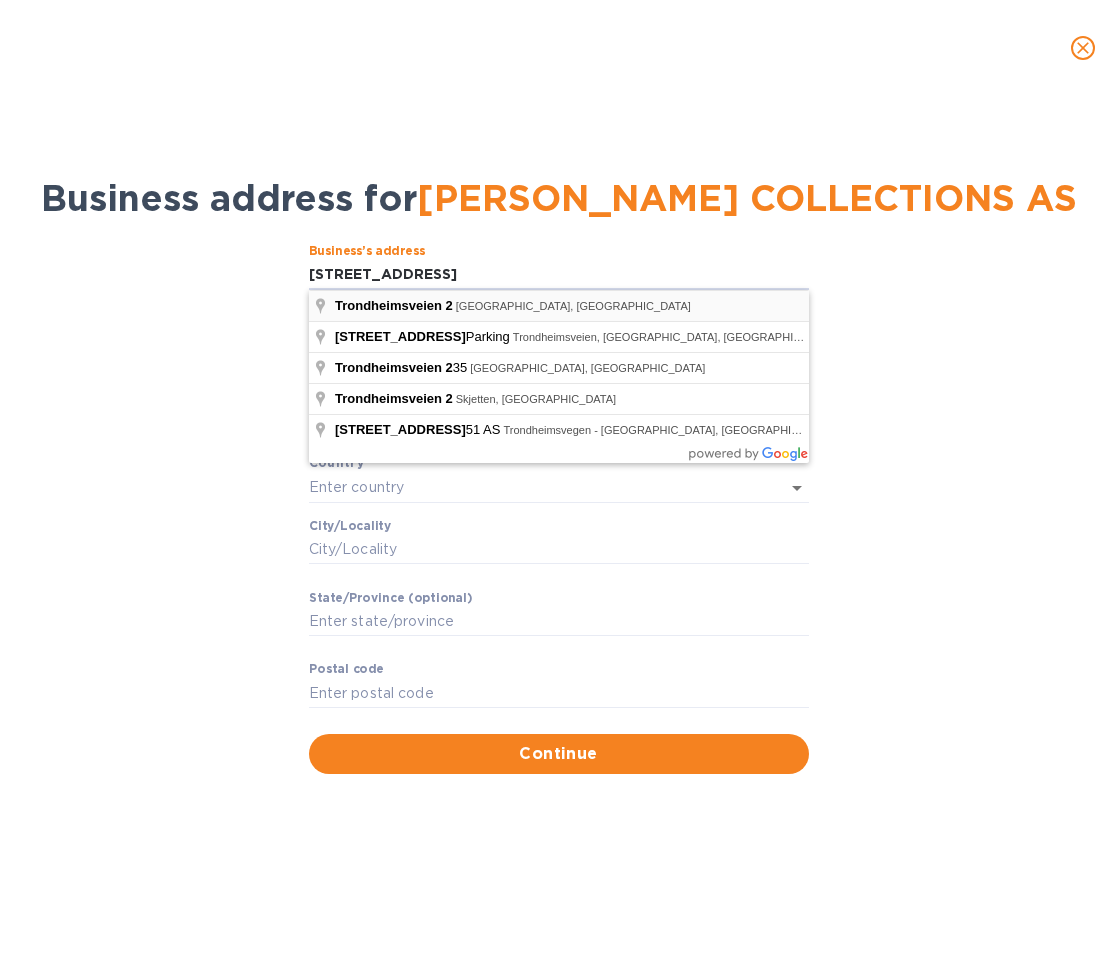 type on "2 Trondheimsveien" 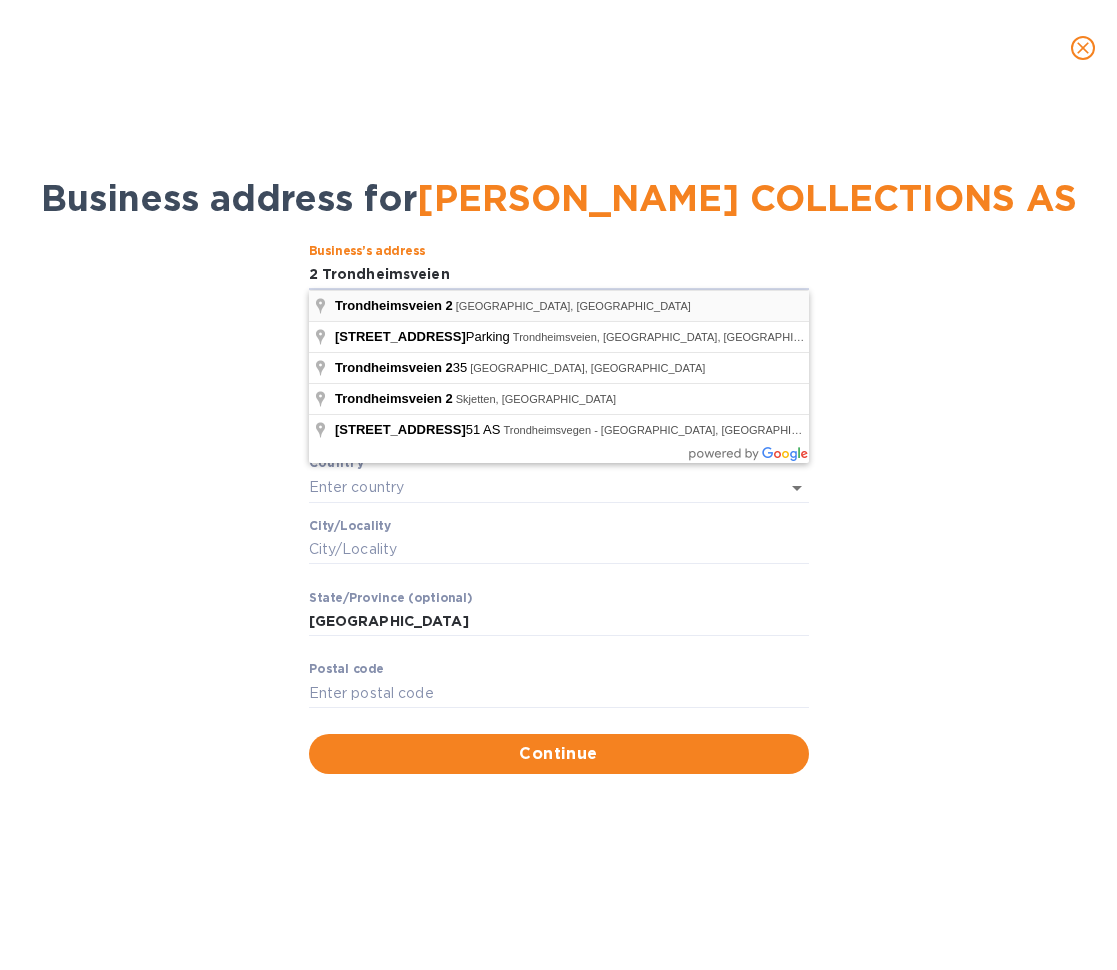 type on "0560" 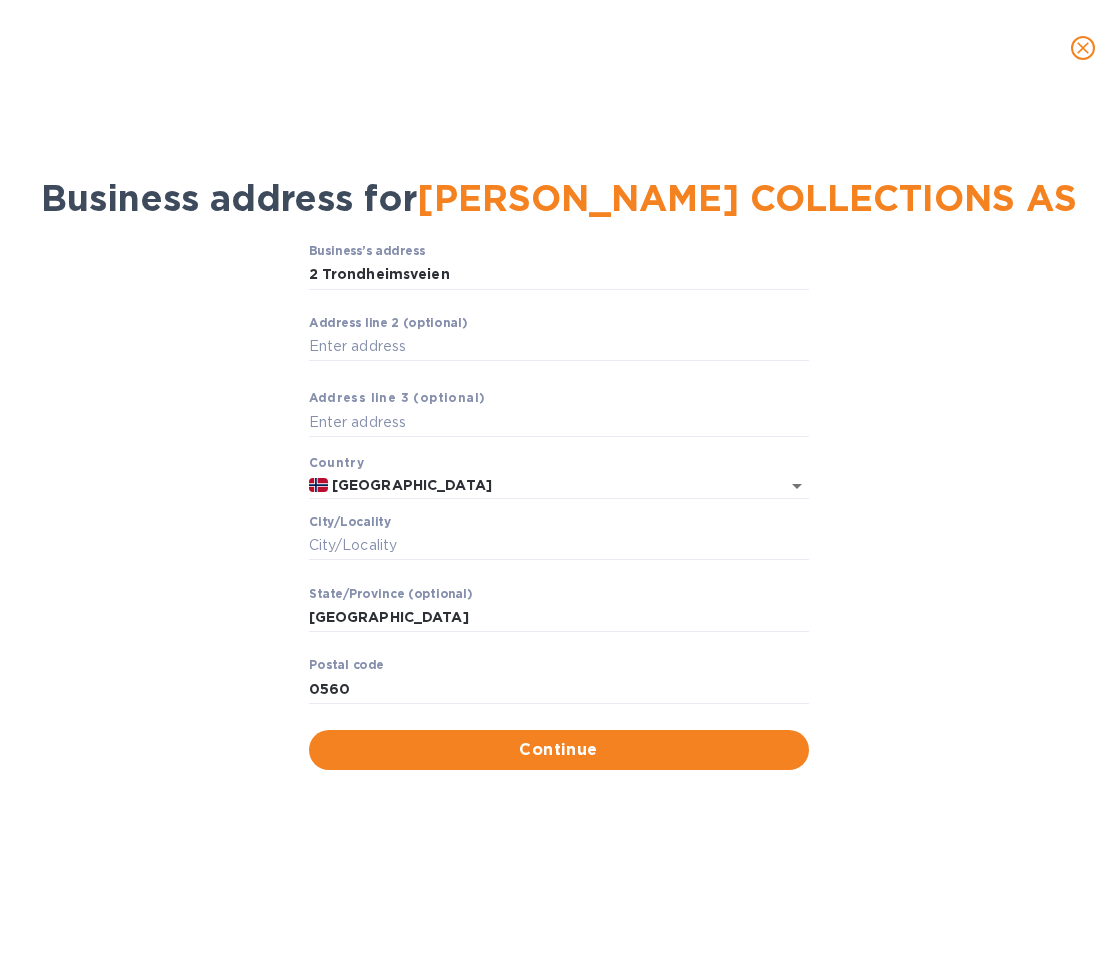 type on "[GEOGRAPHIC_DATA]" 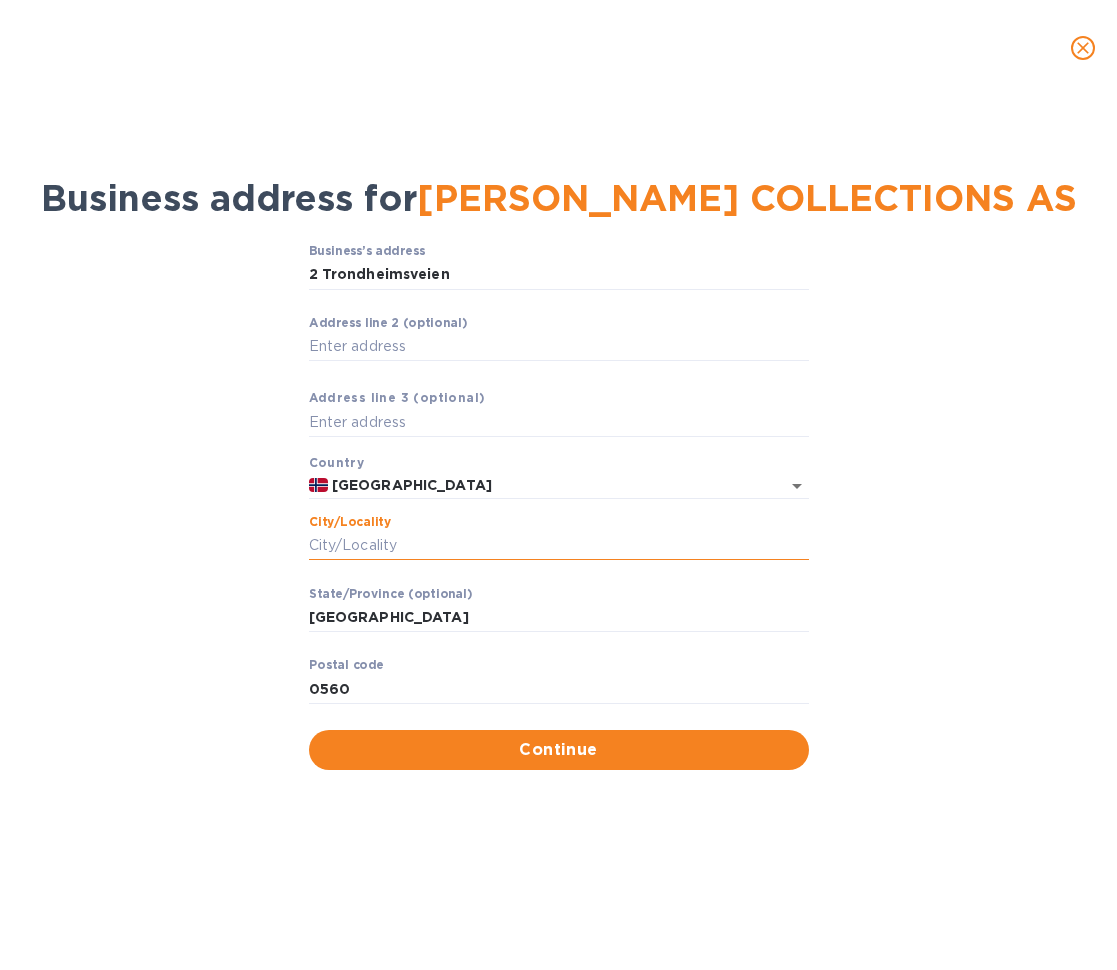 click on "Сity/Locаlity" at bounding box center (559, 546) 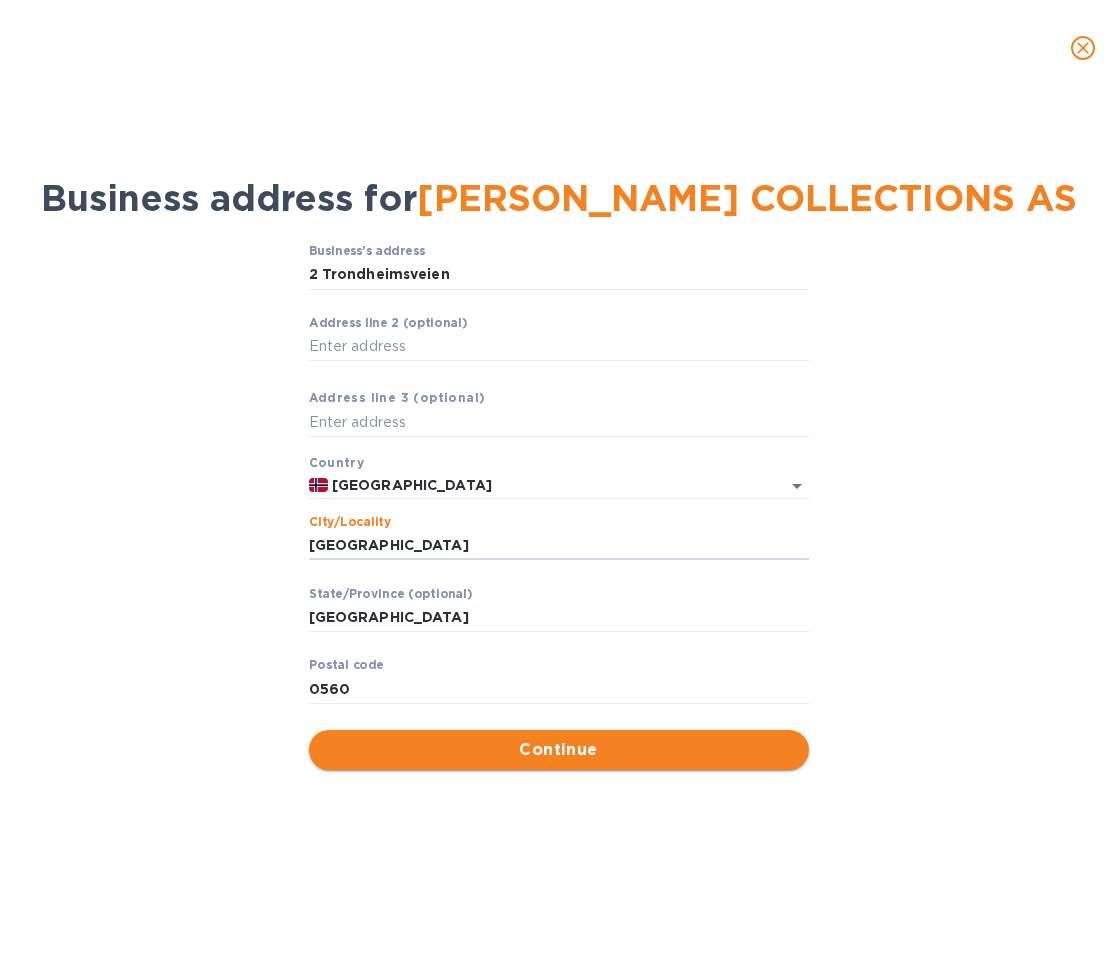 type on "[GEOGRAPHIC_DATA]" 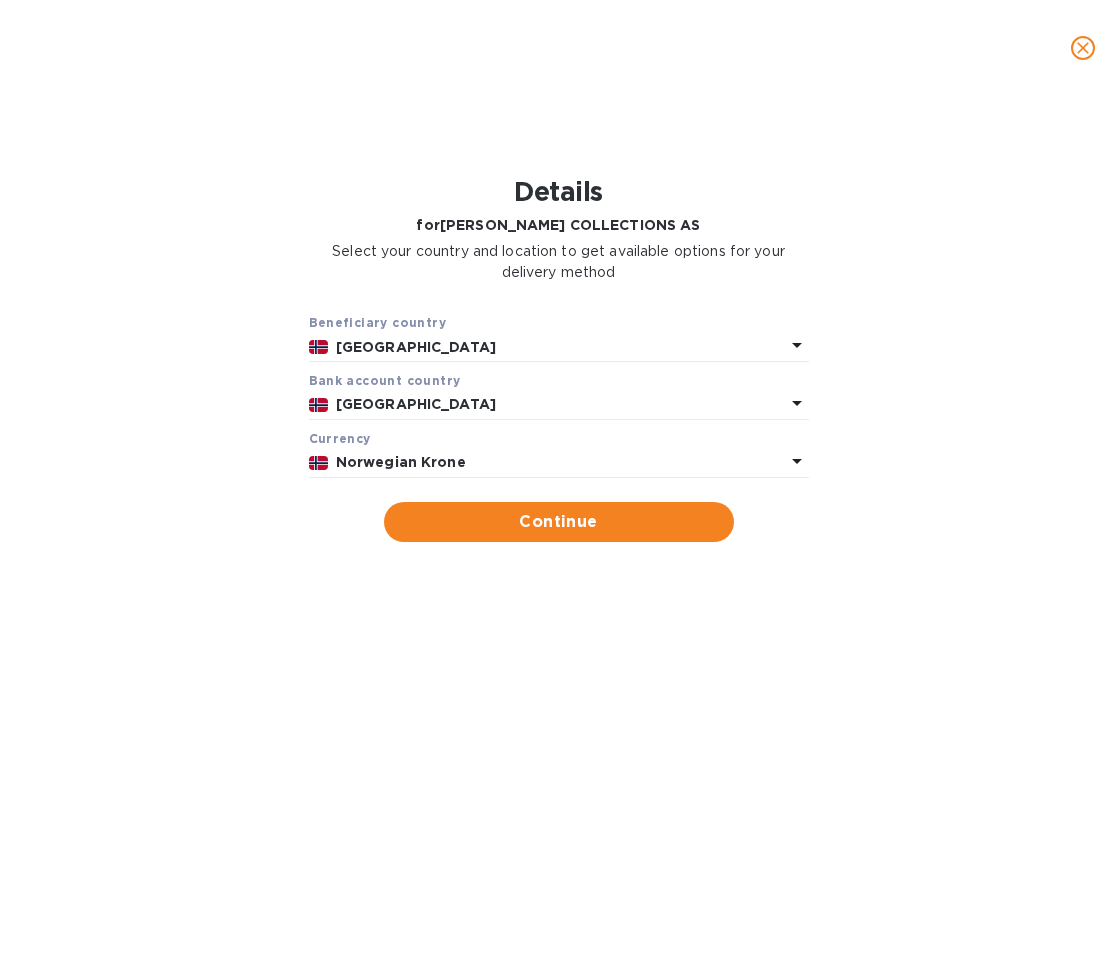 click on "Norwegian Krone" at bounding box center (560, 462) 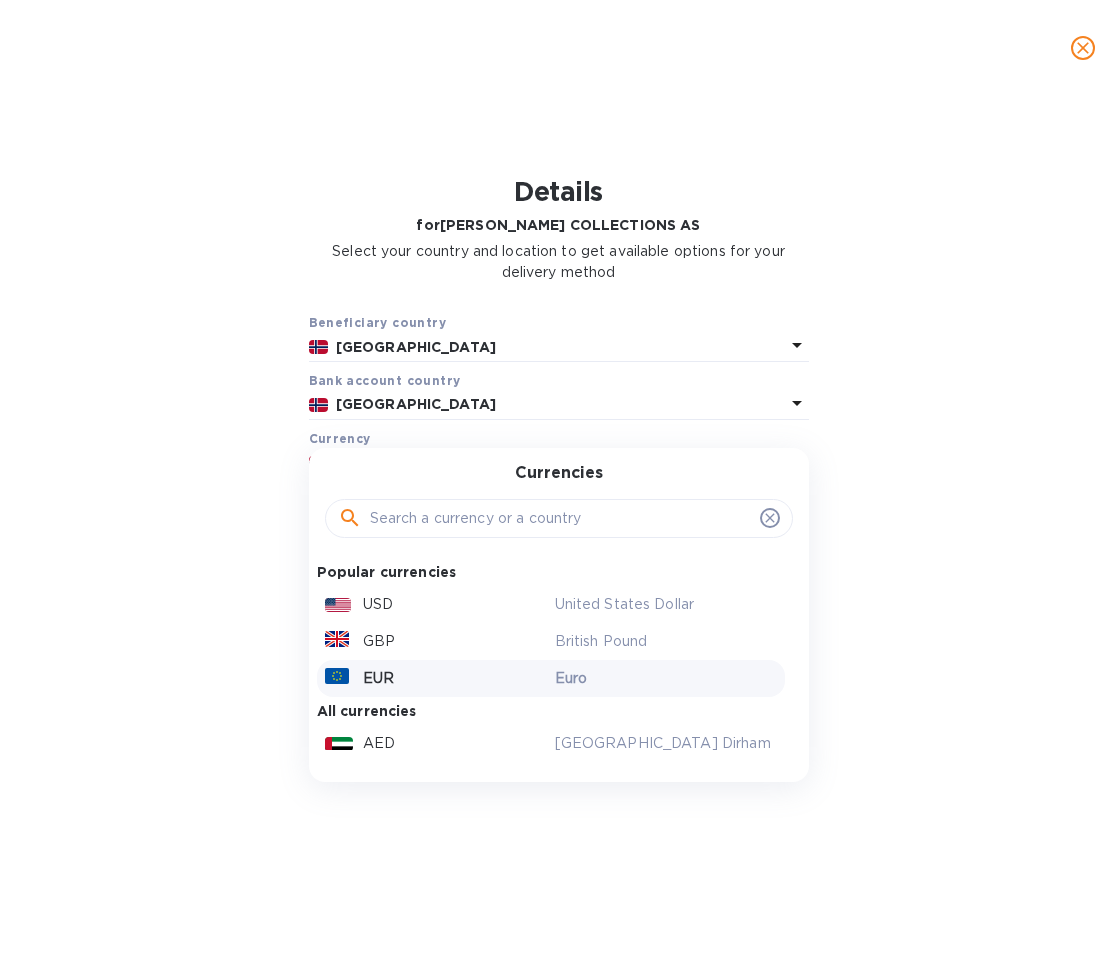 click on "EUR" at bounding box center [378, 678] 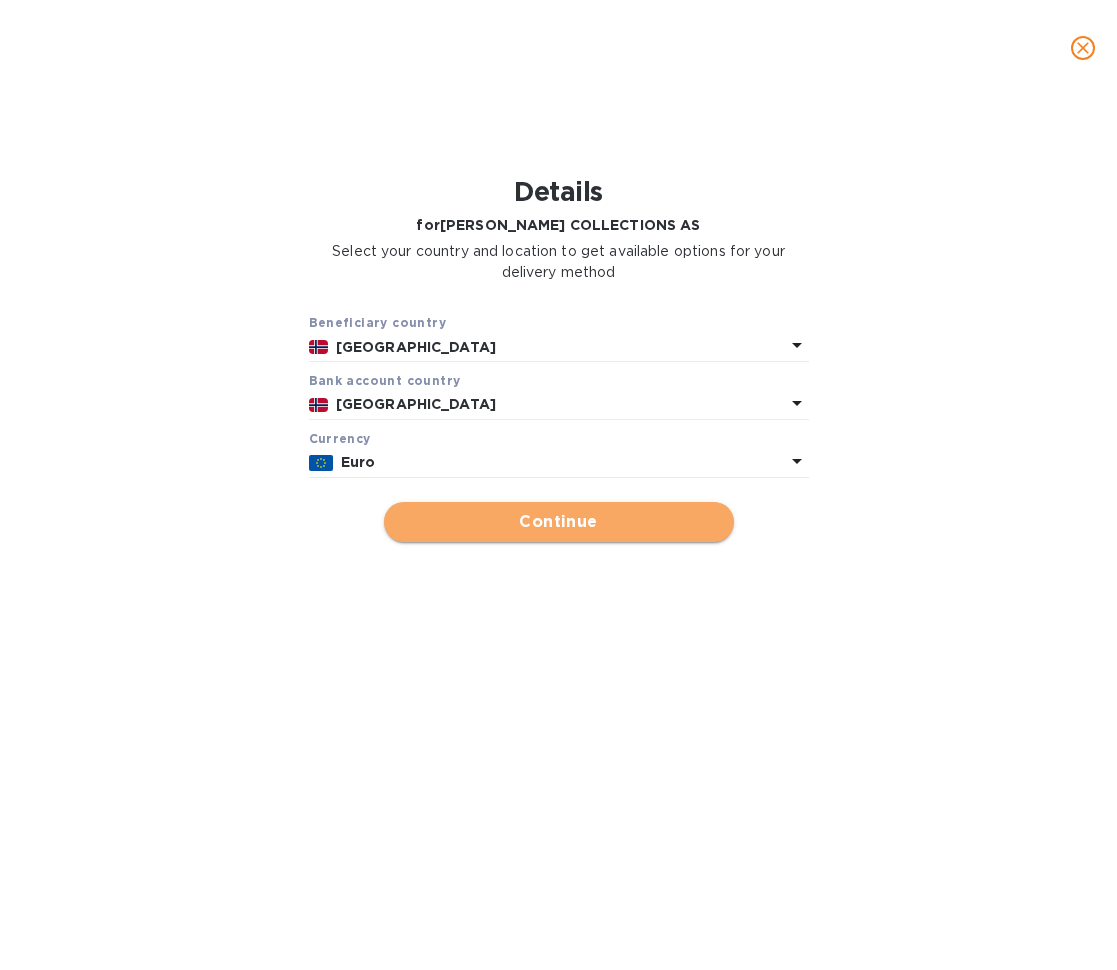 click on "Continue" at bounding box center [559, 522] 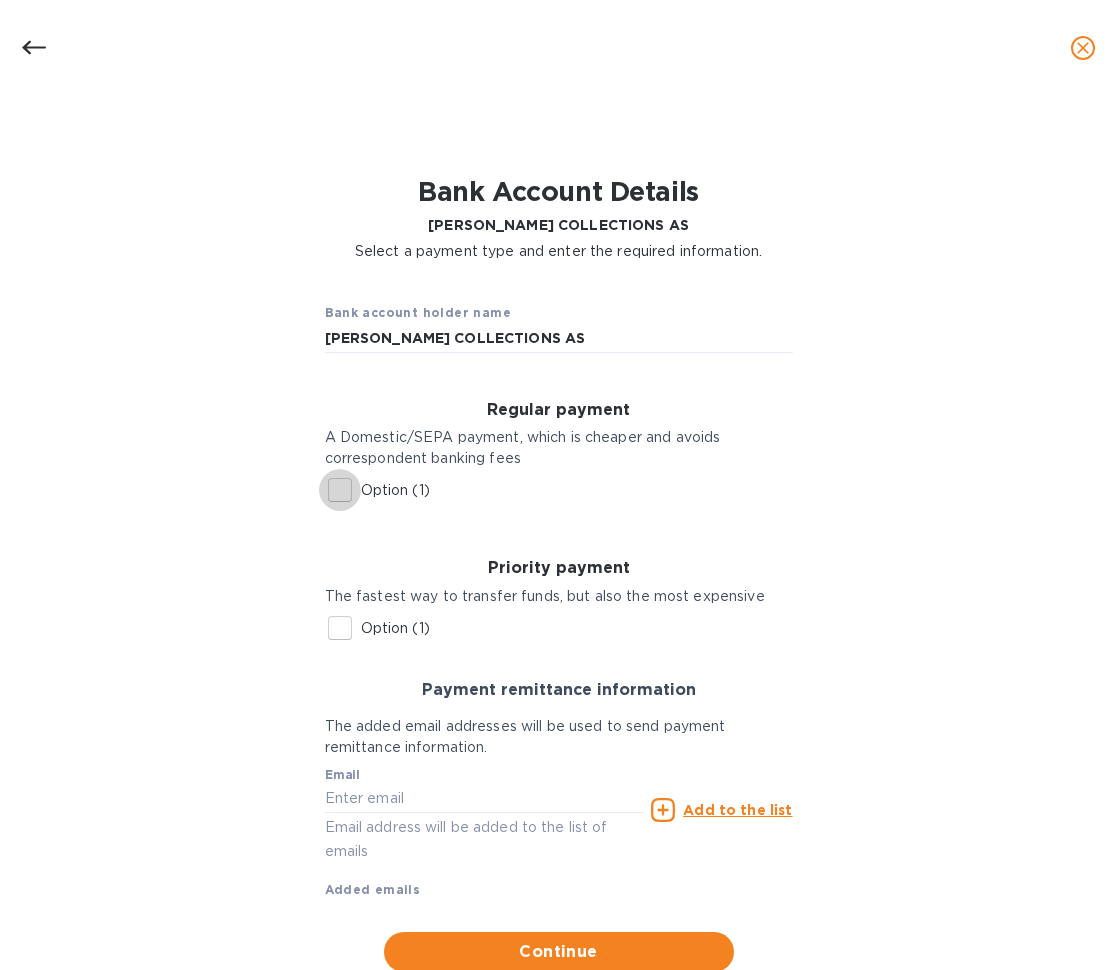 click on "Option (1)" at bounding box center [340, 490] 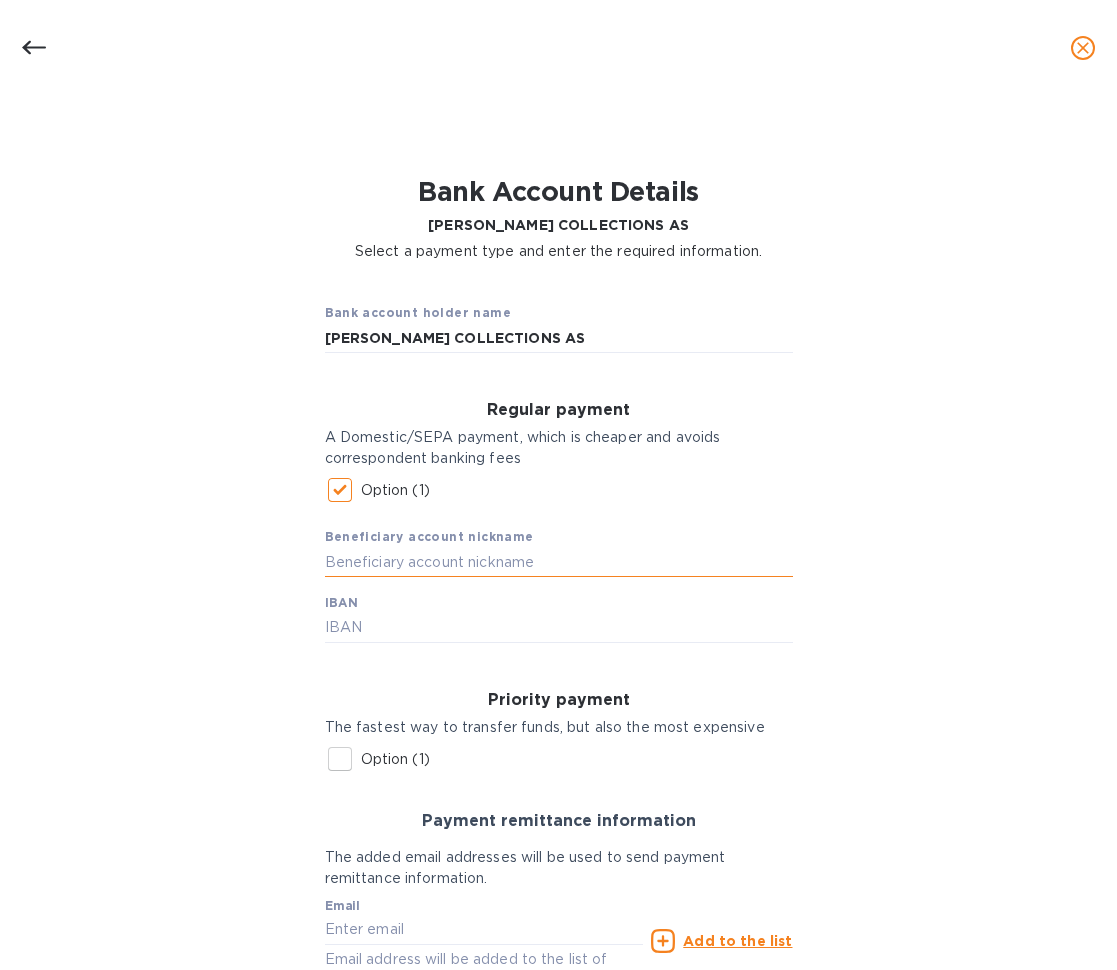 click at bounding box center (559, 562) 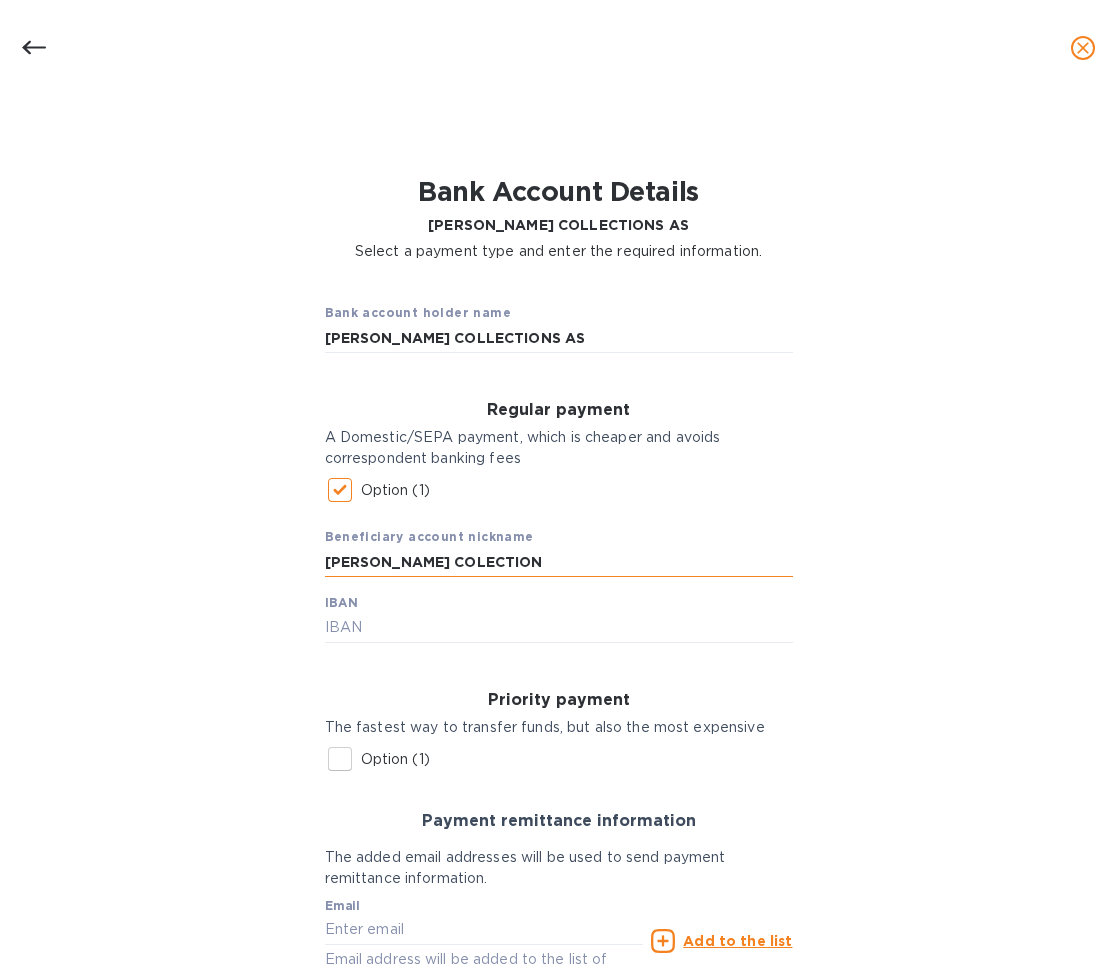 type on "[PERSON_NAME] COLECTION" 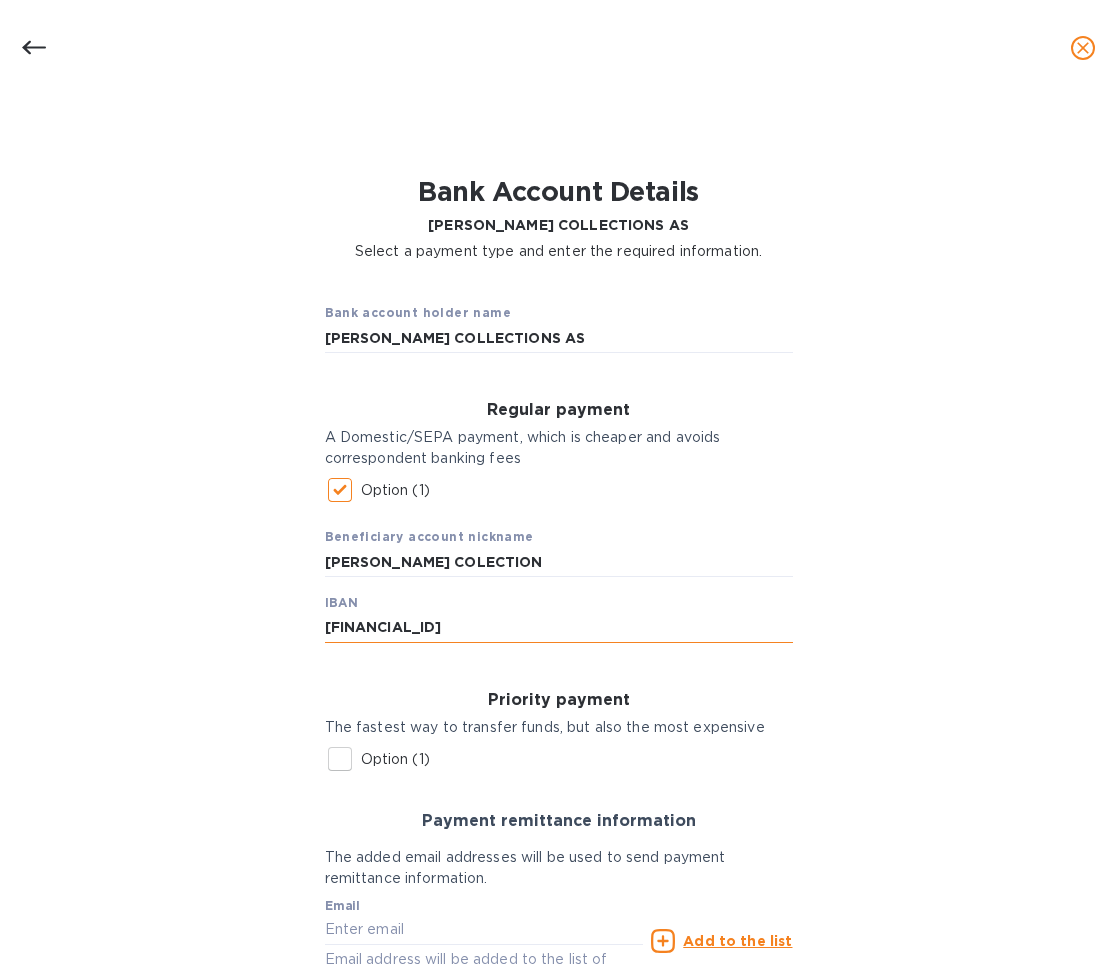 click on "[FINANCIAL_ID]" at bounding box center [559, 628] 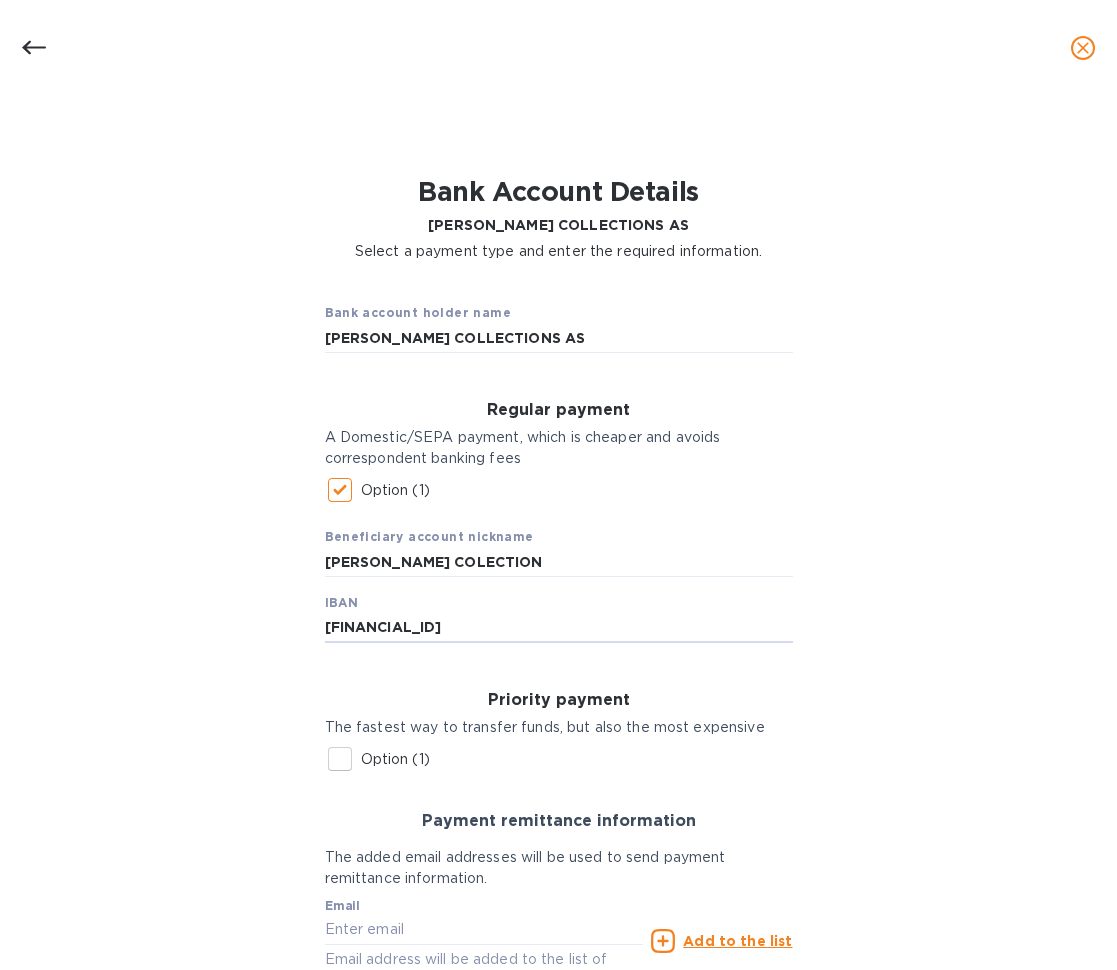 type on "[FINANCIAL_ID]" 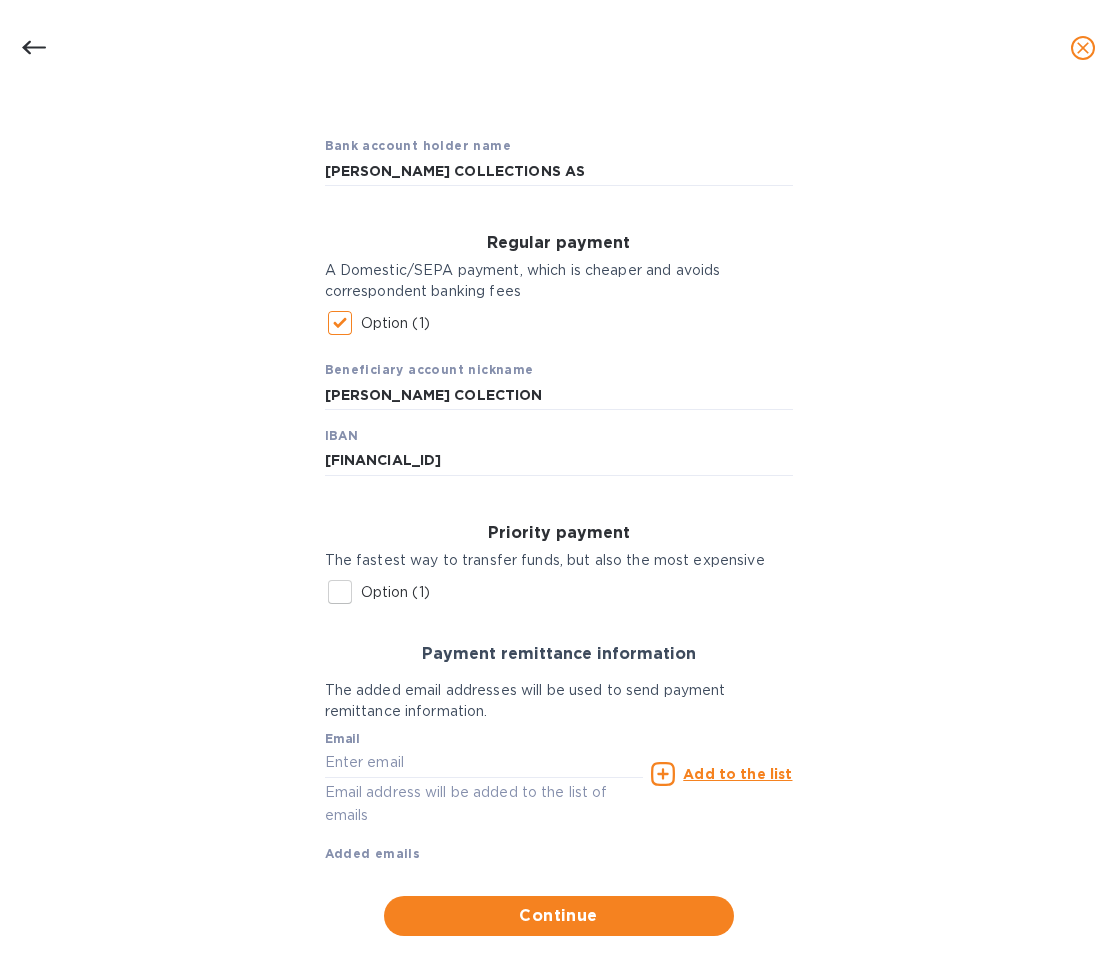 scroll, scrollTop: 188, scrollLeft: 0, axis: vertical 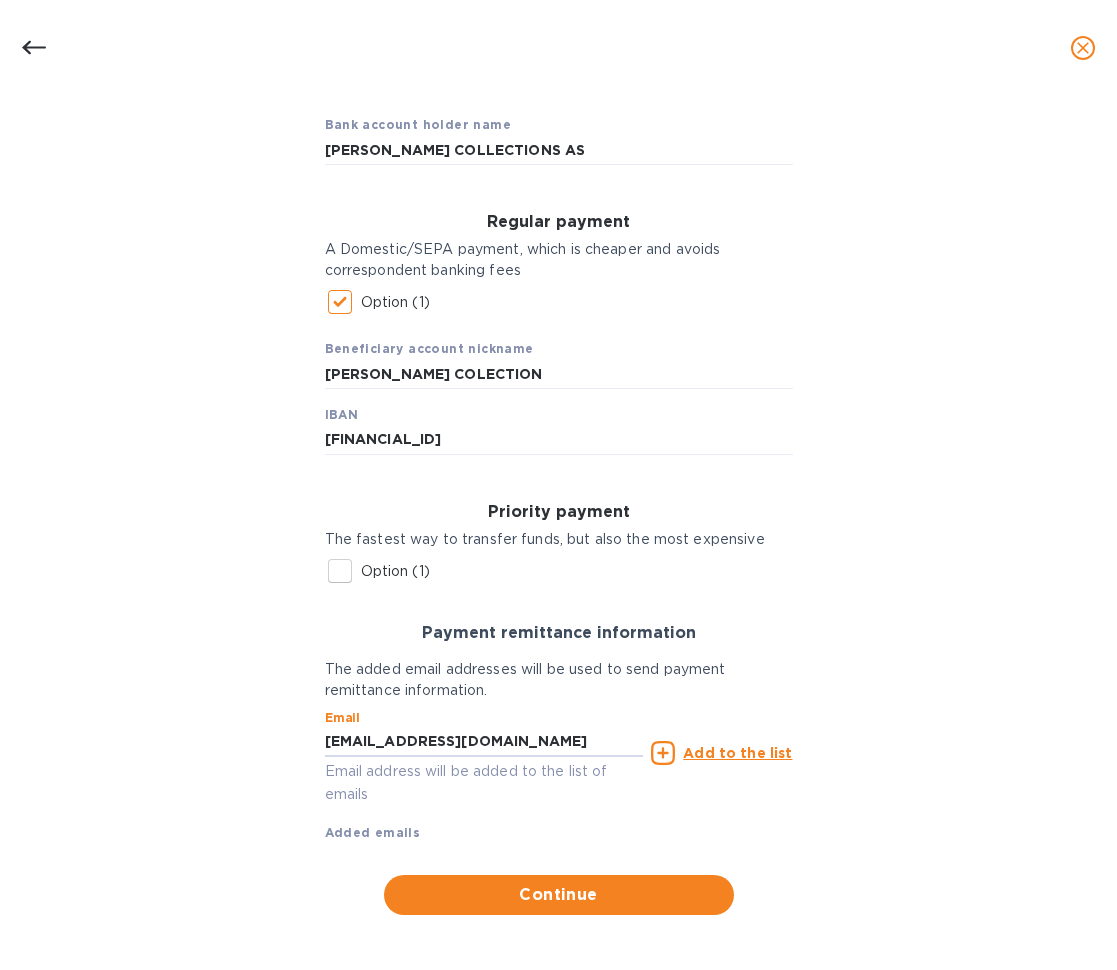 type on "[EMAIL_ADDRESS][DOMAIN_NAME]" 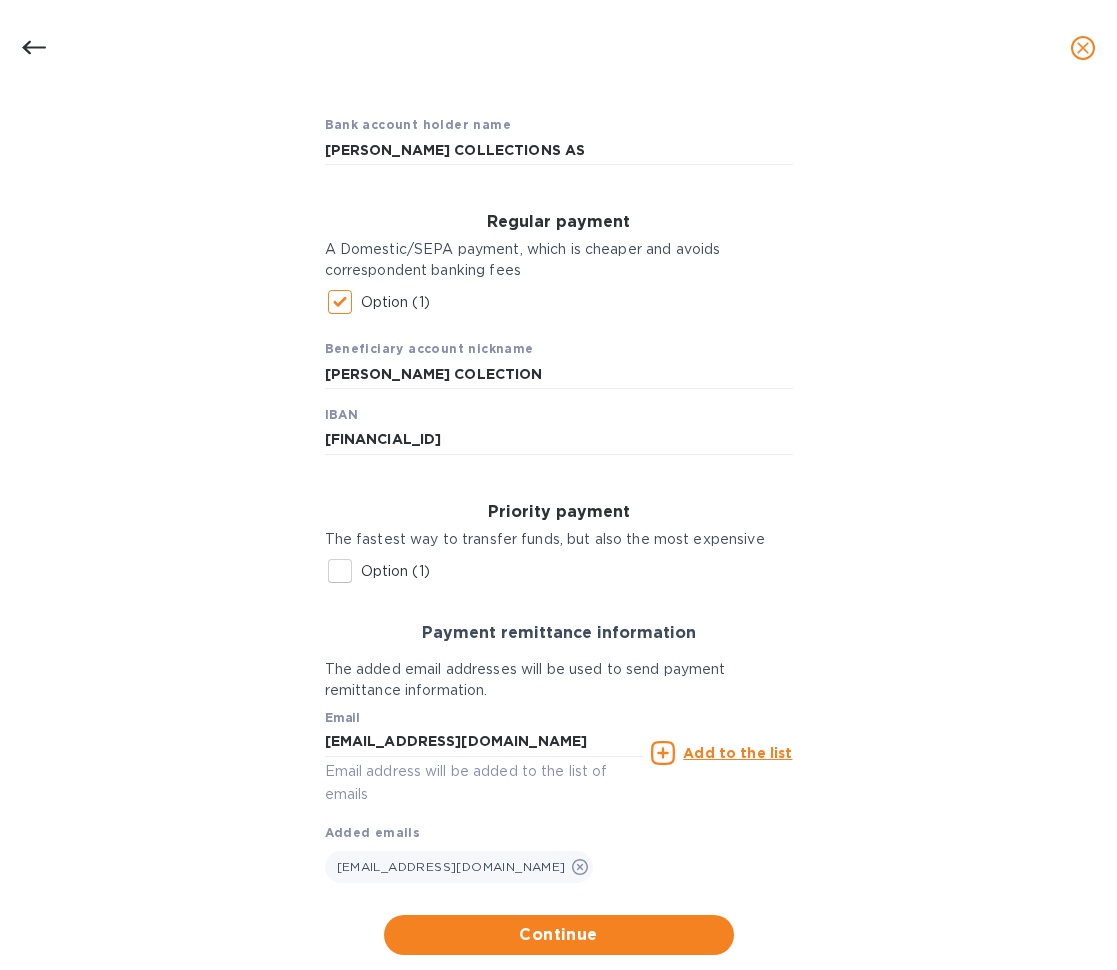 type 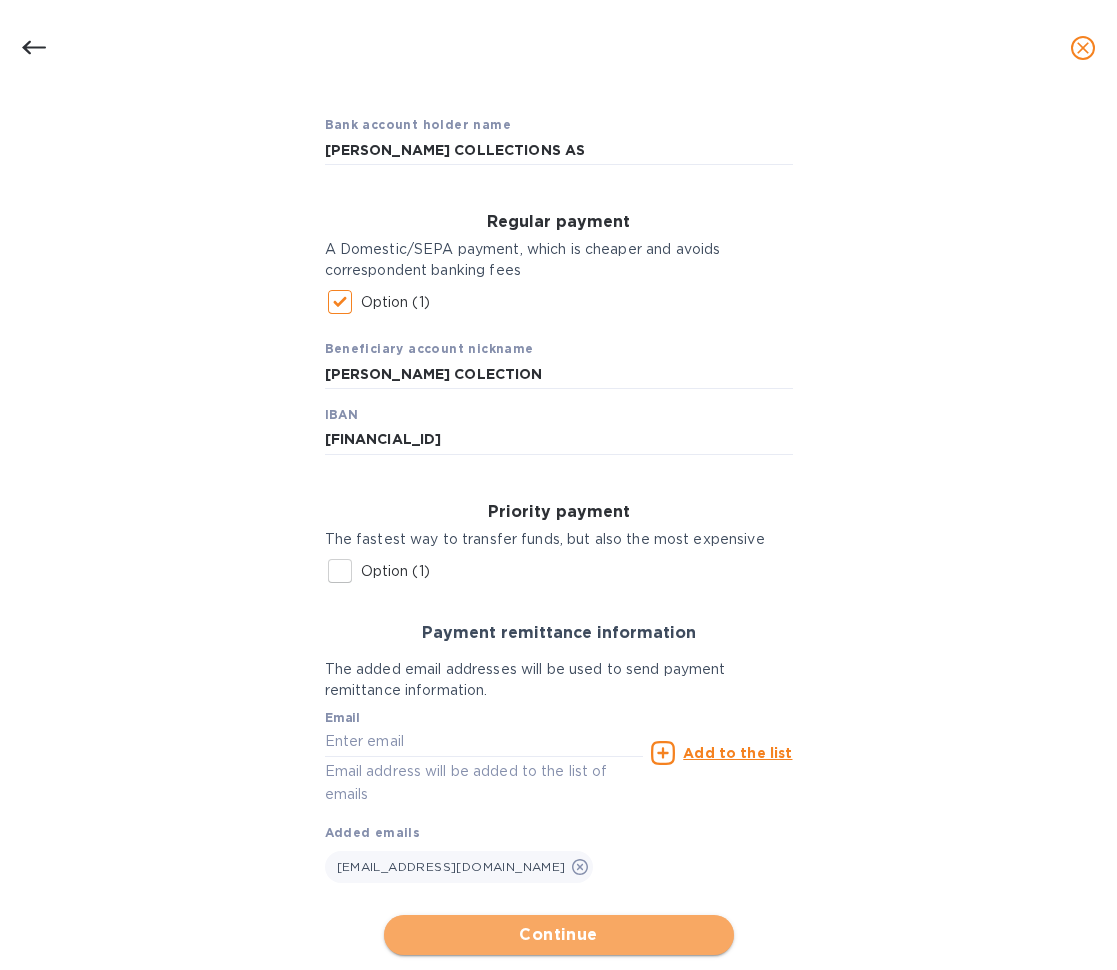 click on "Continue" at bounding box center (559, 935) 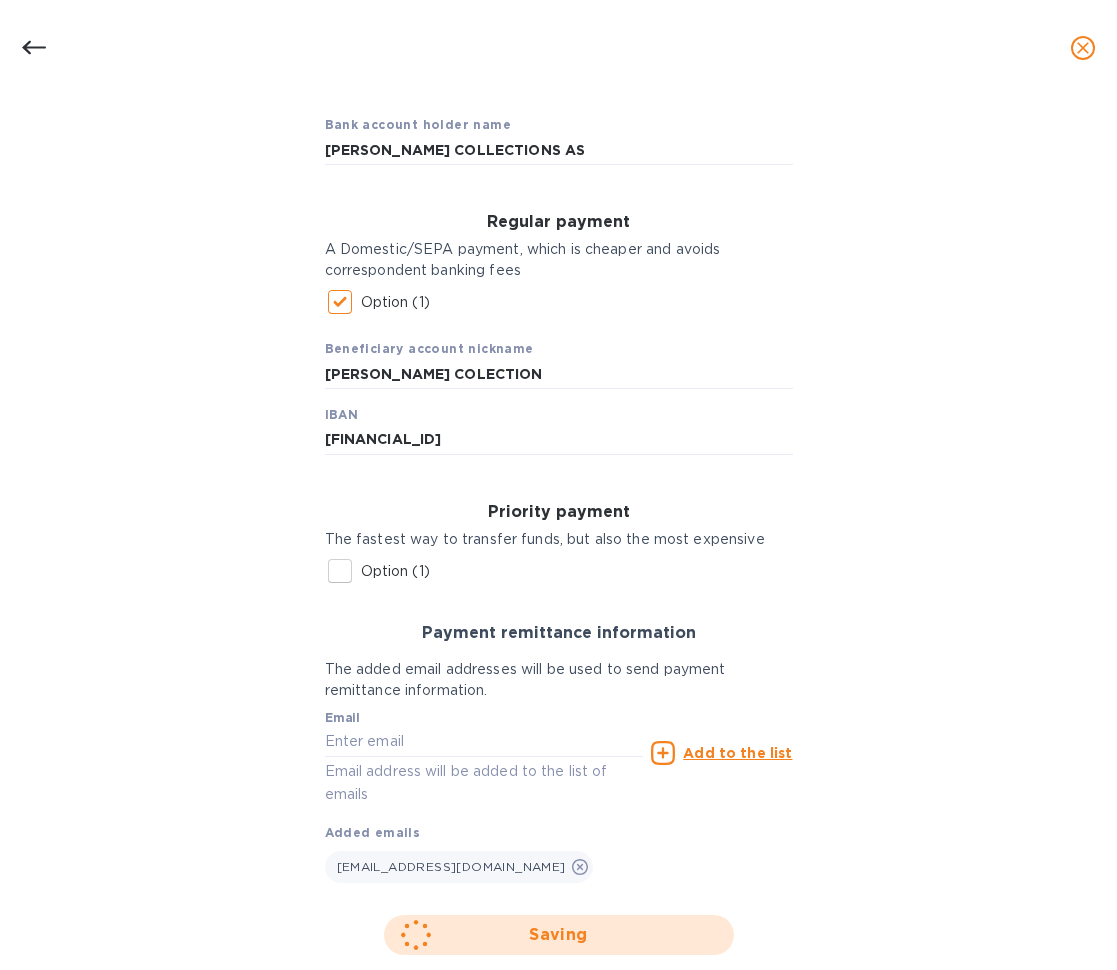 scroll, scrollTop: 0, scrollLeft: 0, axis: both 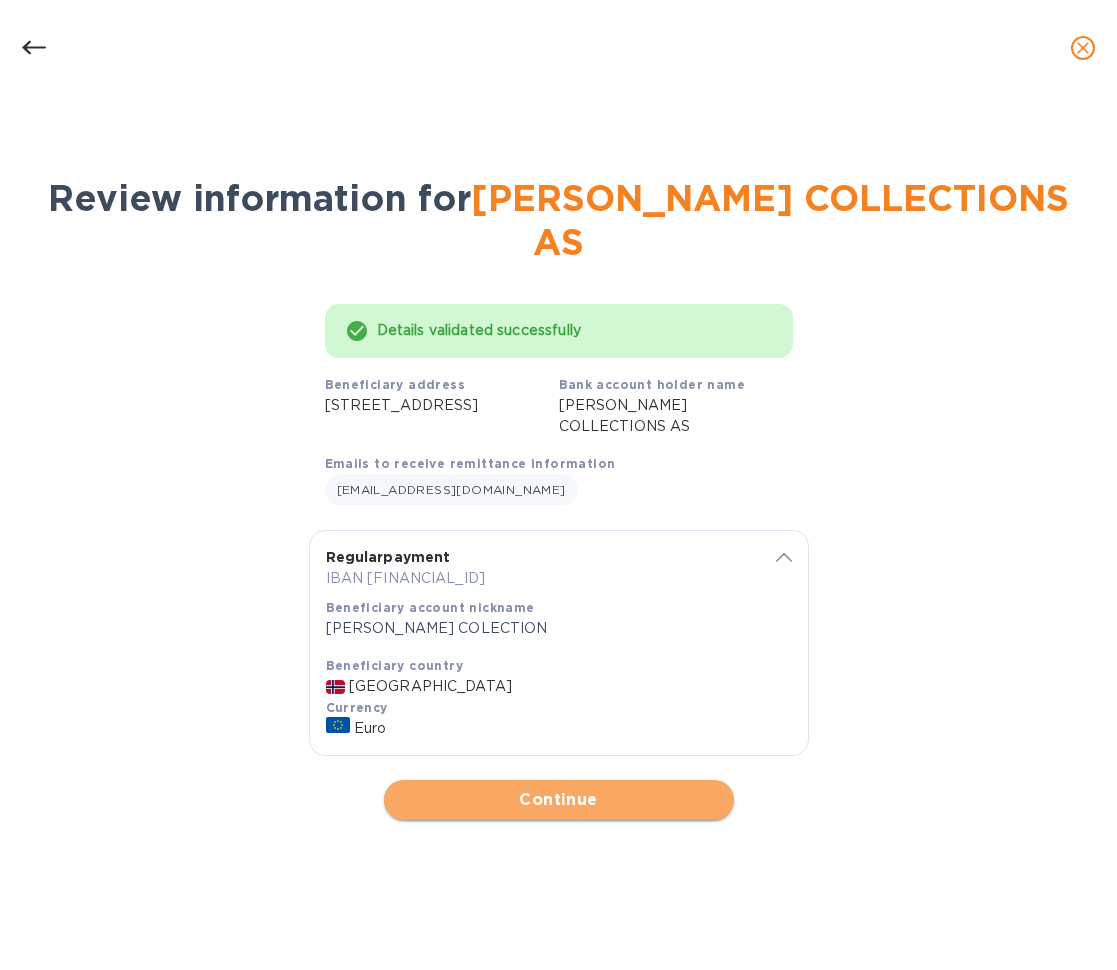click on "Continue" at bounding box center (559, 800) 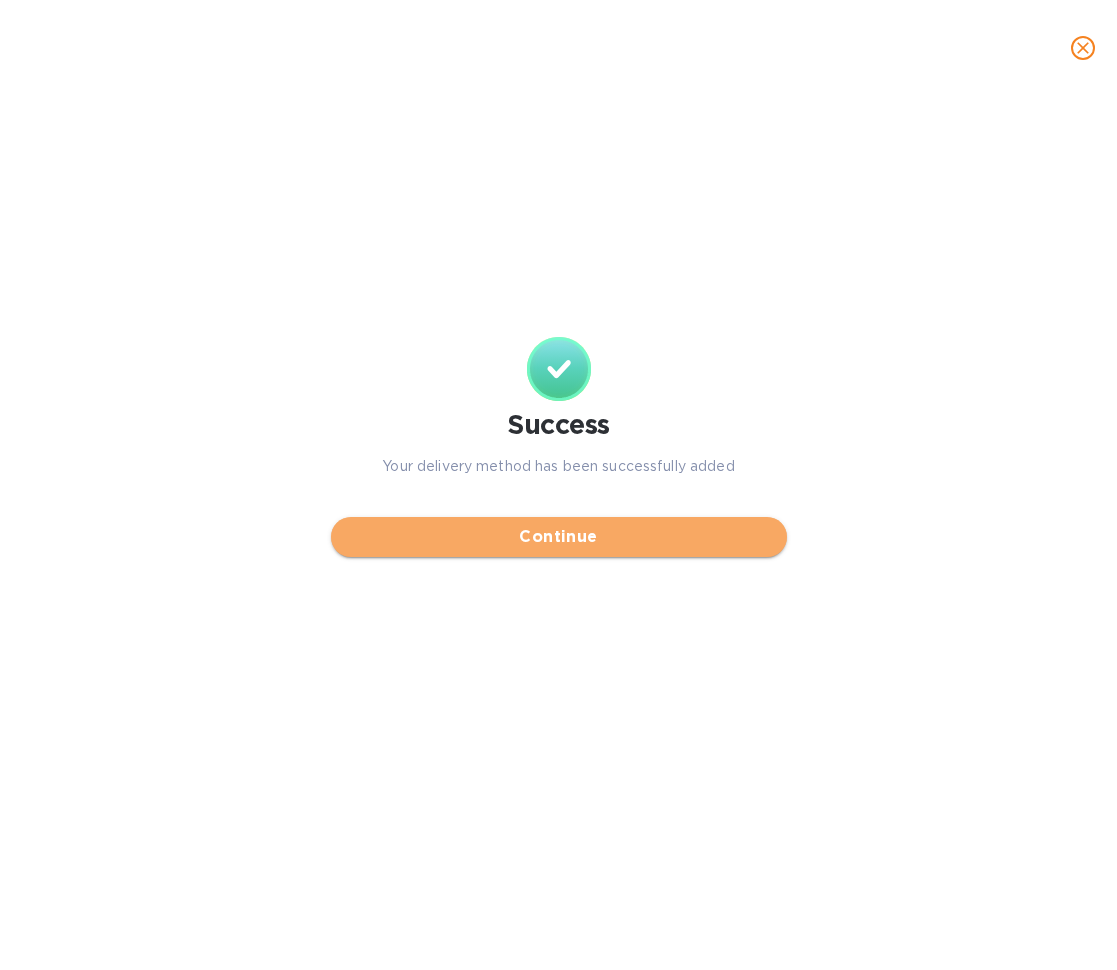 click on "Continue" at bounding box center [559, 537] 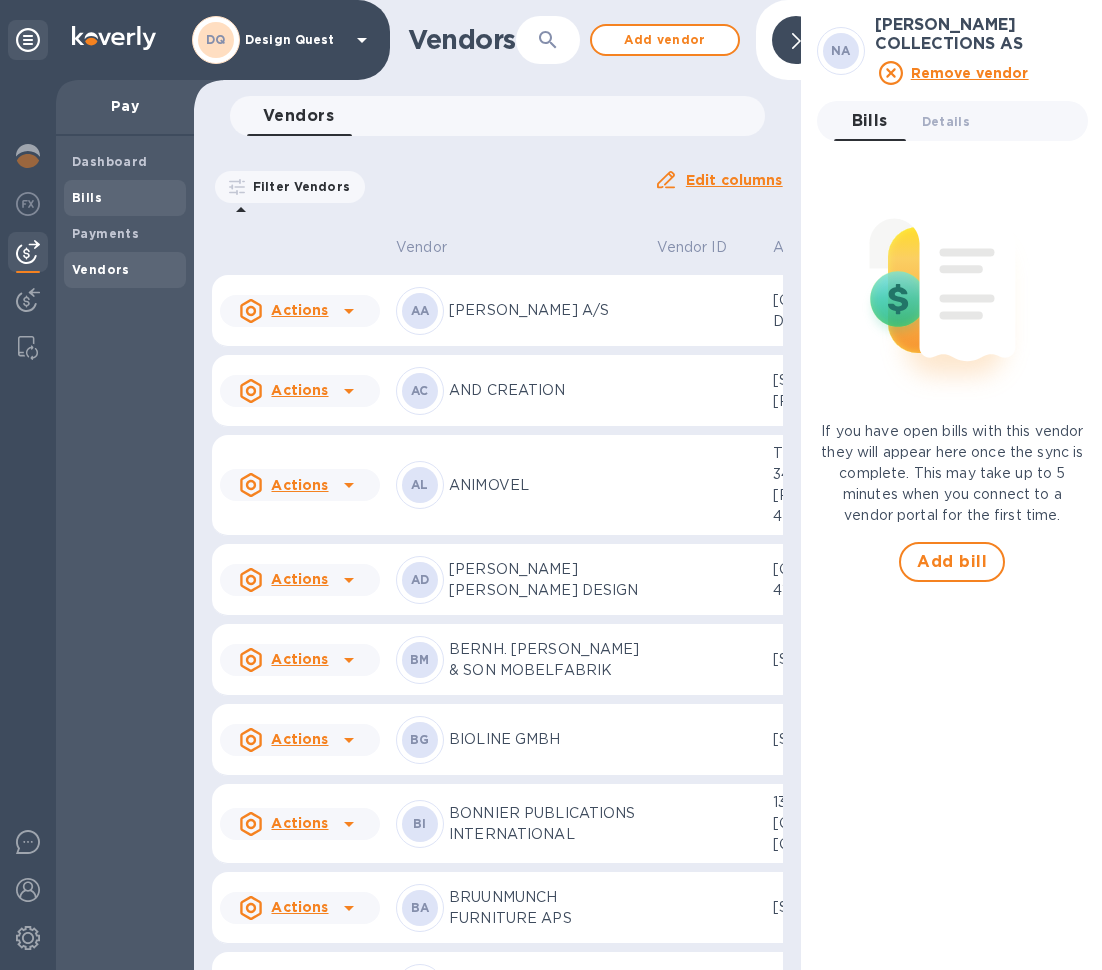 click on "Bills" at bounding box center (87, 197) 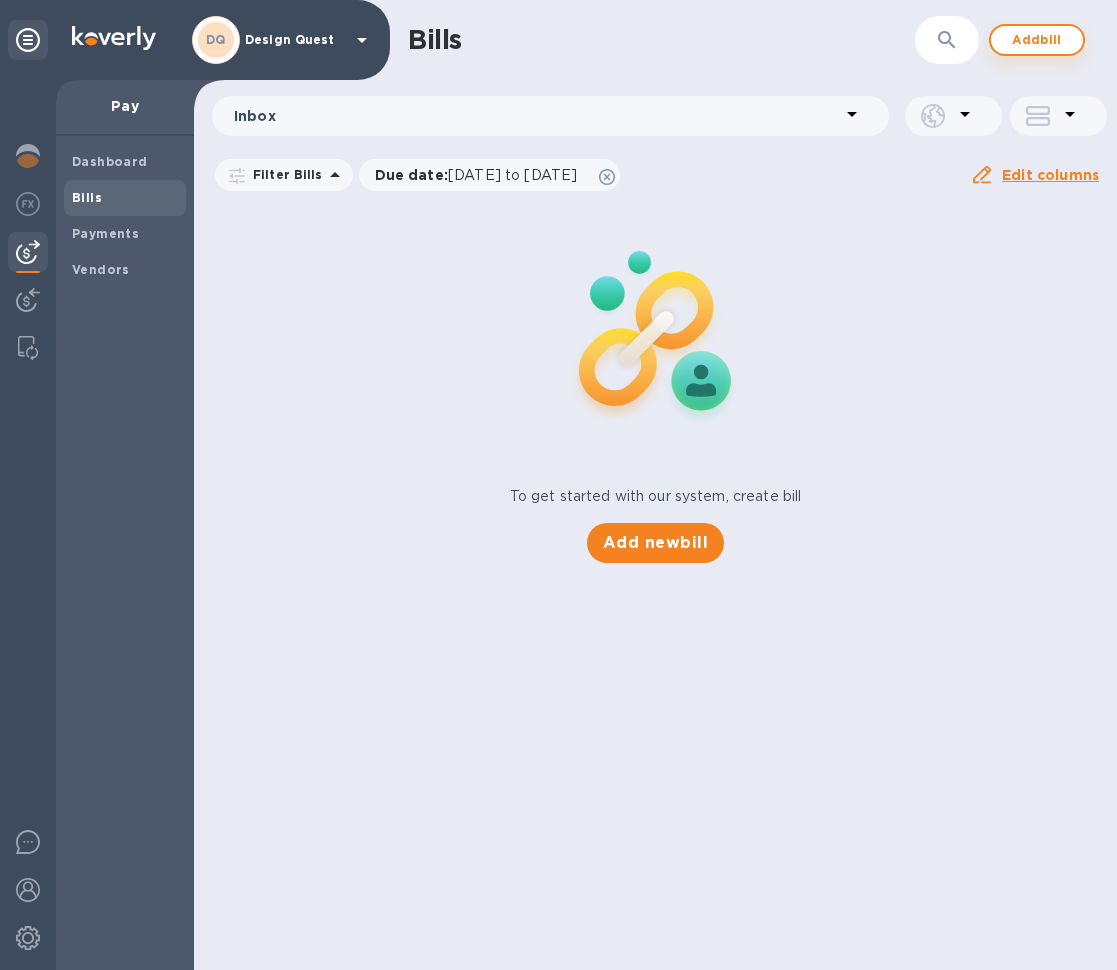 click on "Add   bill" at bounding box center [1037, 40] 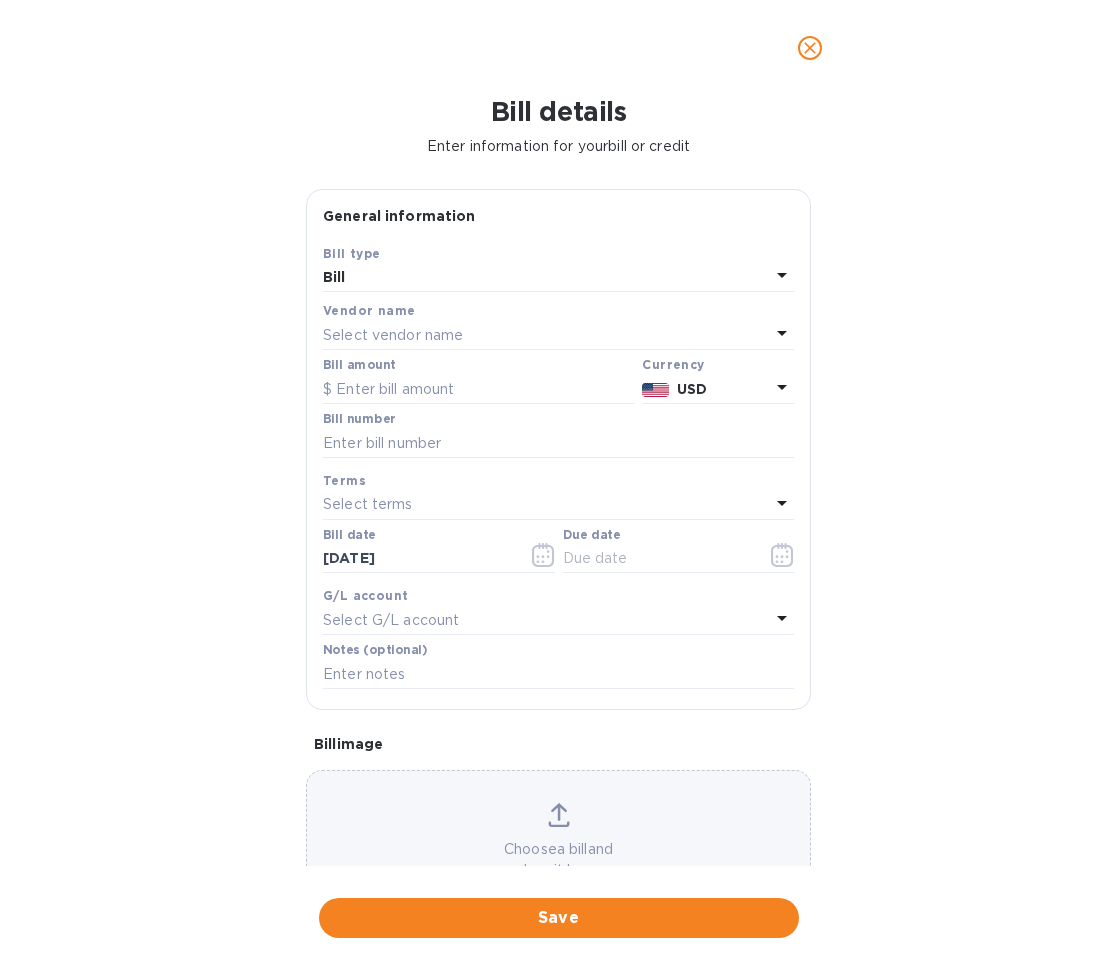 click on "Select vendor name" at bounding box center (546, 335) 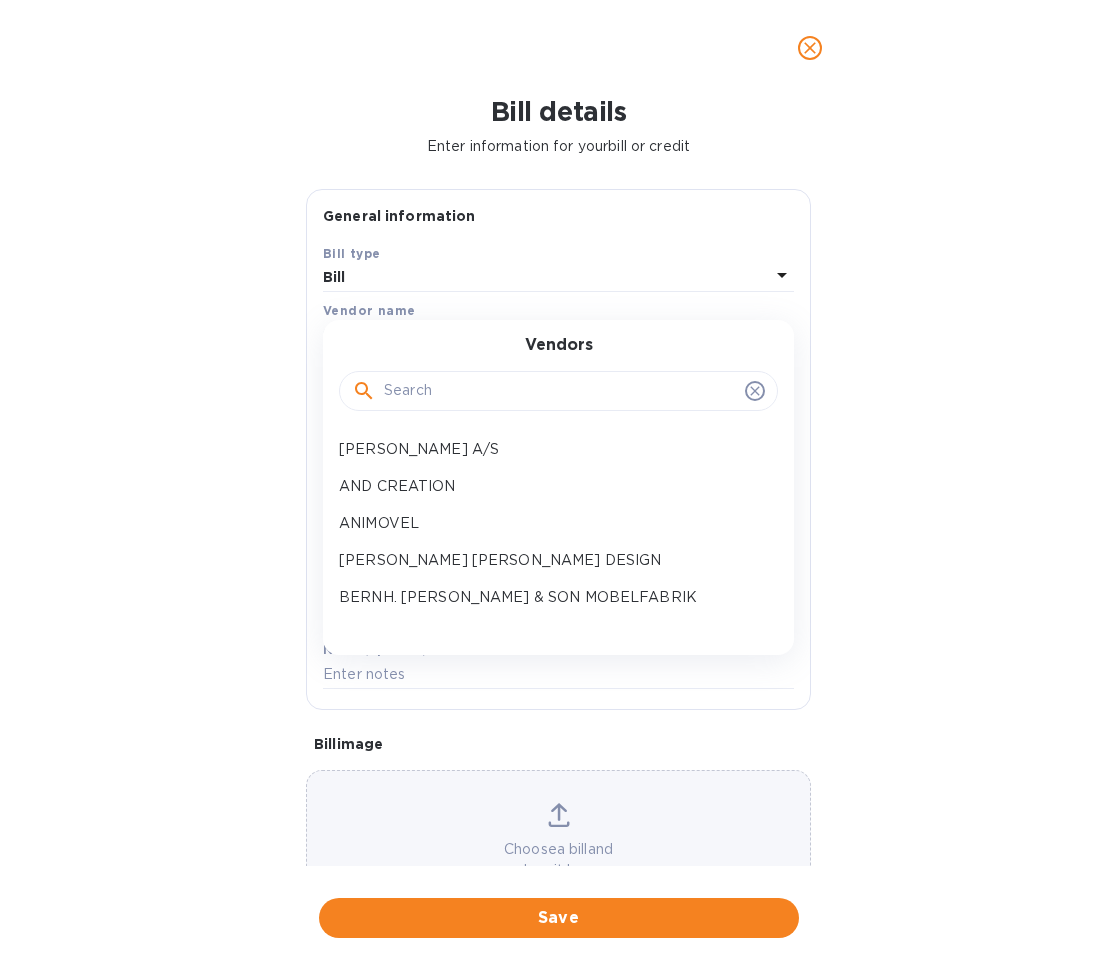 click at bounding box center (560, 391) 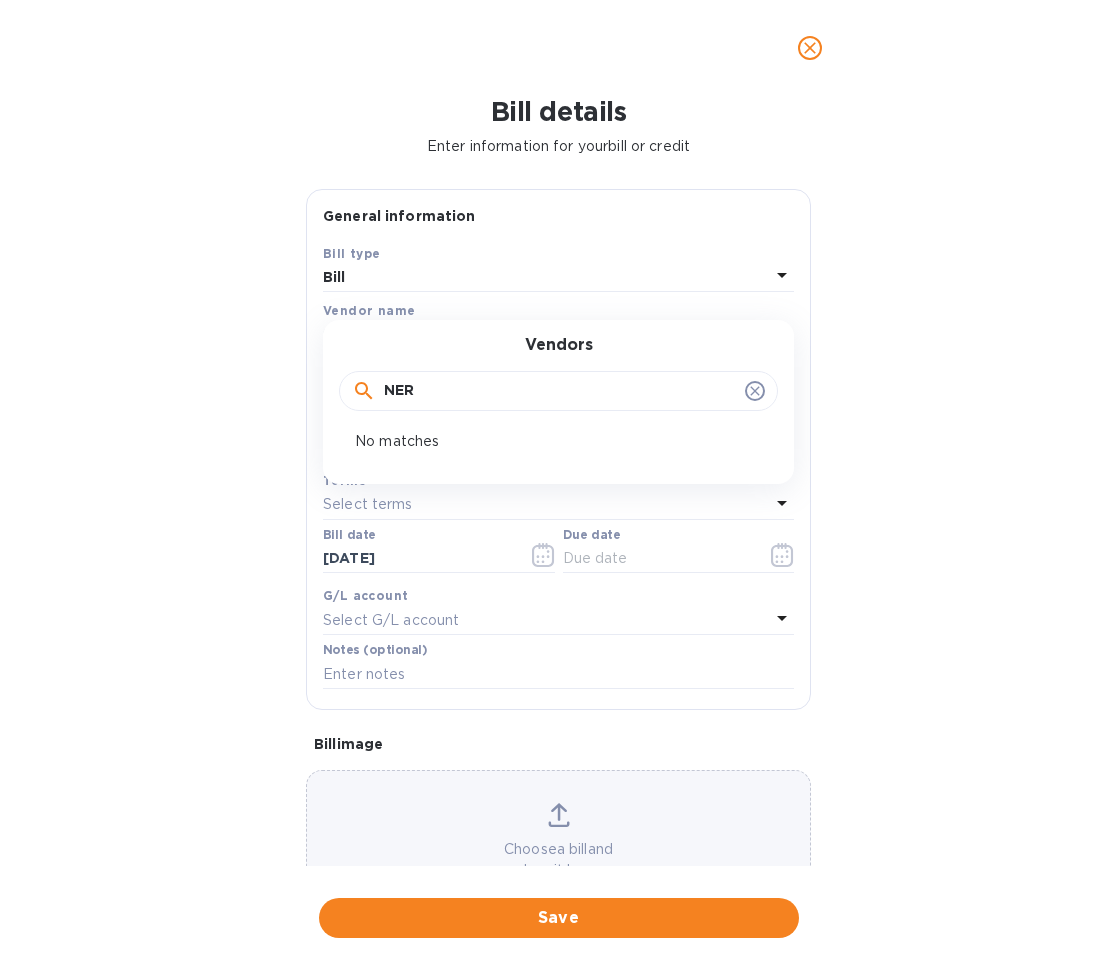 type on "NE" 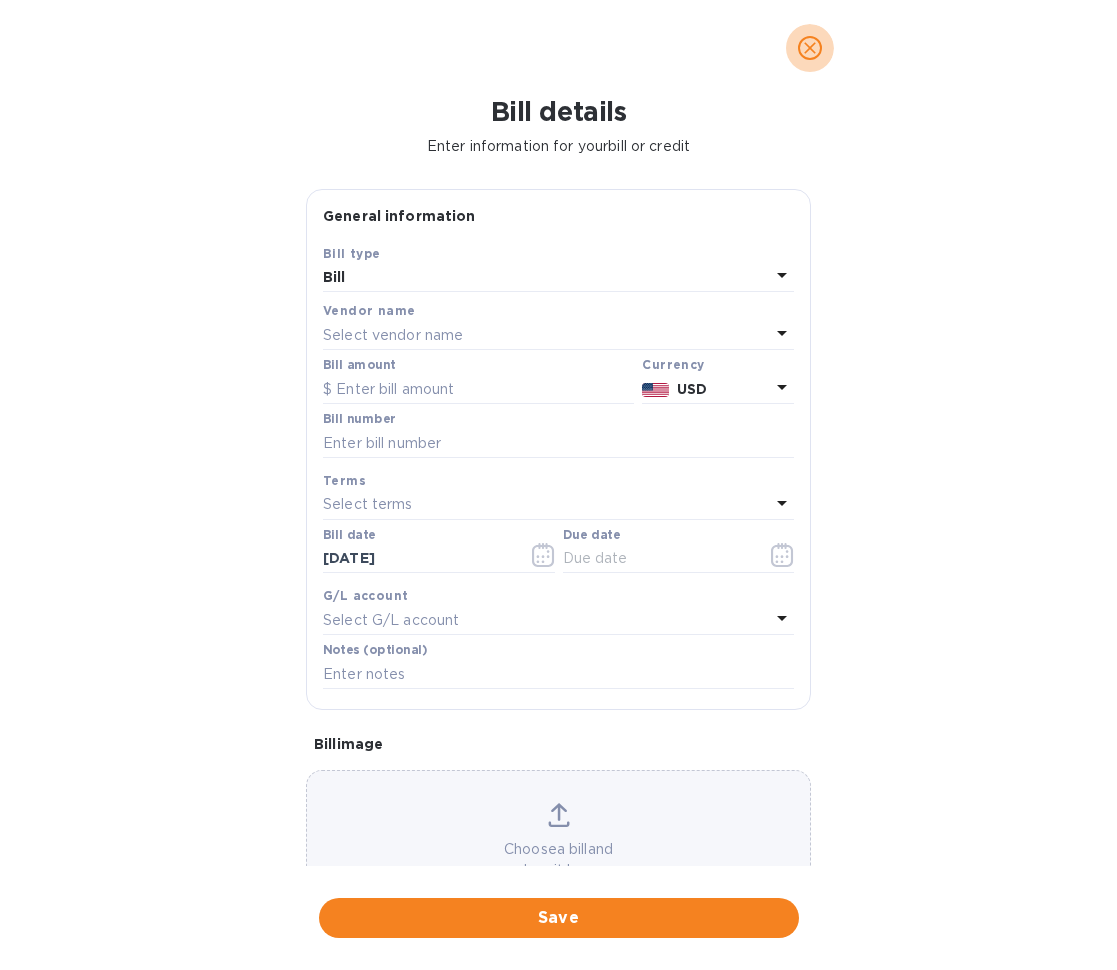 click 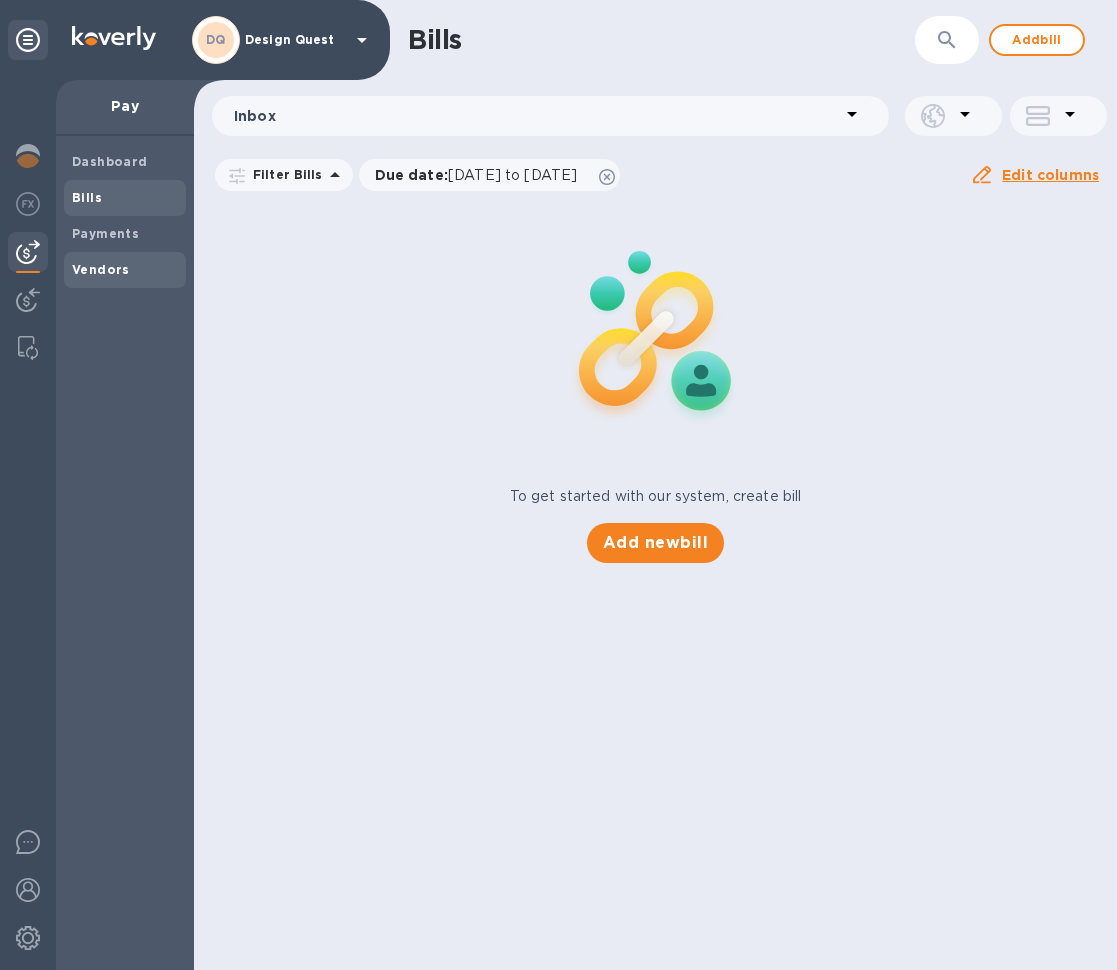 click on "Vendors" at bounding box center [101, 269] 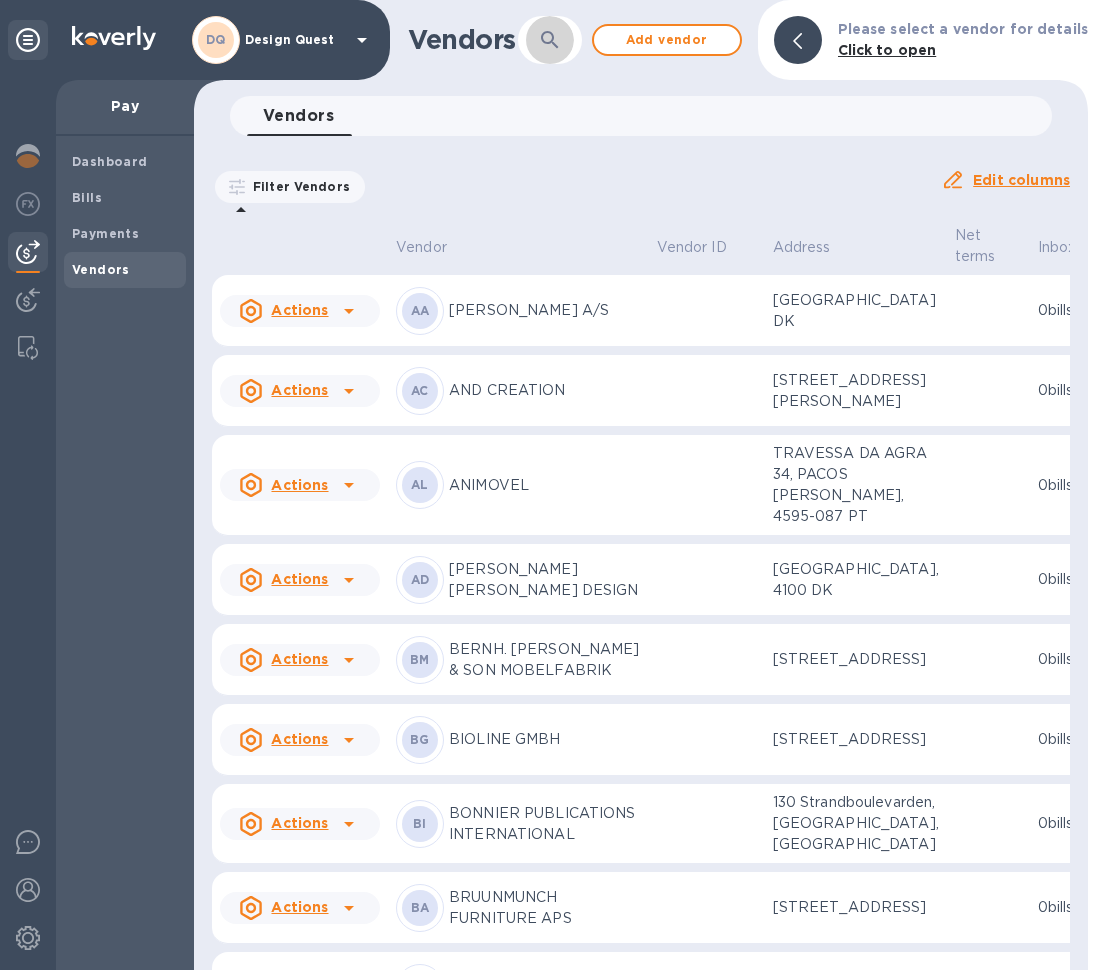 click 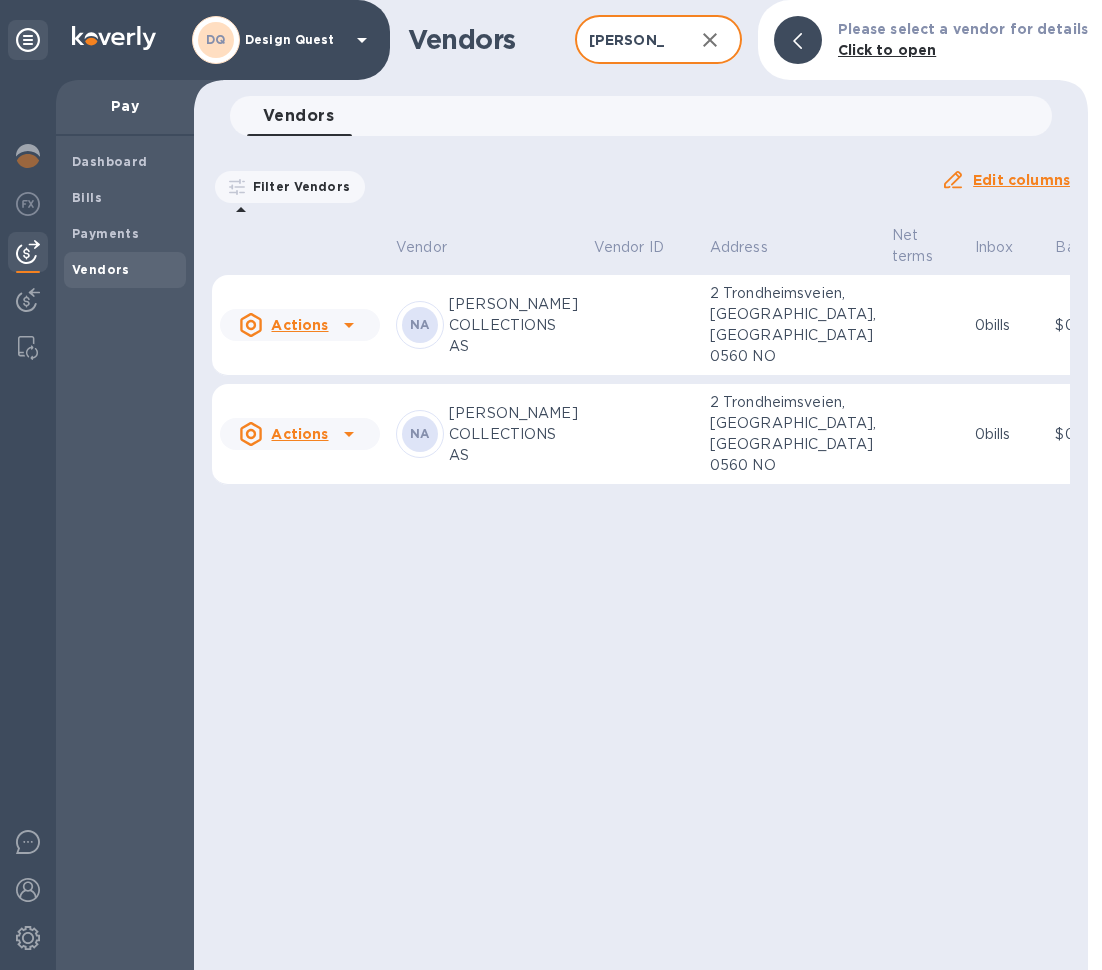 type on "[PERSON_NAME]" 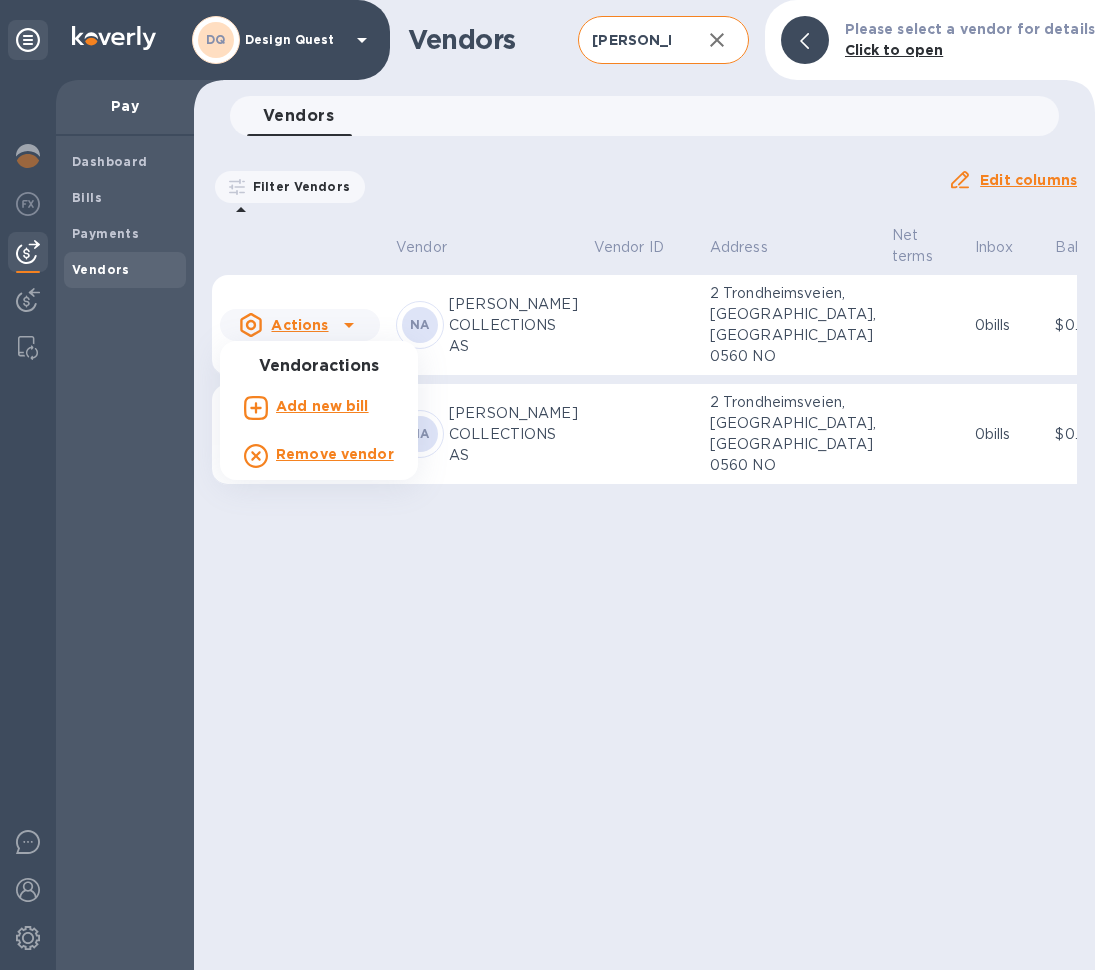 click at bounding box center [558, 485] 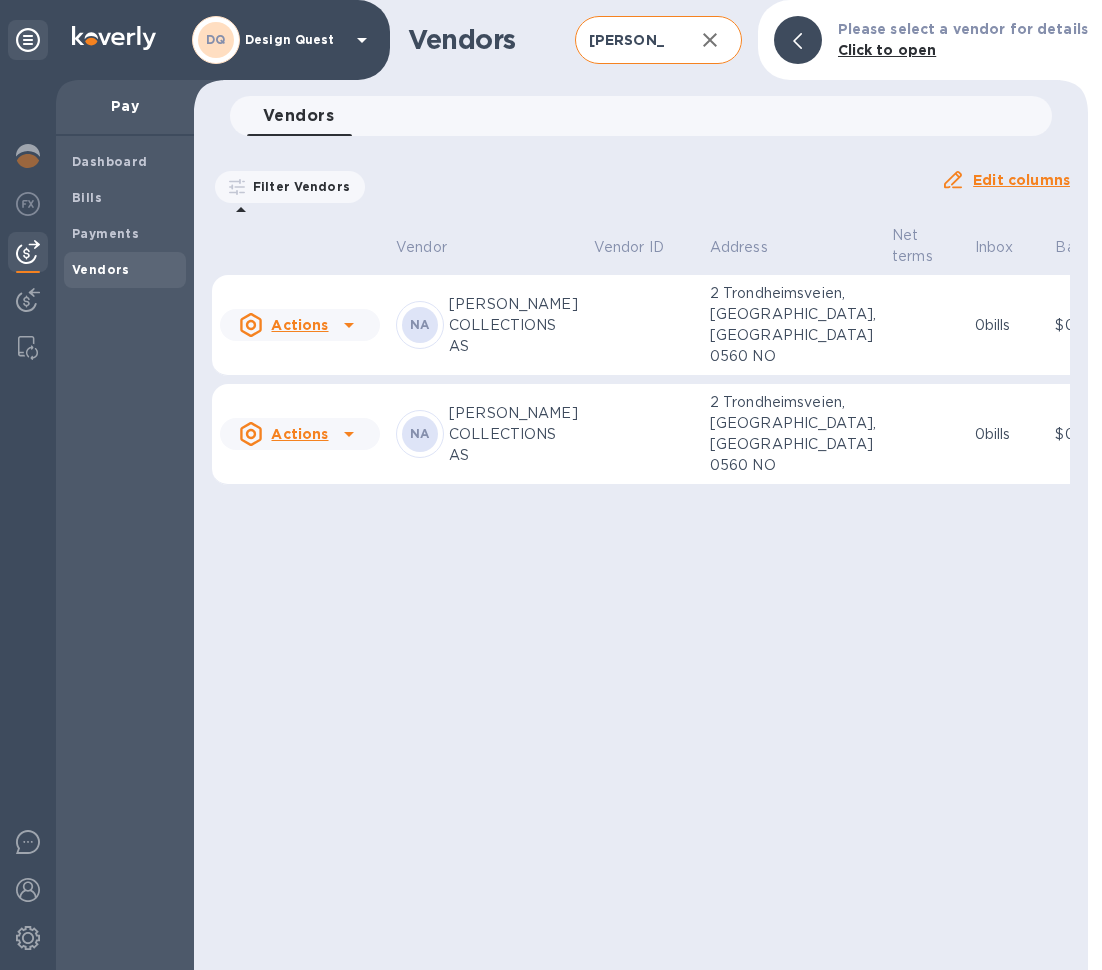 click on "2 Trondheimsveien, [GEOGRAPHIC_DATA],   [GEOGRAPHIC_DATA] 0560 NO" at bounding box center (793, 325) 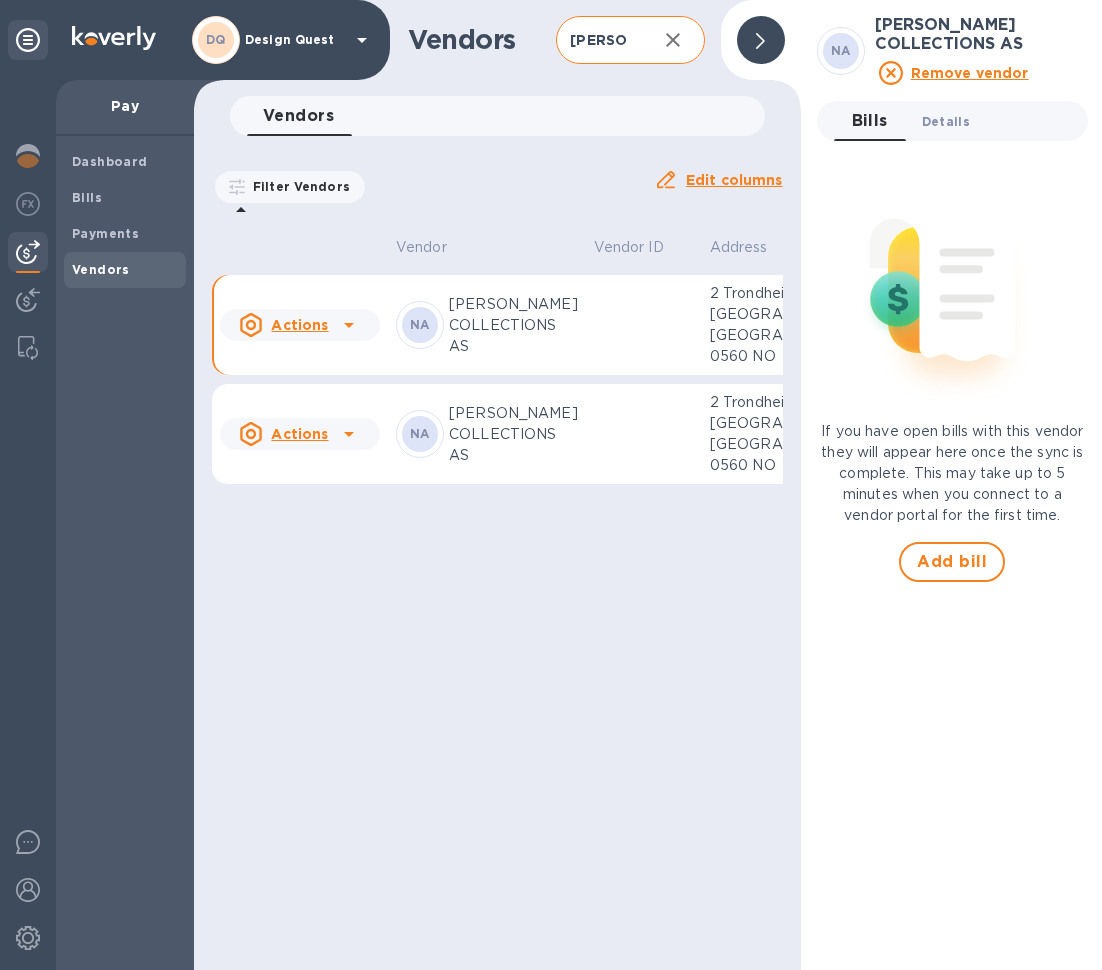 click on "Details 0" at bounding box center (946, 121) 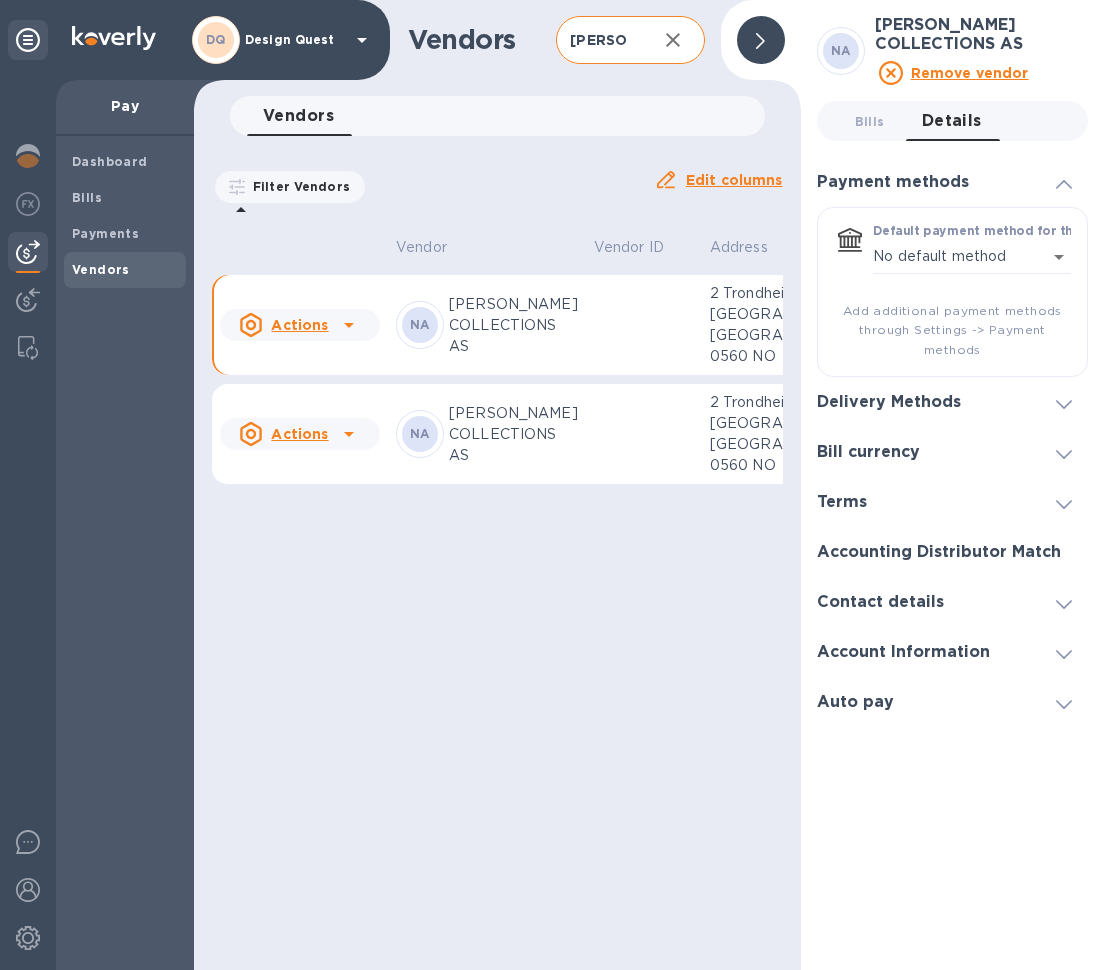 click 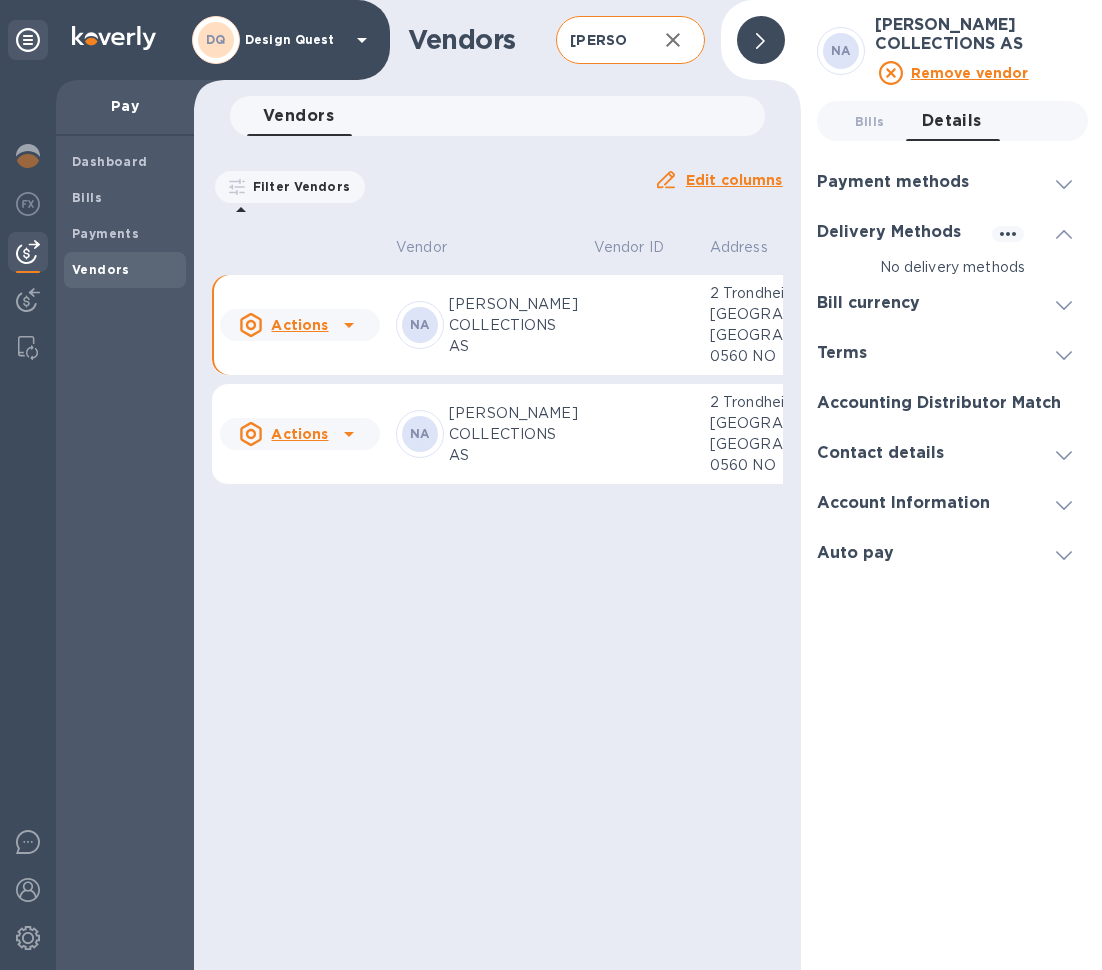 click 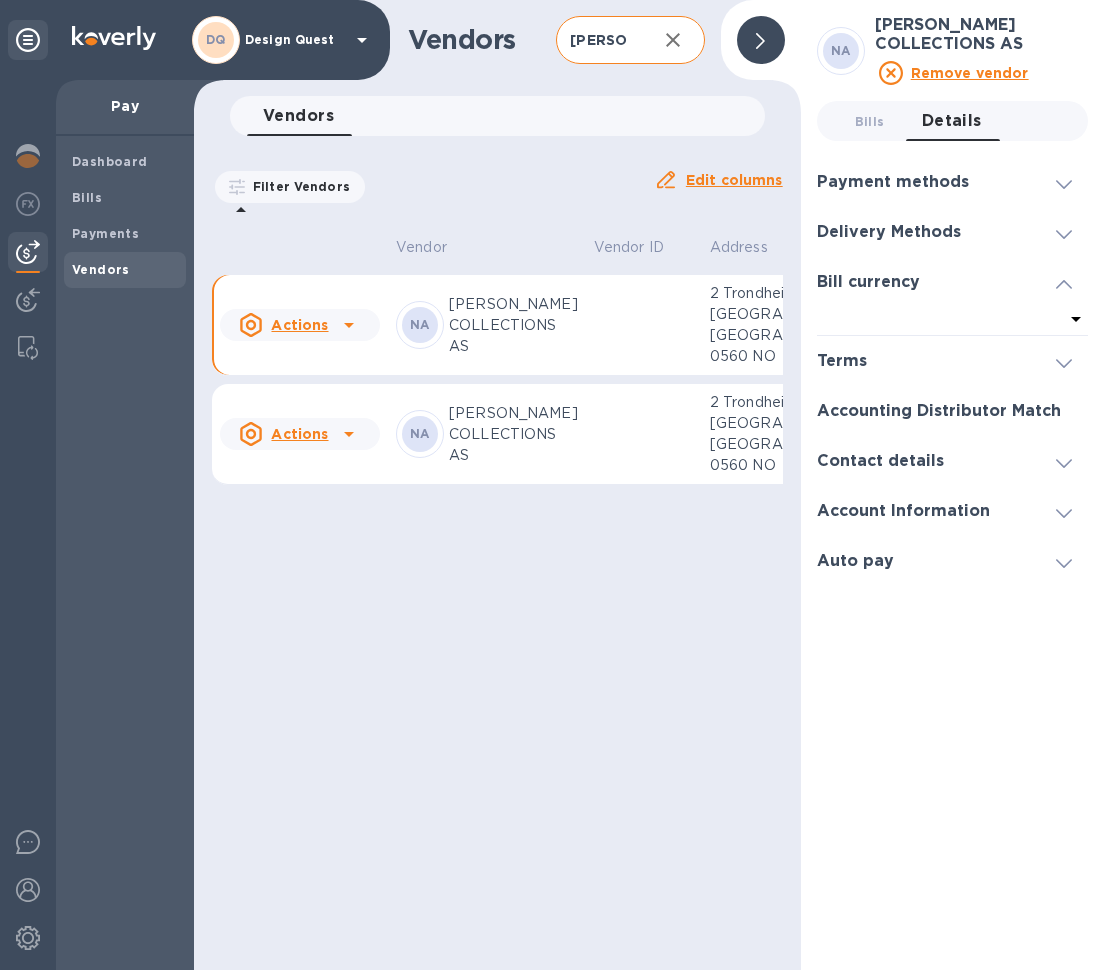 click on "Vendors [PERSON_NAME] ​ Add vendor Vendors 0 Filter Vendors Auto pay:  All Edit columns Vendor Vendor ID Address Net terms Inbox Balance Status Actions NA [PERSON_NAME] COLLECTIONS AS 2 Trondheimsveien, [GEOGRAPHIC_DATA],   [GEOGRAPHIC_DATA] 0560 NO 0  bills $0.00 Manually added Actions NA [PERSON_NAME] COLLECTIONS AS 2 [GEOGRAPHIC_DATA], [GEOGRAPHIC_DATA],   [GEOGRAPHIC_DATA] NO 0  bills $0.00 Manually added" at bounding box center (497, 485) 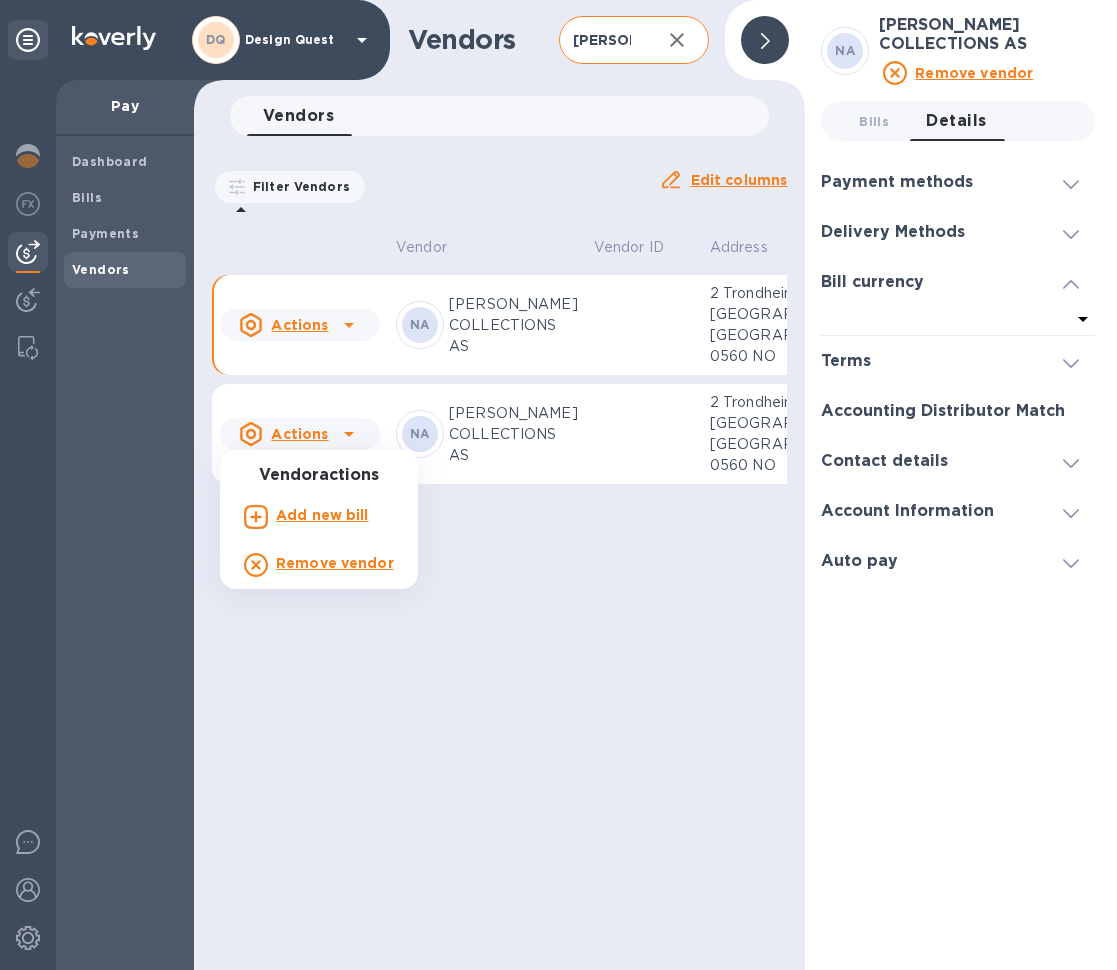 click at bounding box center [558, 485] 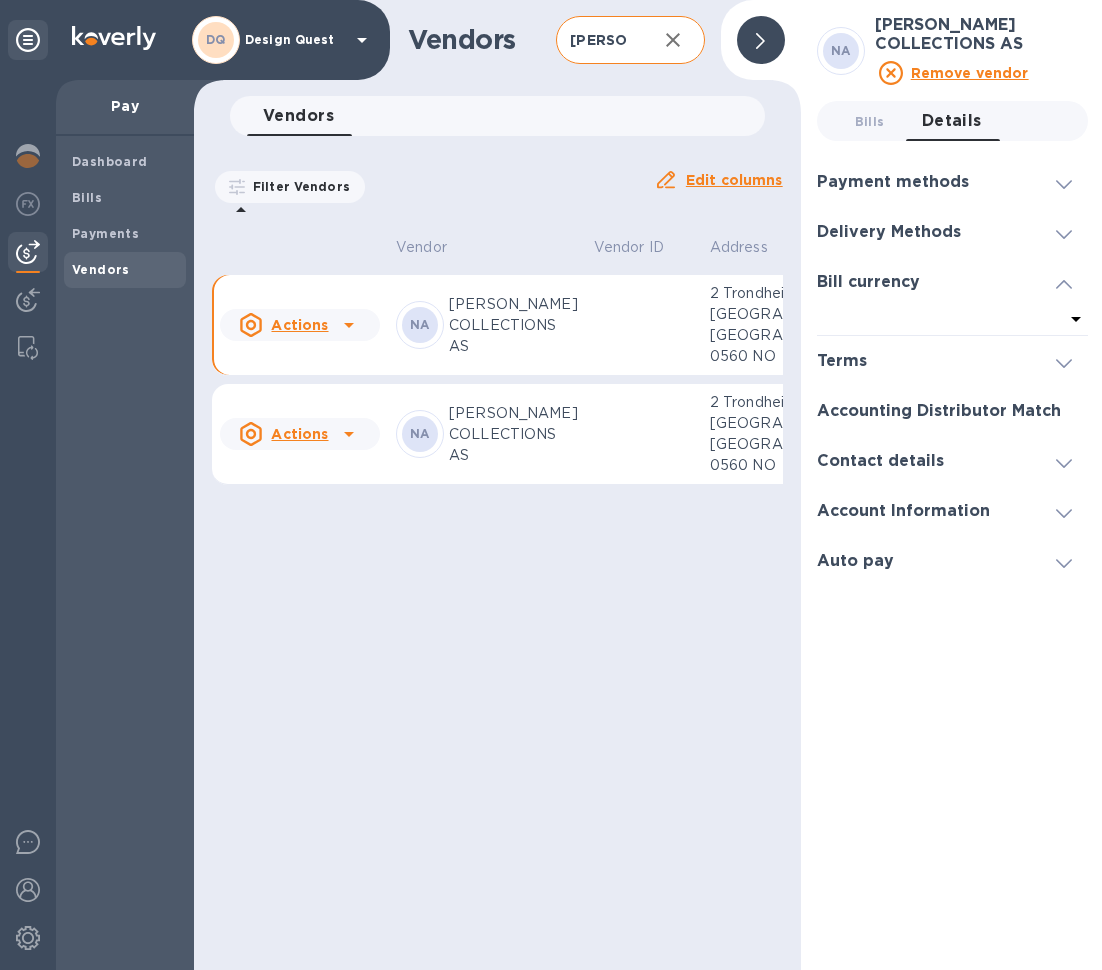 click at bounding box center (760, 40) 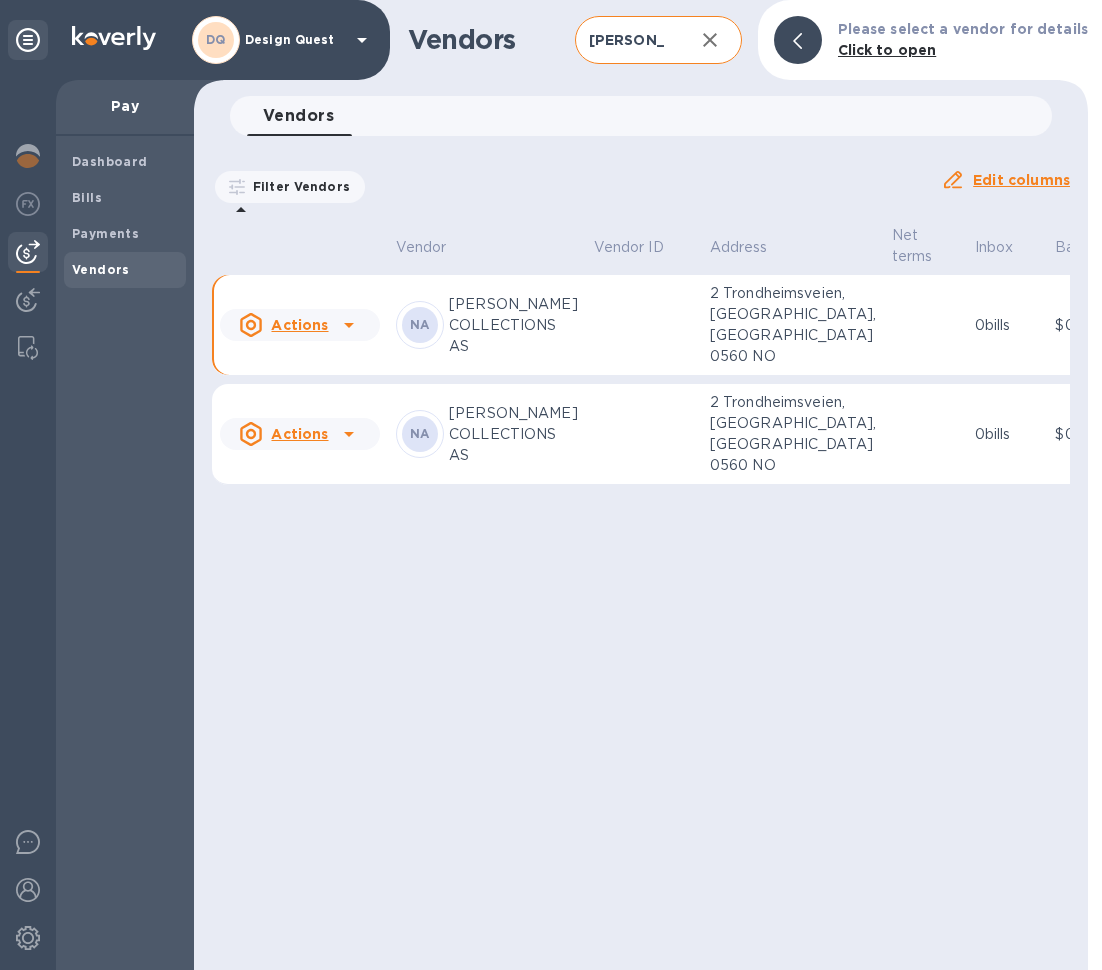 click on "[PERSON_NAME] COLLECTIONS AS" at bounding box center [513, 434] 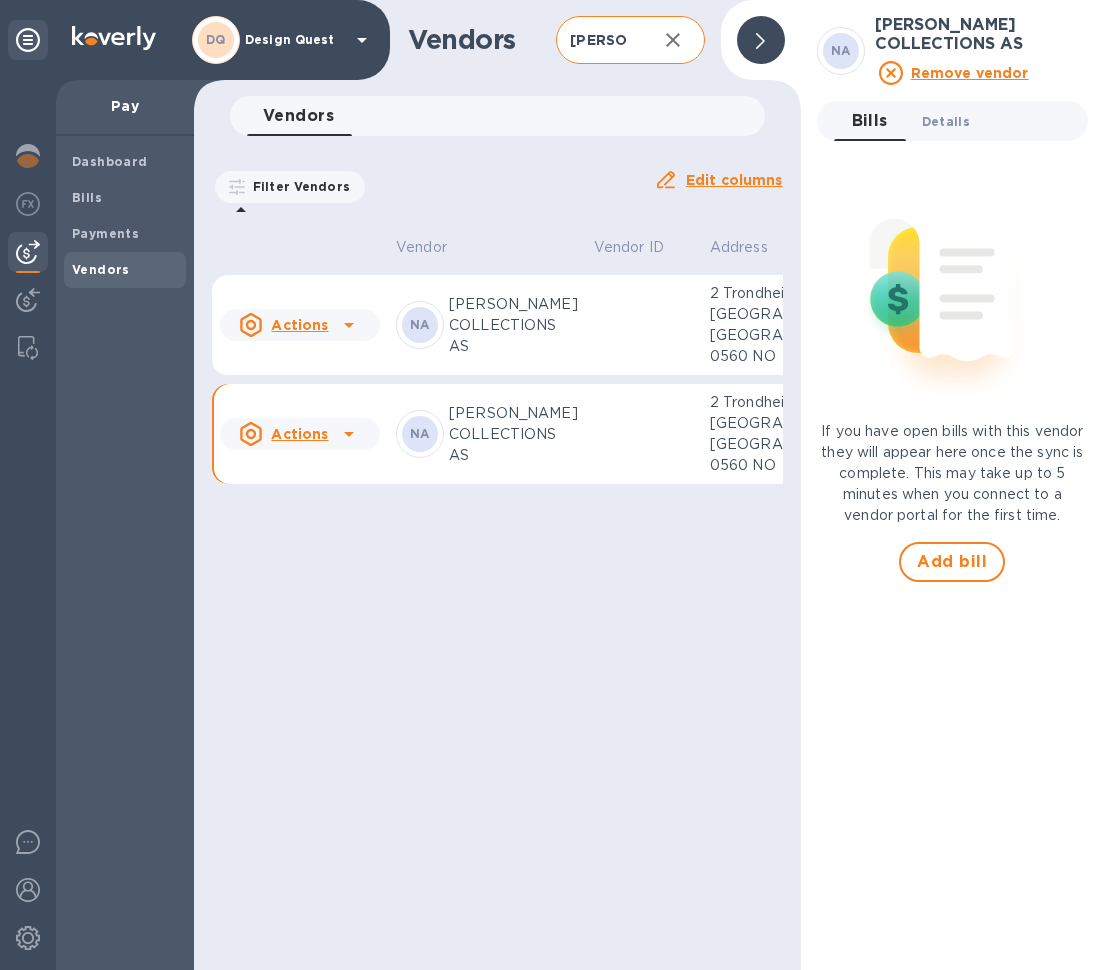 click on "Details 0" at bounding box center [946, 121] 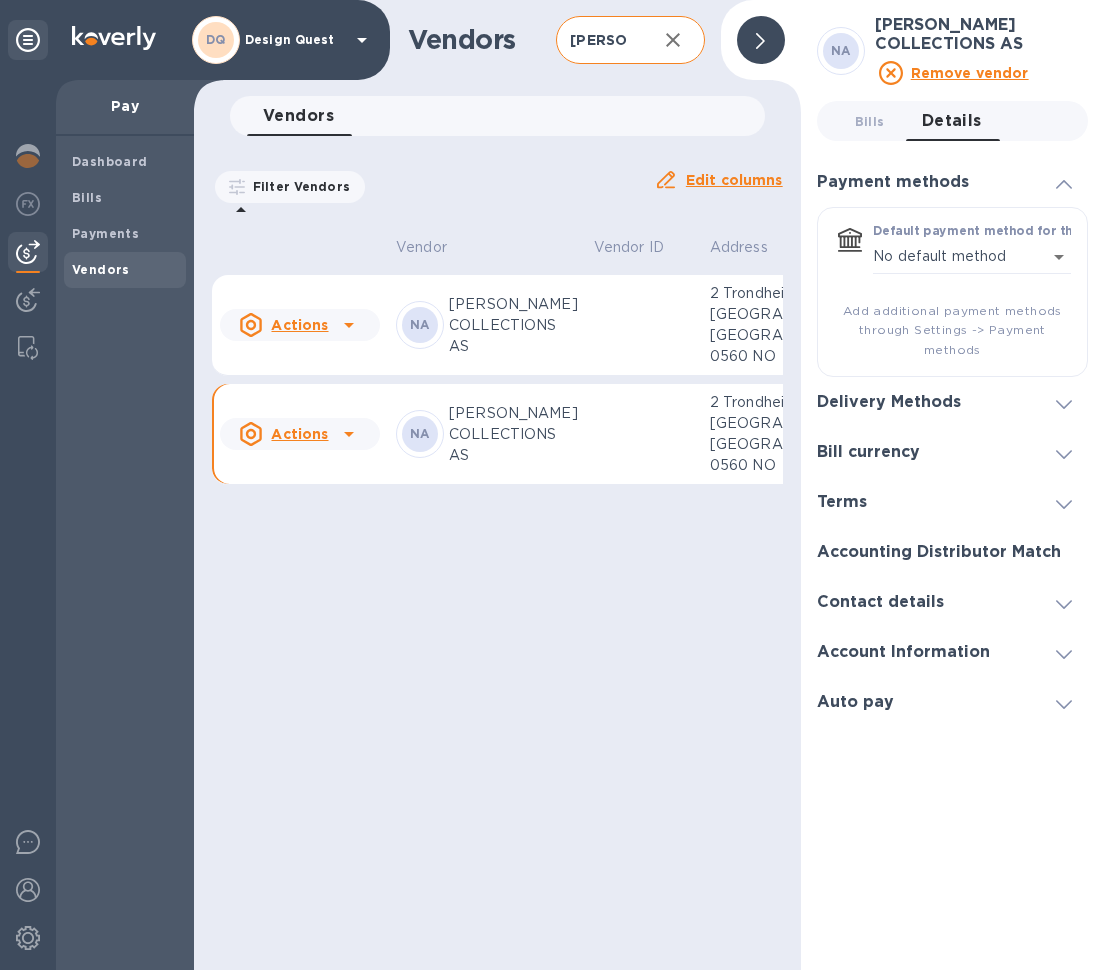 click at bounding box center (1064, 402) 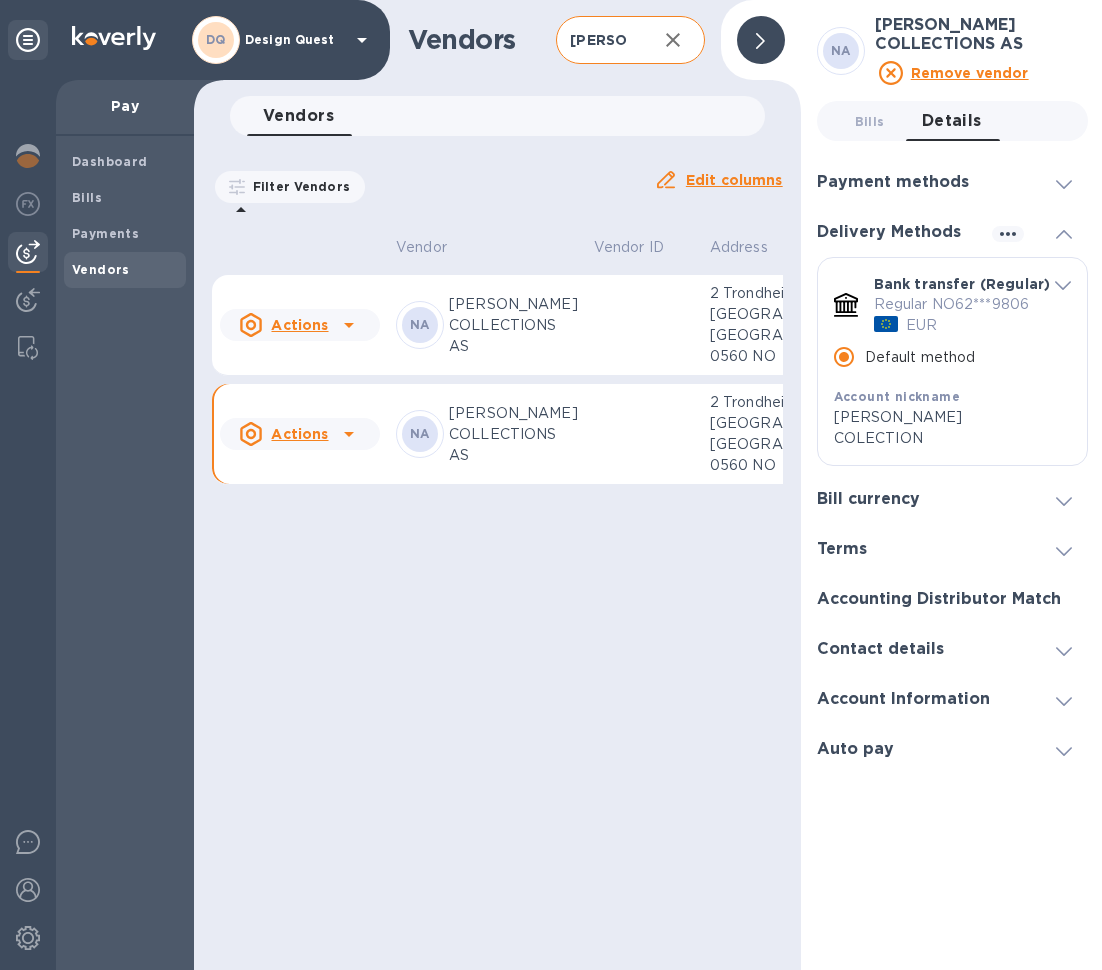 click on "Terms" at bounding box center [952, 549] 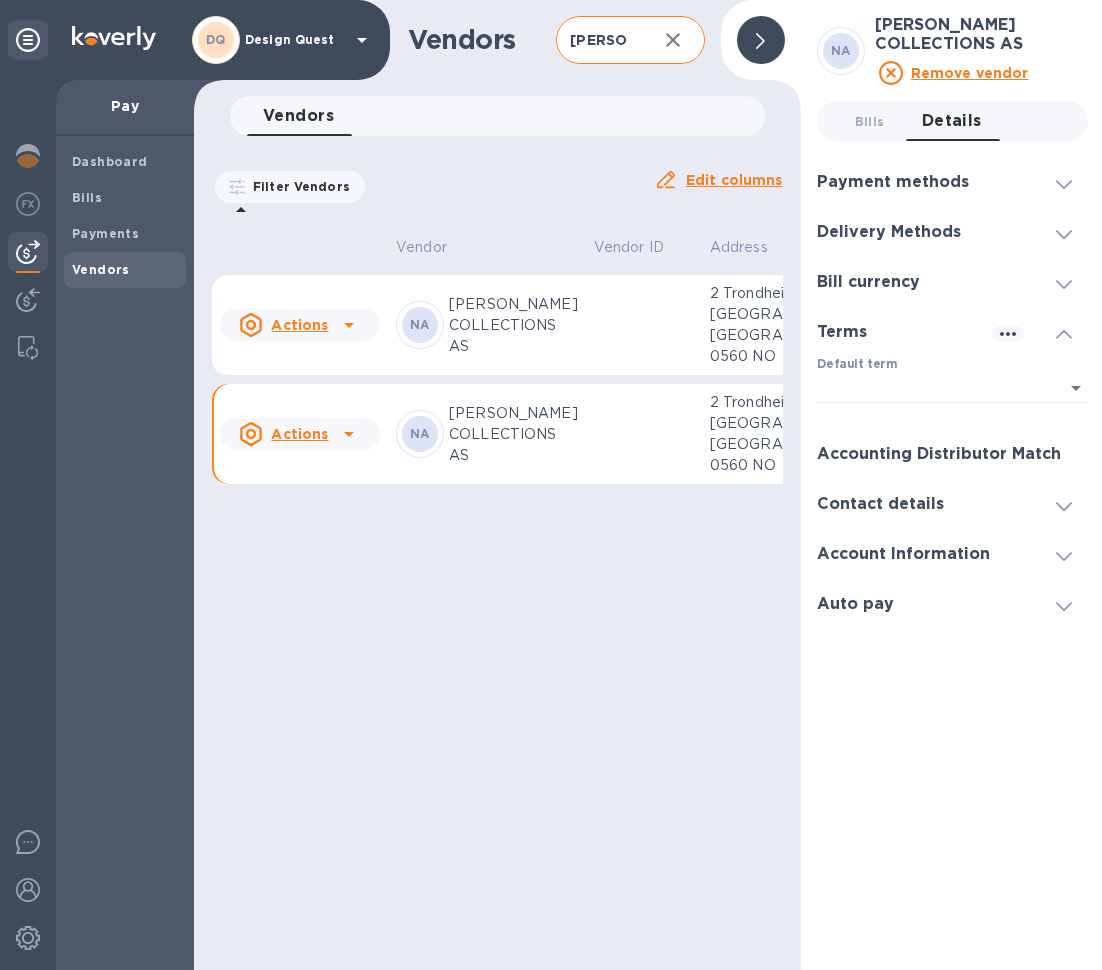click 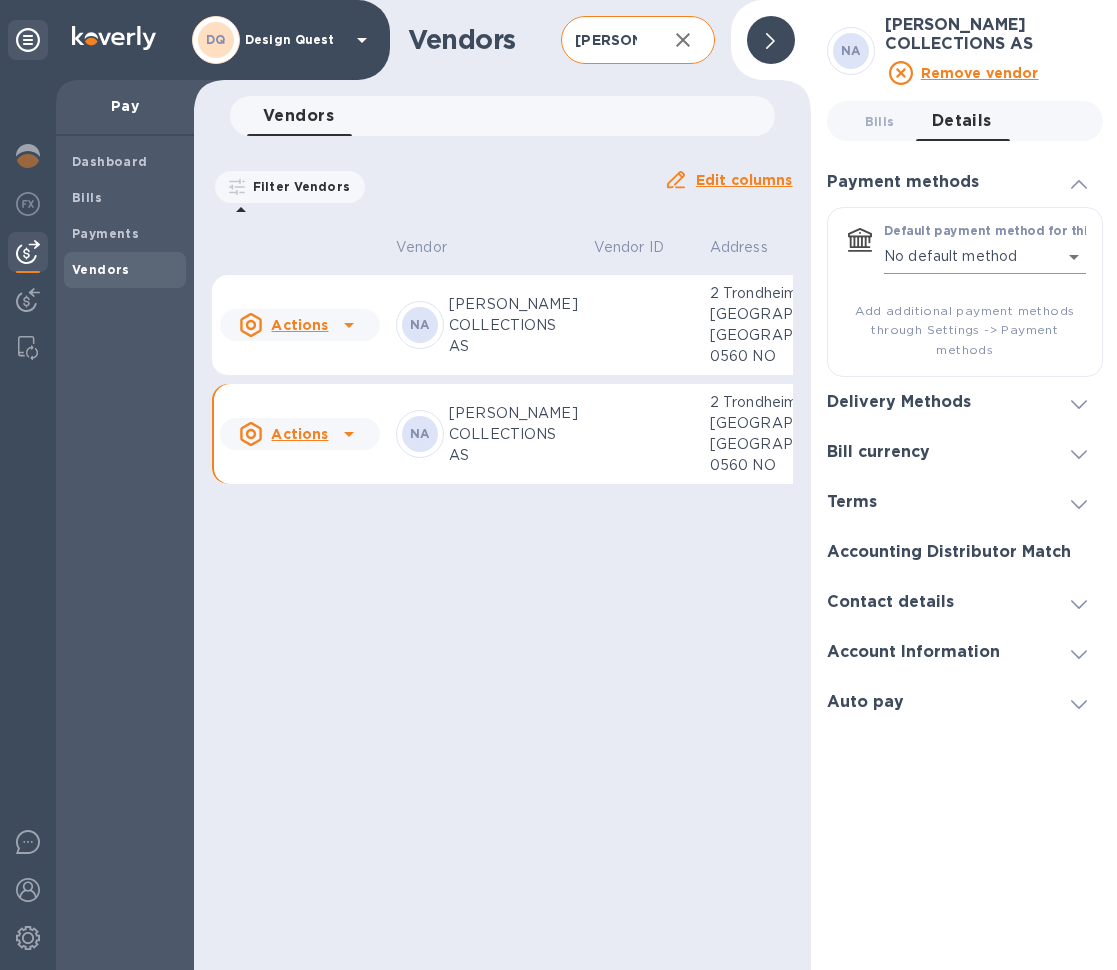 click on "DQ Design Quest Pay Dashboard Bills Payments Vendors Vendors [PERSON_NAME] ​ Add vendor Vendors 0 Filter Vendors Auto pay:  All Edit columns Vendor Vendor ID Address Net terms Inbox Balance Status Actions NA [PERSON_NAME] COLLECTIONS AS 2 Trondheimsveien, [GEOGRAPHIC_DATA],   [GEOGRAPHIC_DATA] 0560 NO 0  bills $0.00 Manually added Actions NA [PERSON_NAME] COLLECTIONS AS 2 Trondheimsveien, [GEOGRAPHIC_DATA],   [GEOGRAPHIC_DATA] NO 0  bills $0.00 Manually added NA [PERSON_NAME] COLLECTIONS AS Remove vendor Bills 0 Details 0 Payment methods Default payment method for this vendor No default method empty ​ Add additional payment methods through Settings -> Payment methods Delivery Methods Bank transfer (Regular) Regular NO62***9806 EUR Default method Account nickname [PERSON_NAME] COLECTION Payment remittance information Email Email address will be added to the list of emails Add to the list Added emails [EMAIL_ADDRESS][DOMAIN_NAME] Bank account holder name [PERSON_NAME] COLLECTIONS AS IBAN [FINANCIAL_ID] Beneficiary company name [PERSON_NAME] COLLECTIONS AS Bank country [GEOGRAPHIC_DATA] [GEOGRAPHIC_DATA] name" at bounding box center (558, 485) 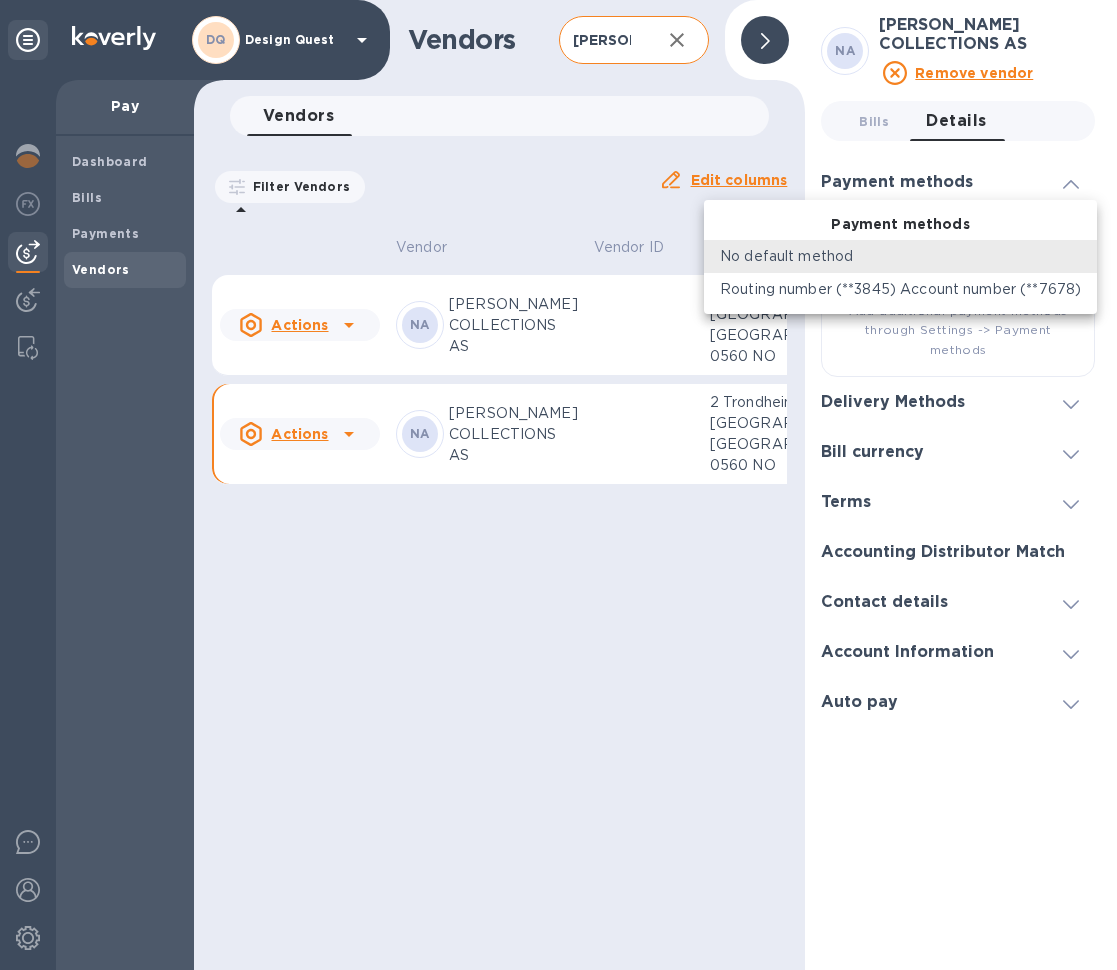 click on "Routing number (**3845) Account number (**7678)" at bounding box center [900, 289] 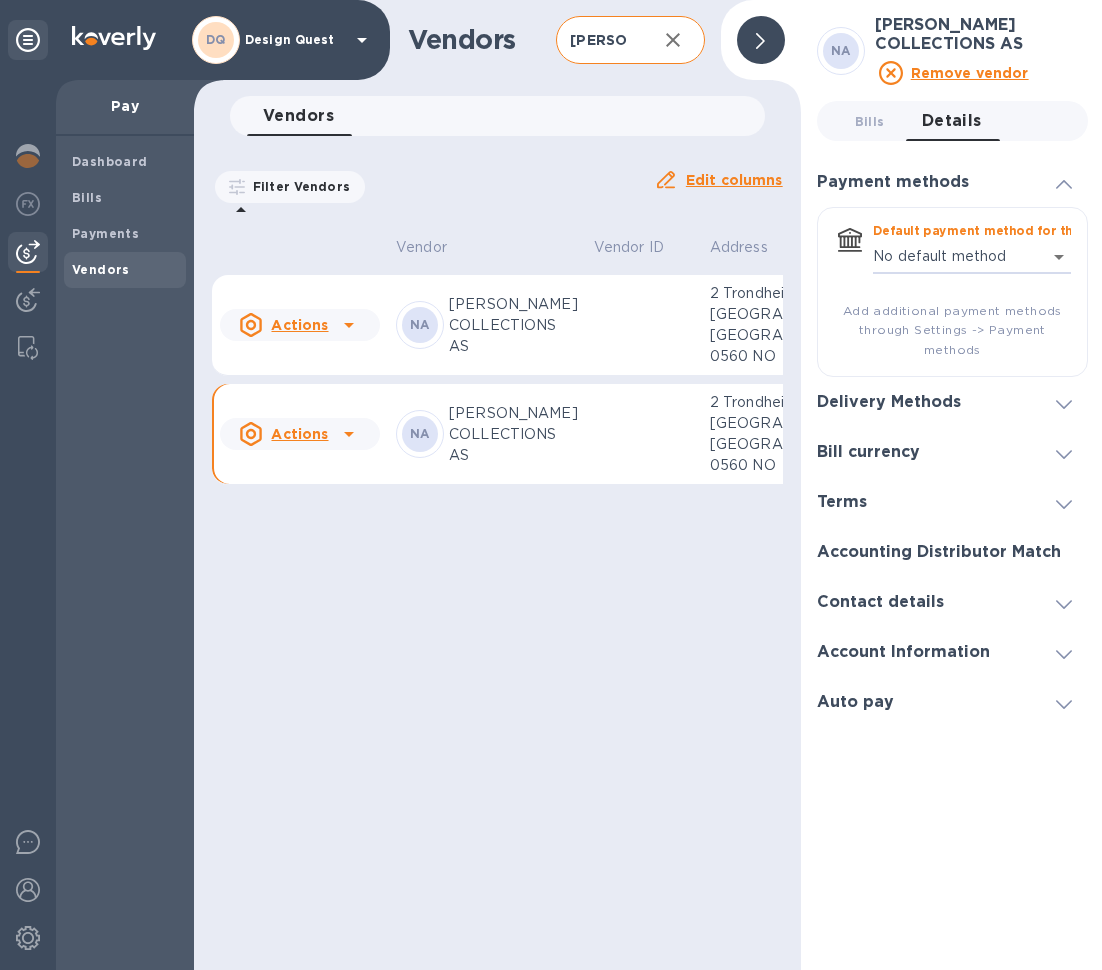 type on "414725173748805207127510454400016" 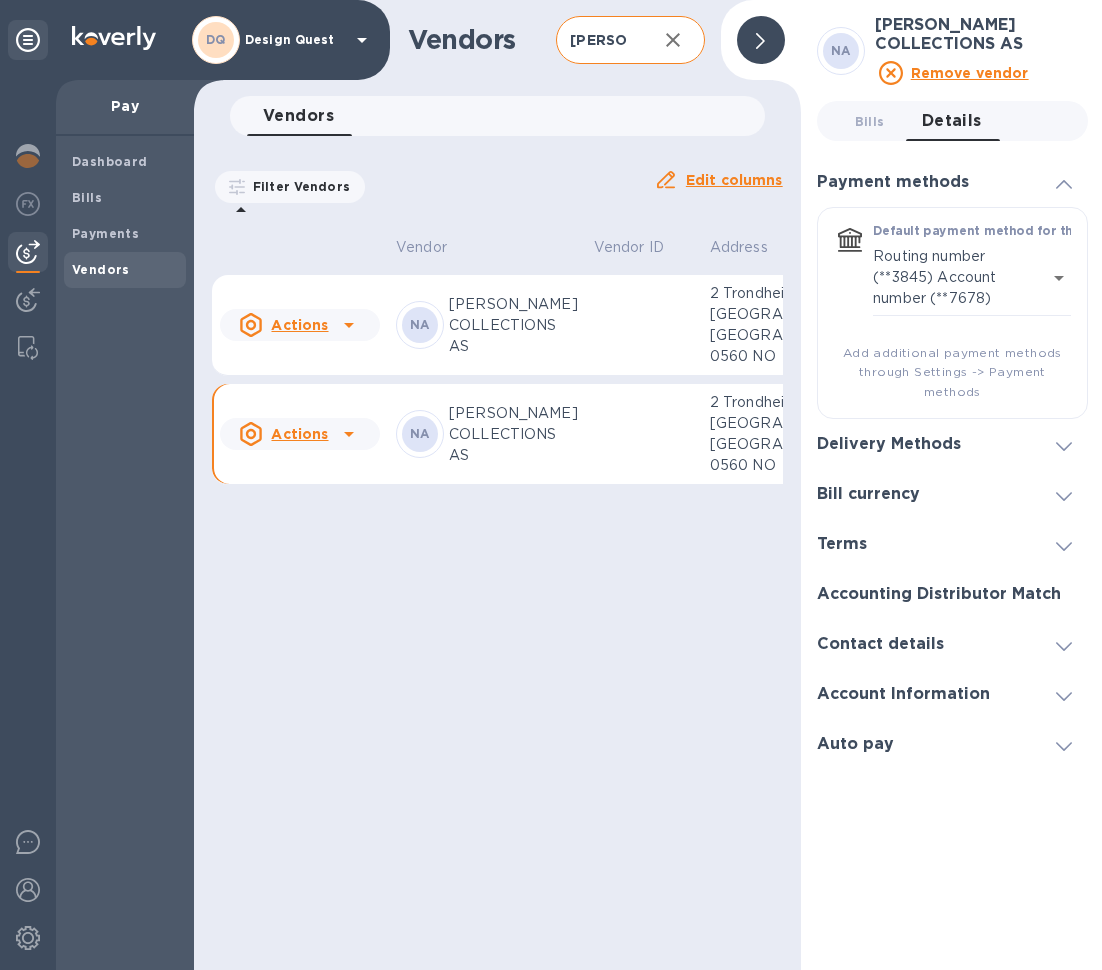 click at bounding box center [1064, 494] 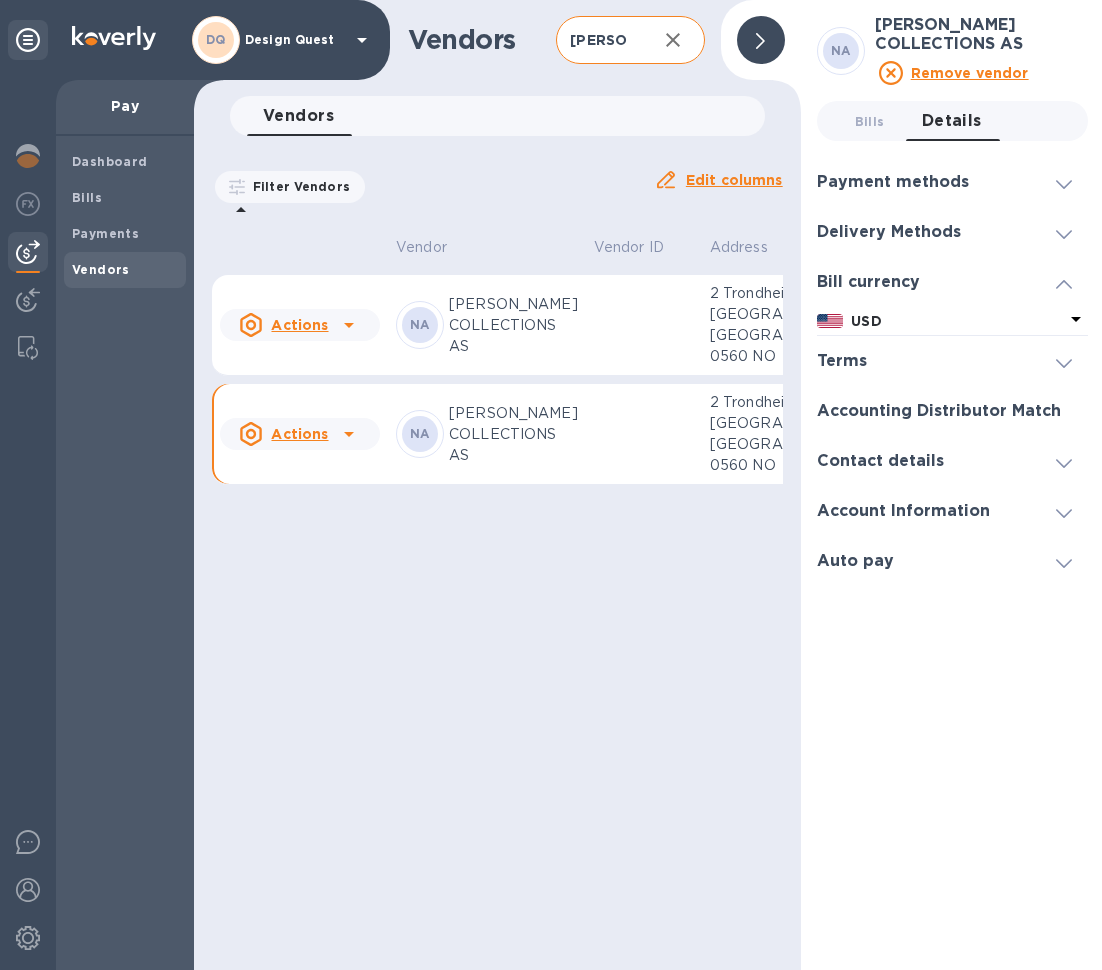 click 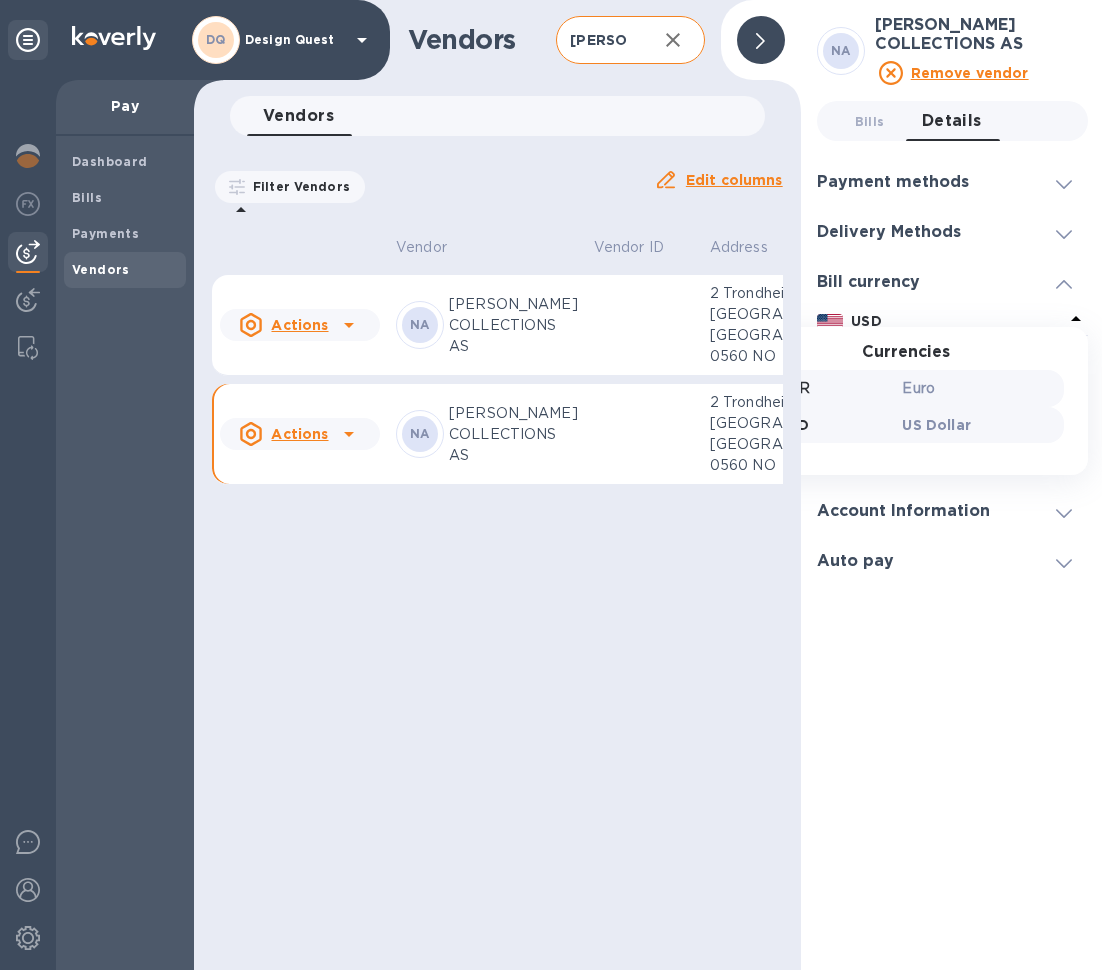 click on "Euro" at bounding box center (979, 388) 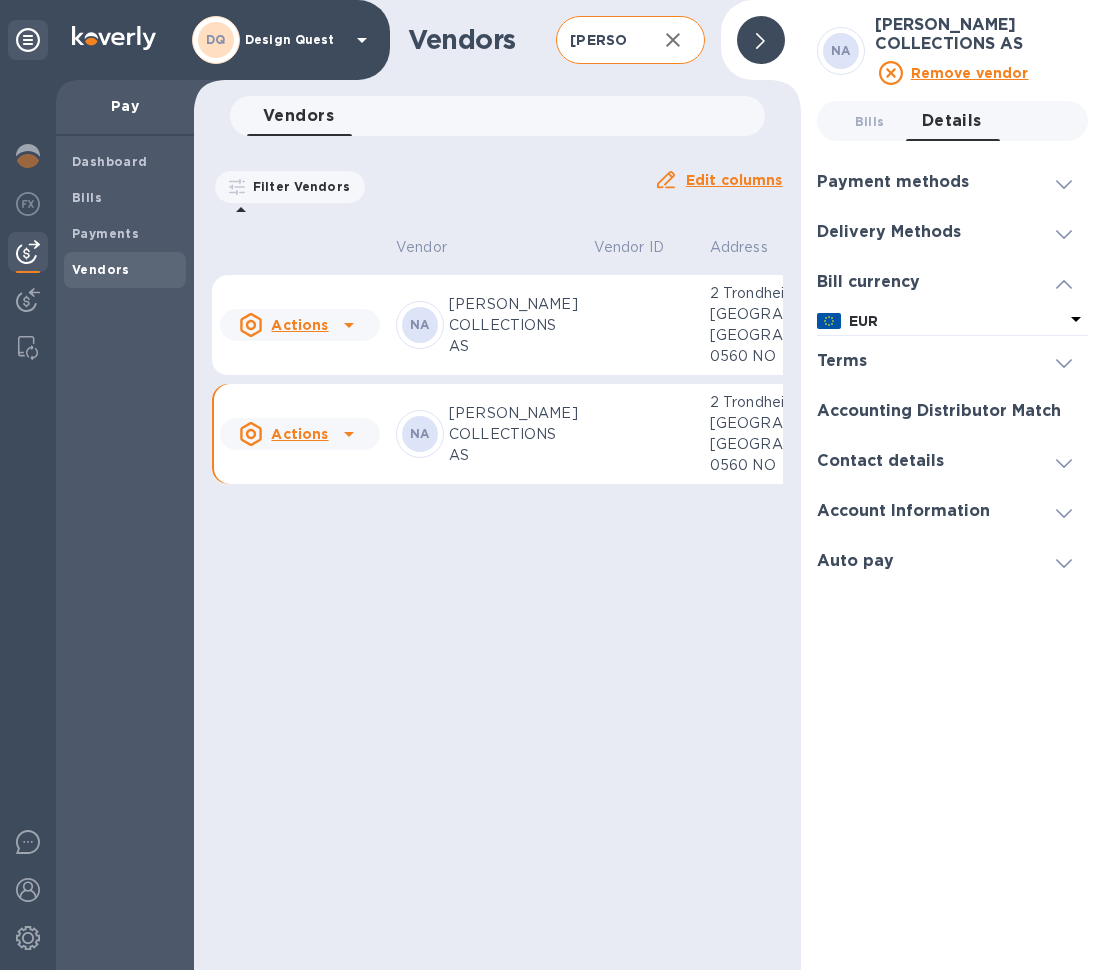 click 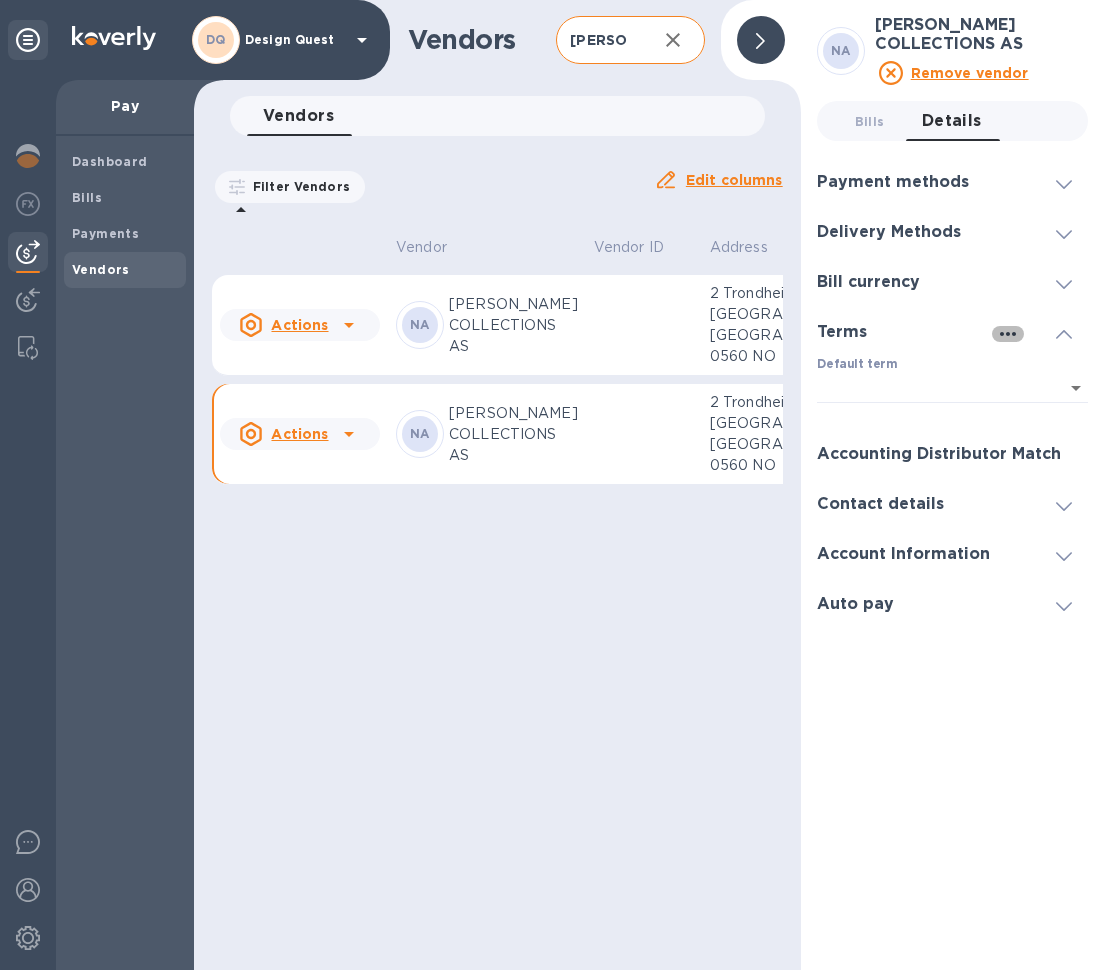click 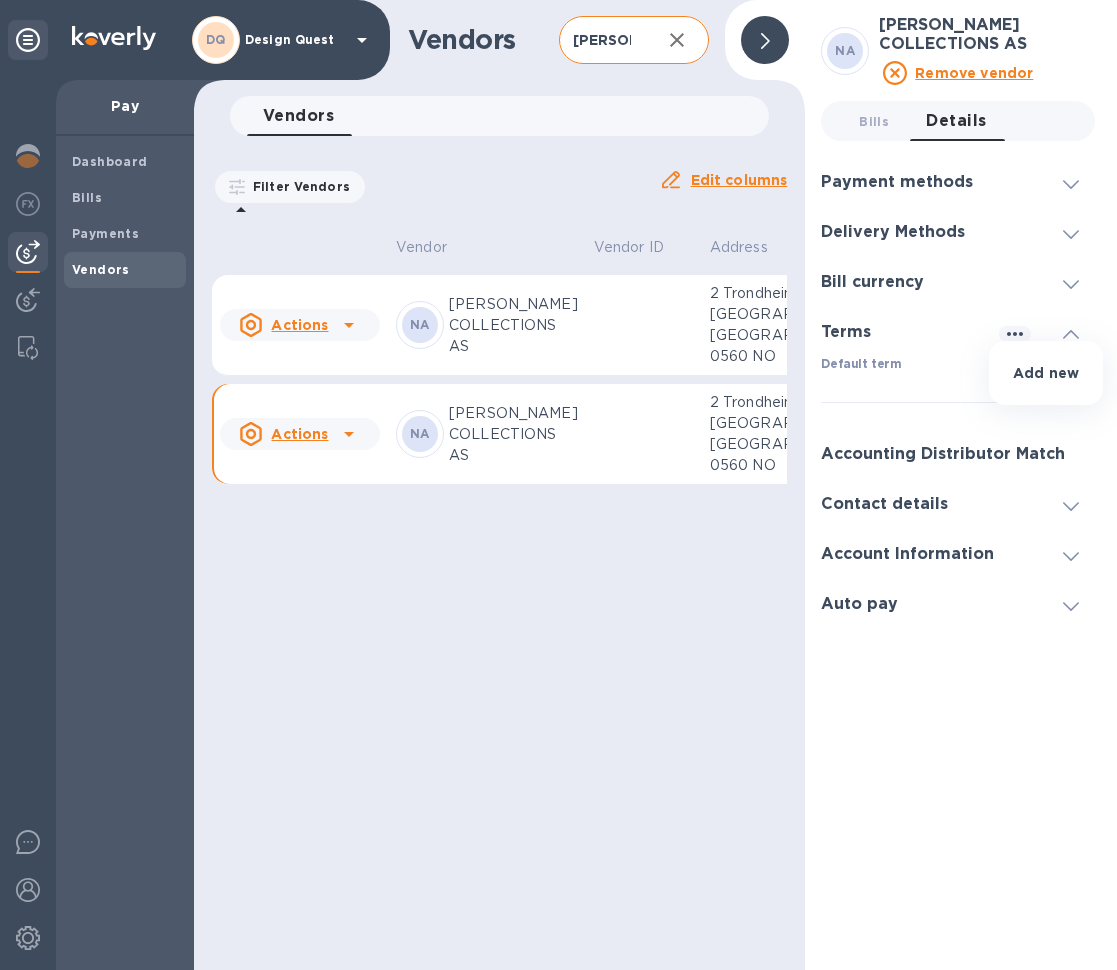 click at bounding box center [558, 485] 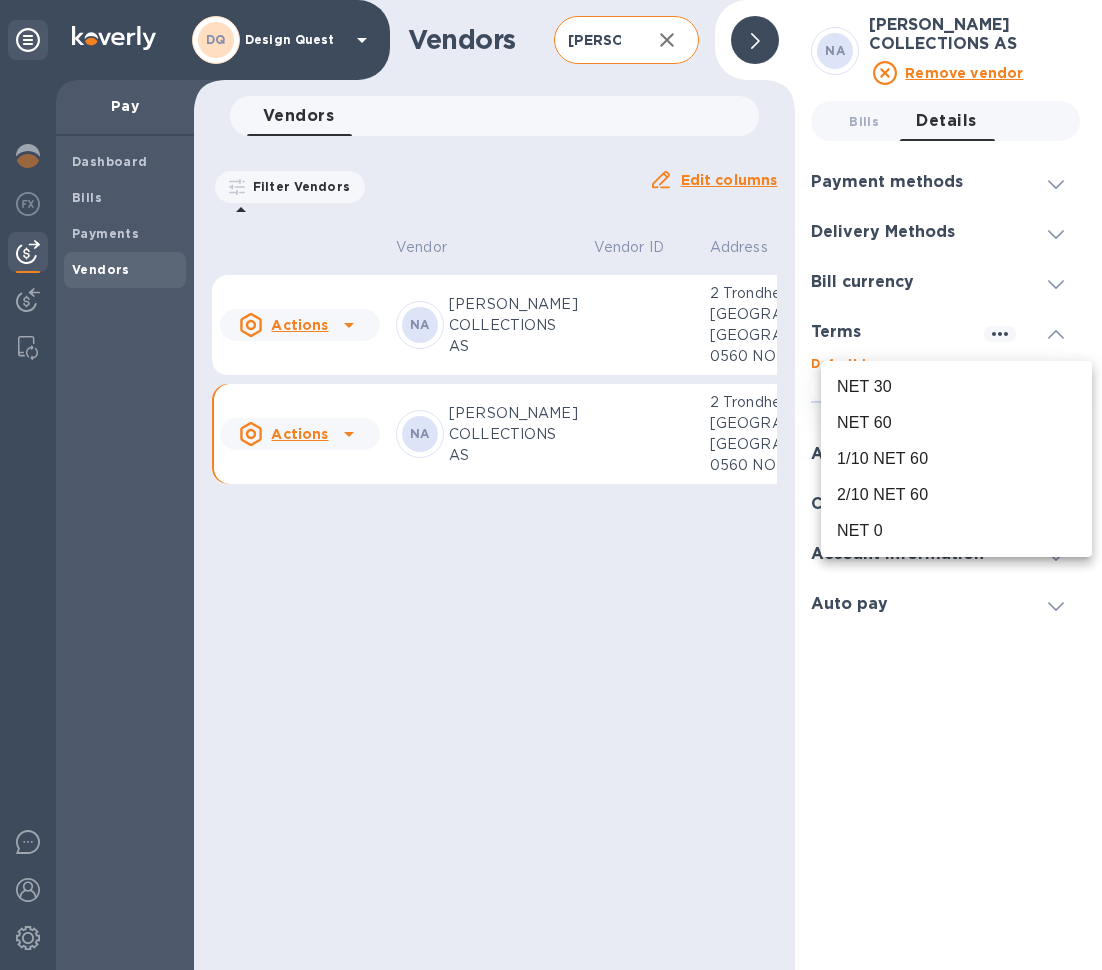 click on "DQ Design Quest Pay Dashboard Bills Payments Vendors Vendors [PERSON_NAME] ​ Add vendor Vendors 0 Filter Vendors Auto pay:  All Edit columns Vendor Vendor ID Address Net terms Inbox Balance Status Actions NA [PERSON_NAME] COLLECTIONS AS 2 Trondheimsveien, [GEOGRAPHIC_DATA],   [GEOGRAPHIC_DATA] 0560 NO 0  bills $0.00 Manually added Actions NA [PERSON_NAME] COLLECTIONS AS 2 Trondheimsveien, [GEOGRAPHIC_DATA],   [GEOGRAPHIC_DATA] NO 0  bills $0.00 Manually added NA [PERSON_NAME] COLLECTIONS AS Remove vendor Bills 0 Details 0 Payment methods Default payment method for this vendor Routing number (**3845) Account number (**7678) 414725173748805207127510454400016 ​ Add additional payment methods through Settings -> Payment methods Delivery Methods Bank transfer (Regular) Regular NO62***9806 EUR Default method Account nickname [PERSON_NAME] COLECTION Payment remittance information Email Email address will be added to the list of emails Add to the list Added emails [EMAIL_ADDRESS][DOMAIN_NAME] Bank account holder name [PERSON_NAME] COLLECTIONS AS IBAN [FINANCIAL_ID] Beneficiary company name" at bounding box center [551, 485] 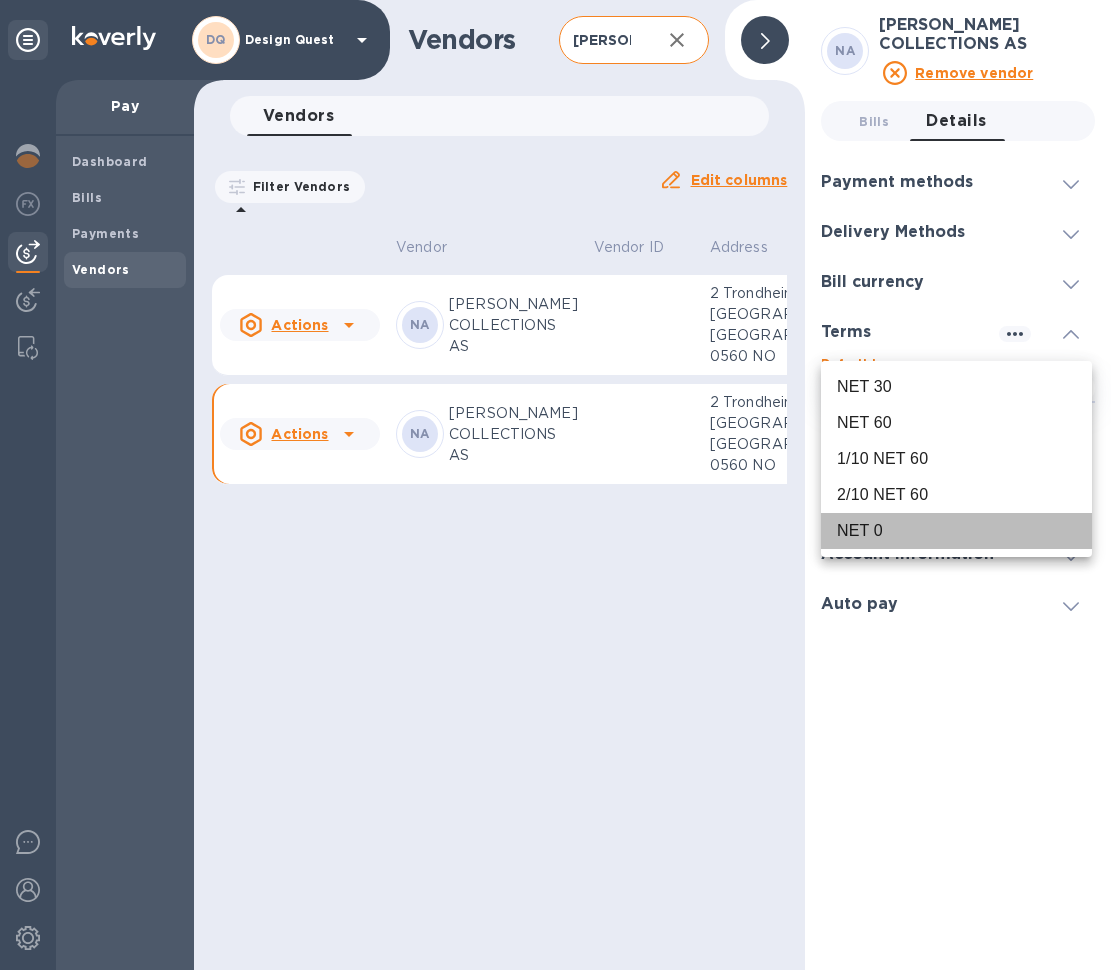 click on "NET 0" at bounding box center (956, 531) 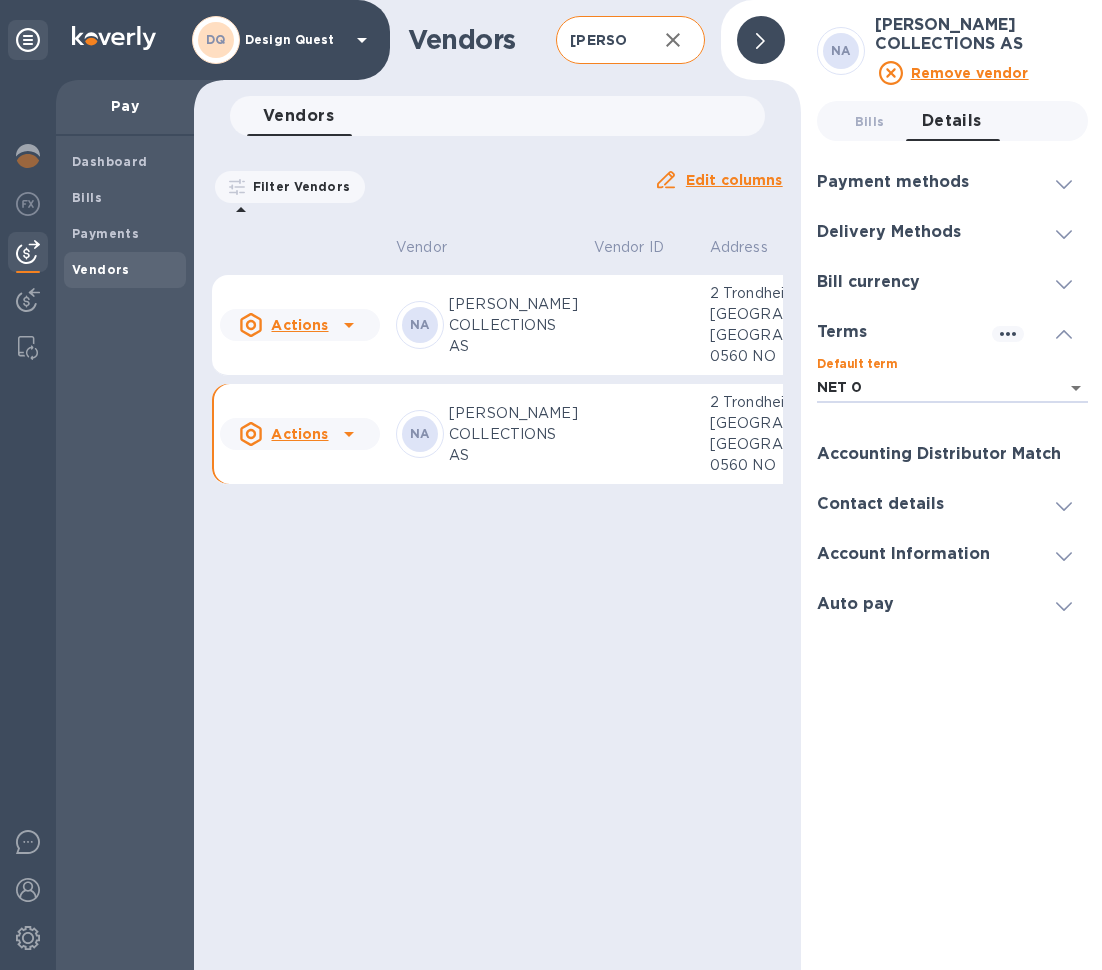 type on "08ec7bd8-0c16-45c7-be5f-d7745074df06" 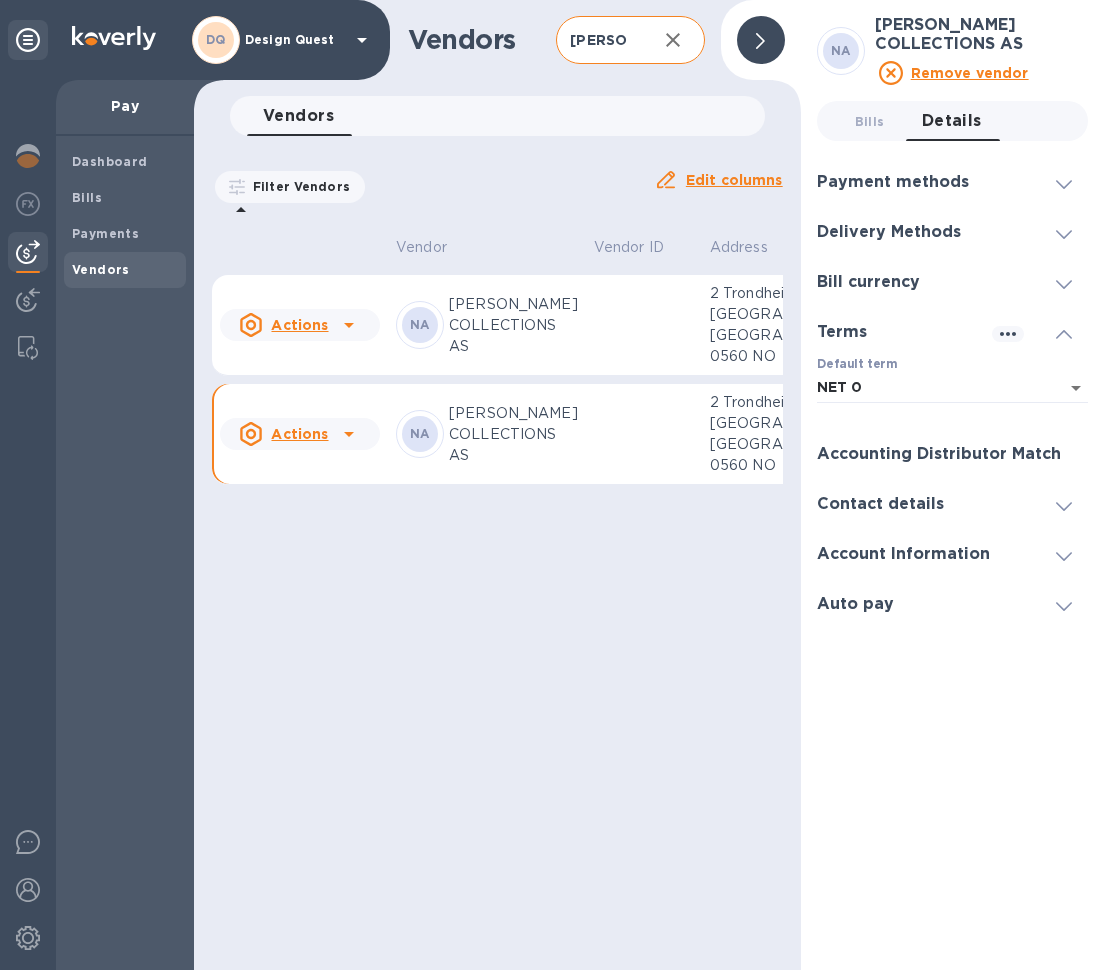click at bounding box center [644, 325] 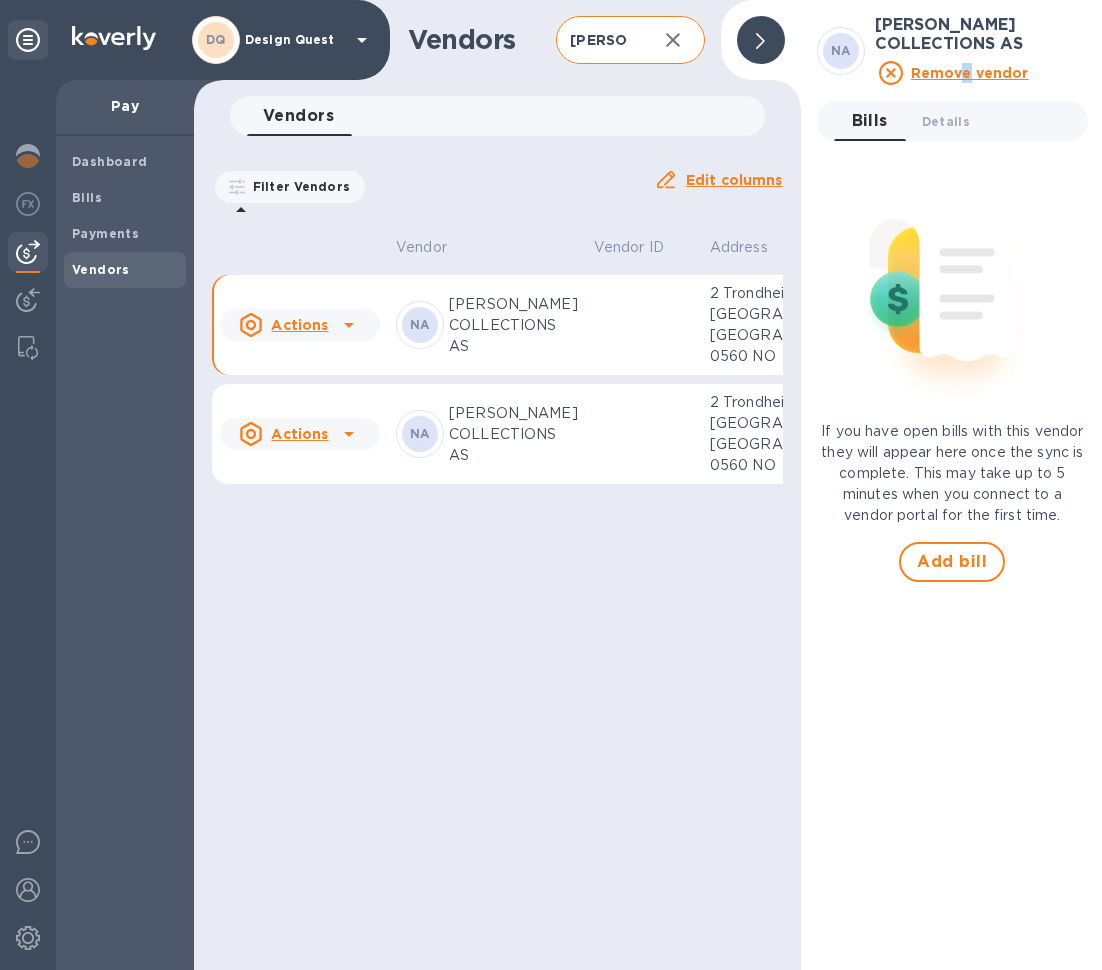 click on "Remove vendor" at bounding box center [970, 73] 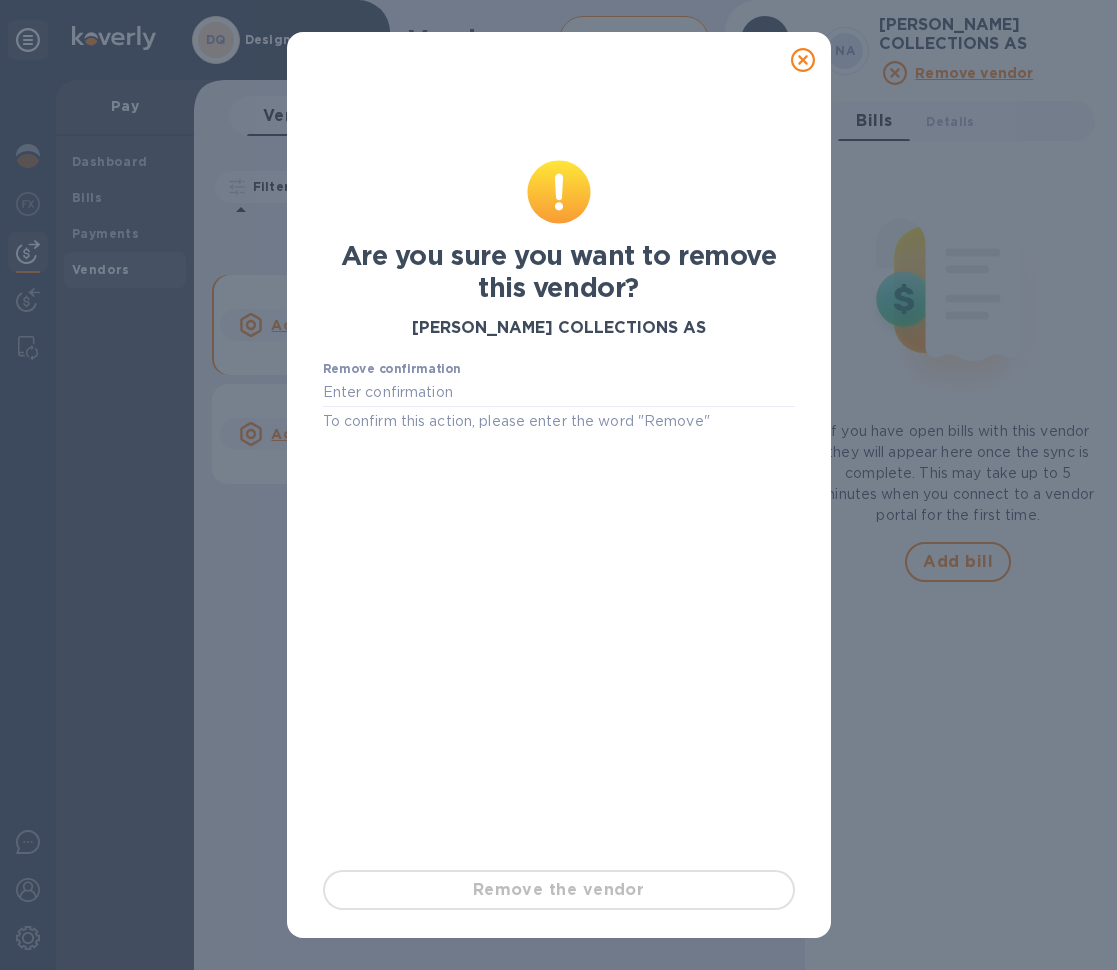 click on "Remove the vendor" at bounding box center [559, 890] 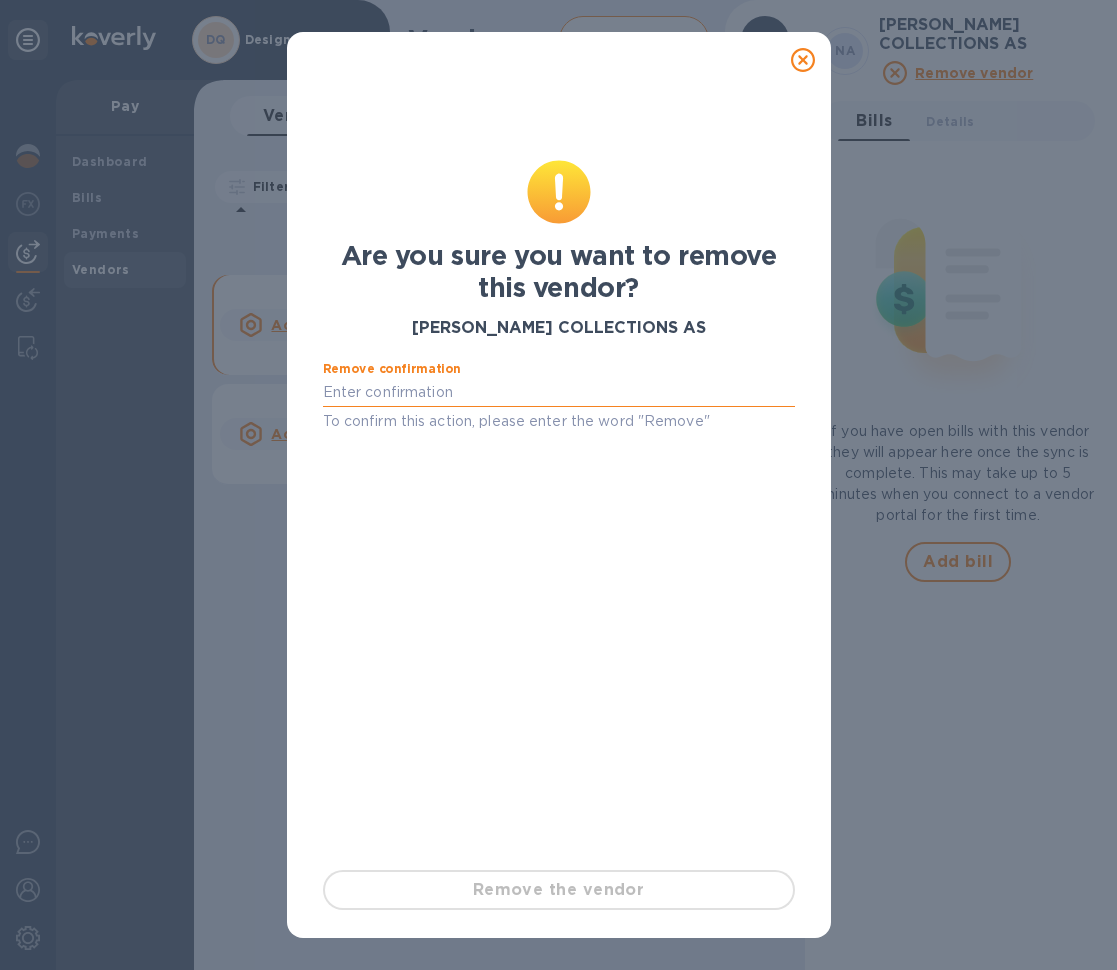 click at bounding box center [559, 393] 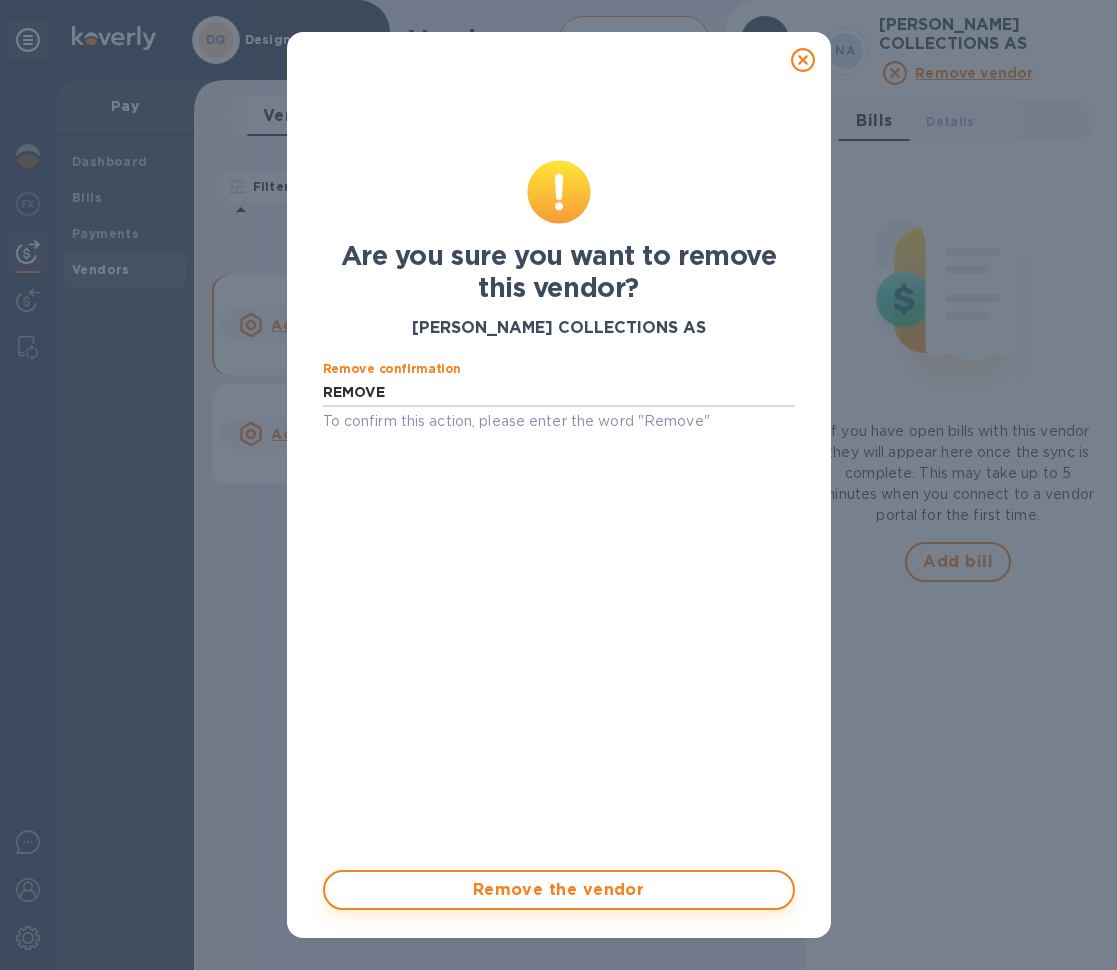 type on "REMOVE" 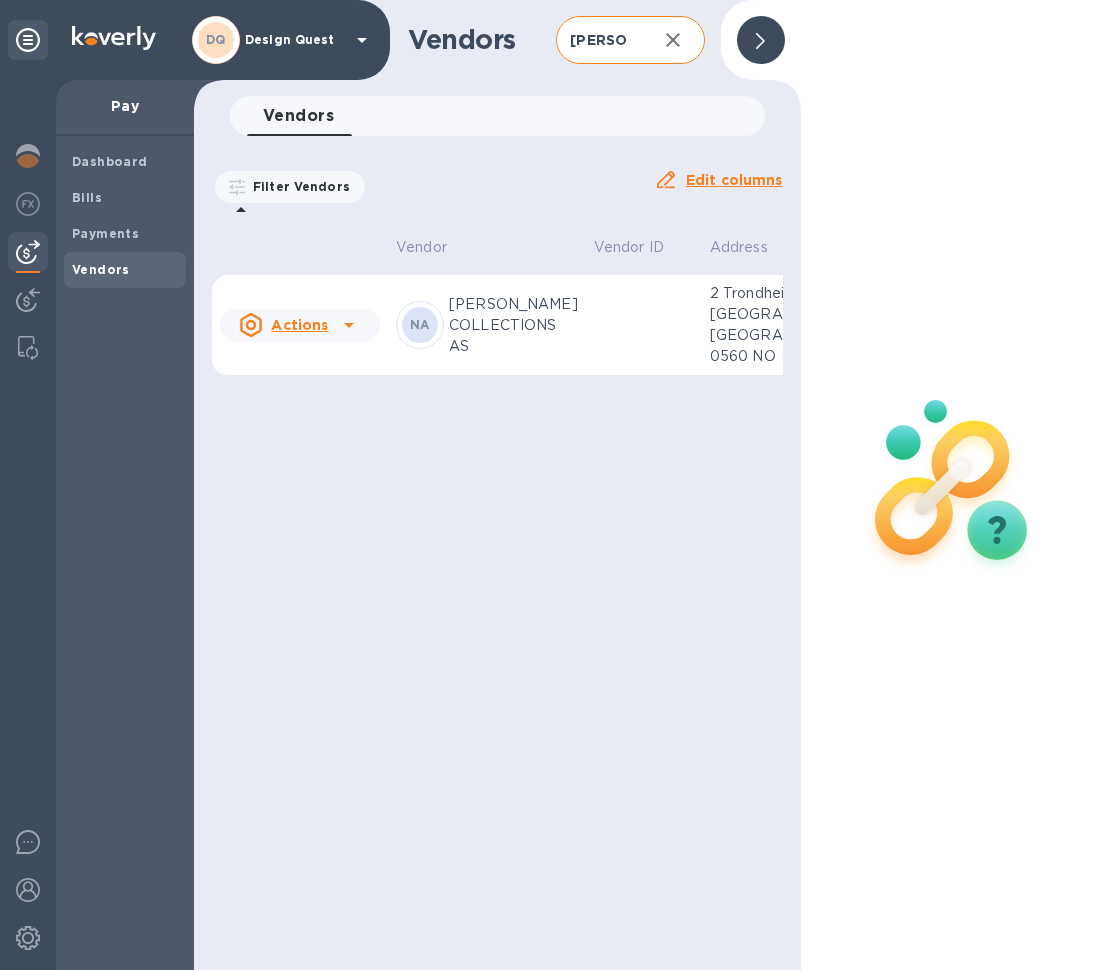click at bounding box center [644, 325] 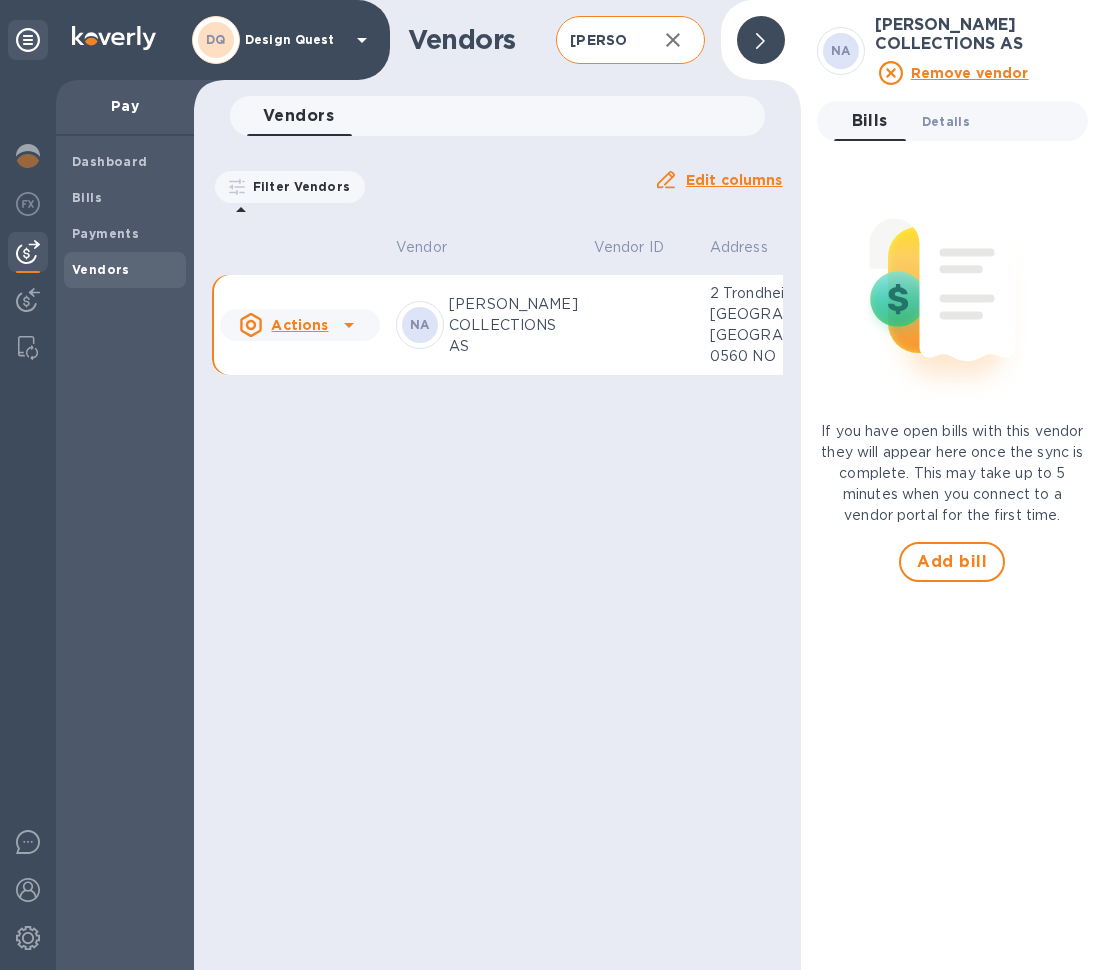click on "Details 0" at bounding box center [946, 121] 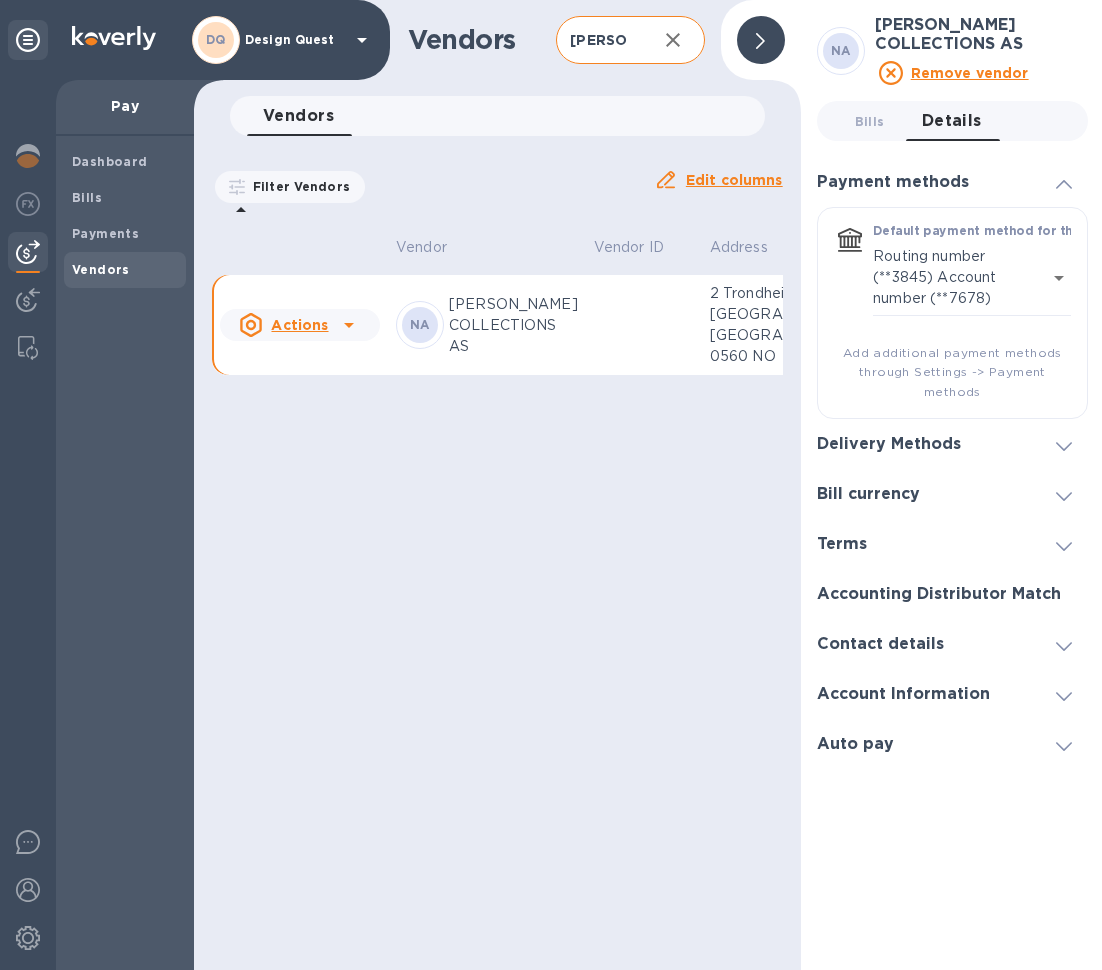 click 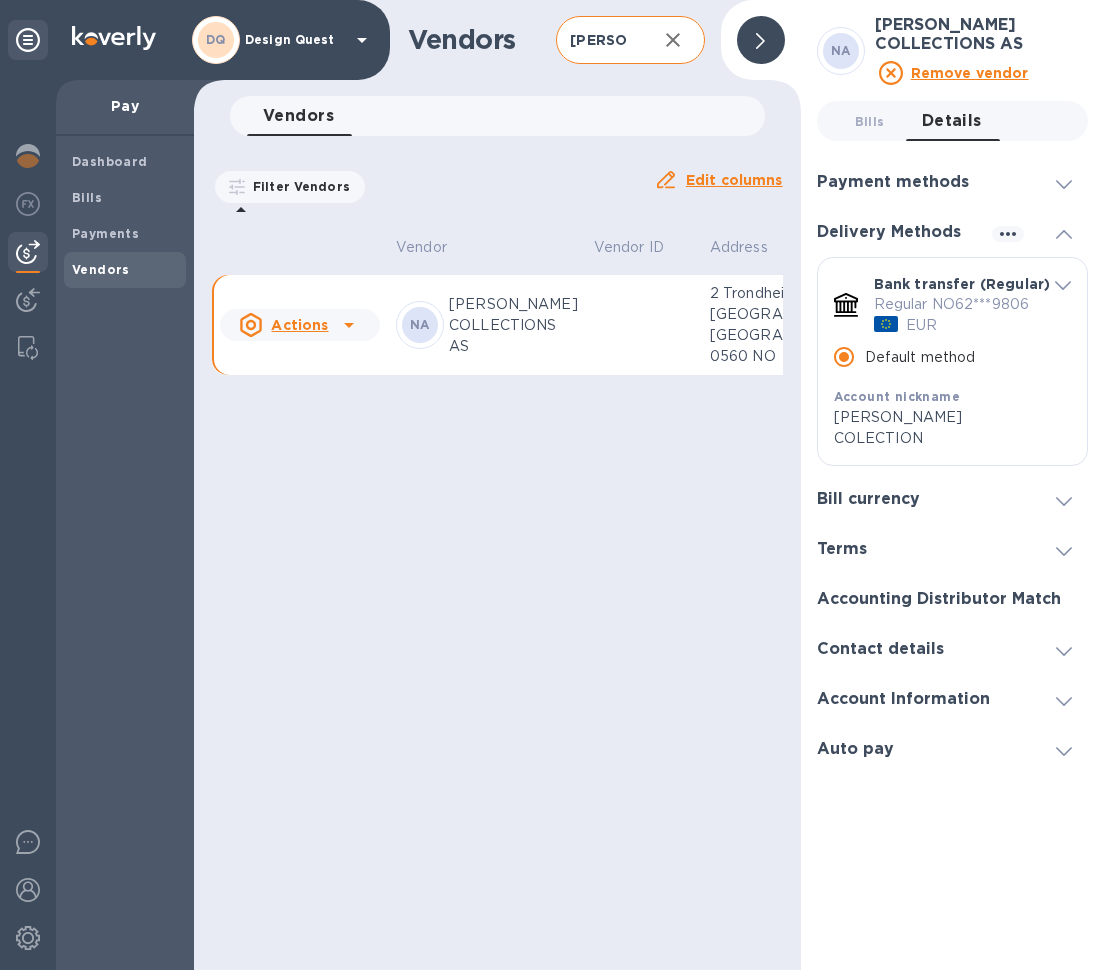 click on "Vendors [PERSON_NAME] ​ Add vendor Vendors 0 Filter Vendors Auto pay:  All Edit columns Vendor Vendor ID Address Net terms Inbox Balance Status Actions NA [PERSON_NAME] COLLECTIONS AS 2 Trondheimsveien, [GEOGRAPHIC_DATA],   [GEOGRAPHIC_DATA] NO 0  bills $0.00 Manually added" at bounding box center [497, 485] 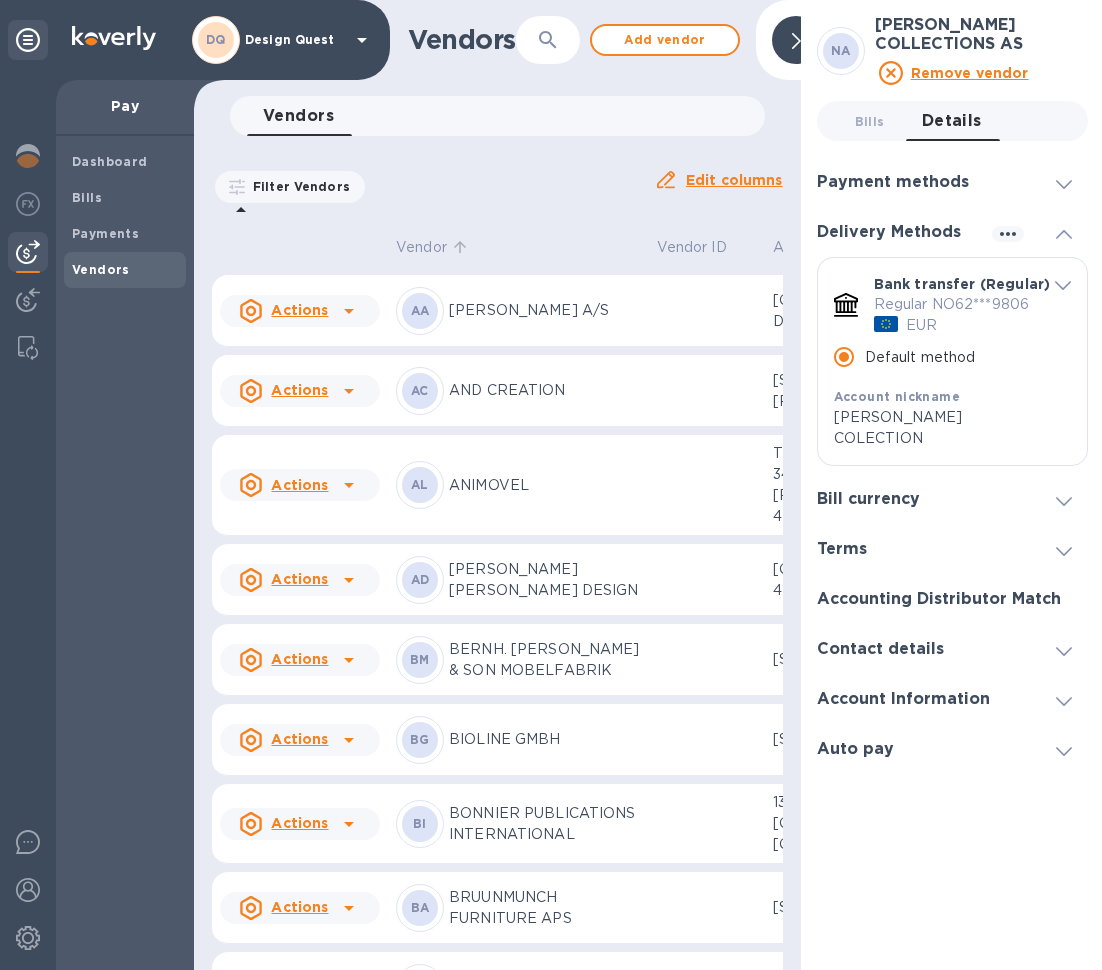 type 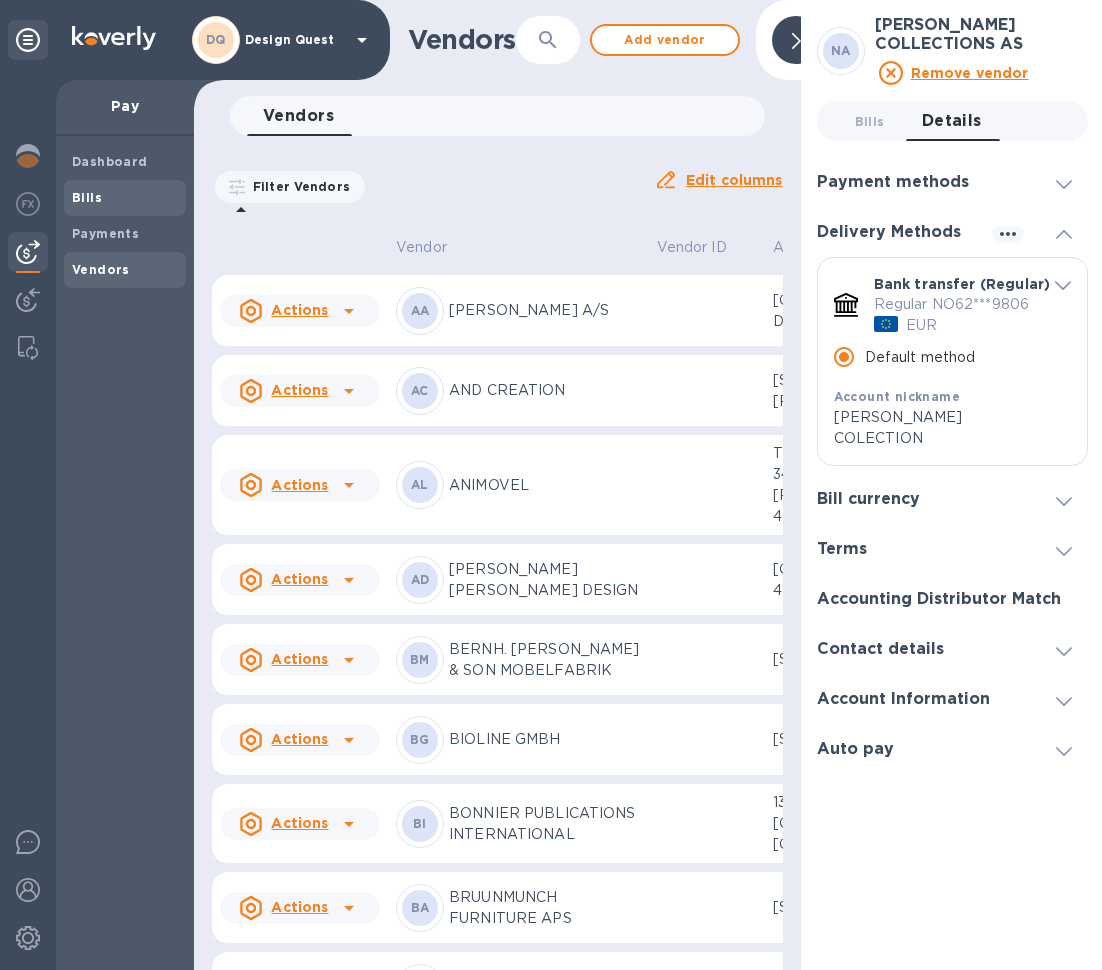 click on "Bills" at bounding box center (87, 197) 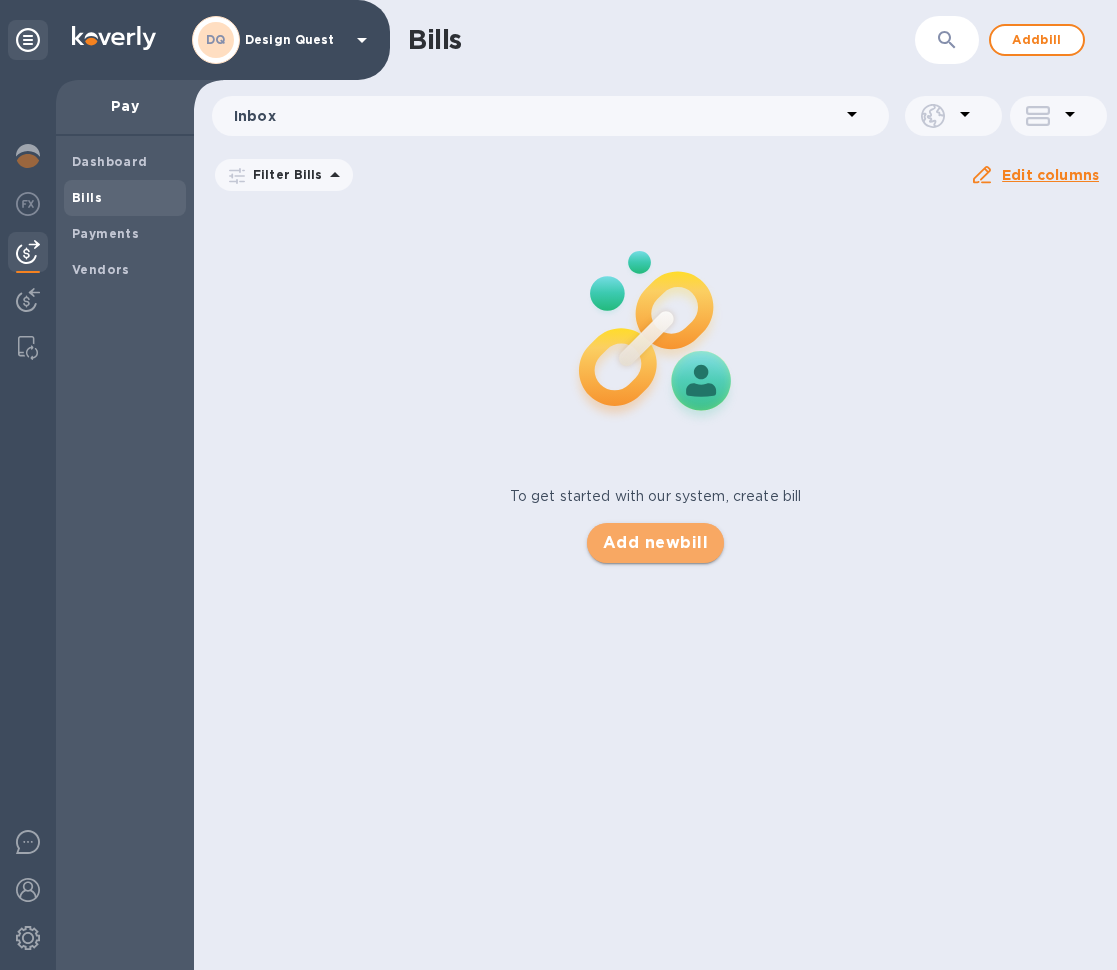 click on "Add new   bill" at bounding box center [655, 543] 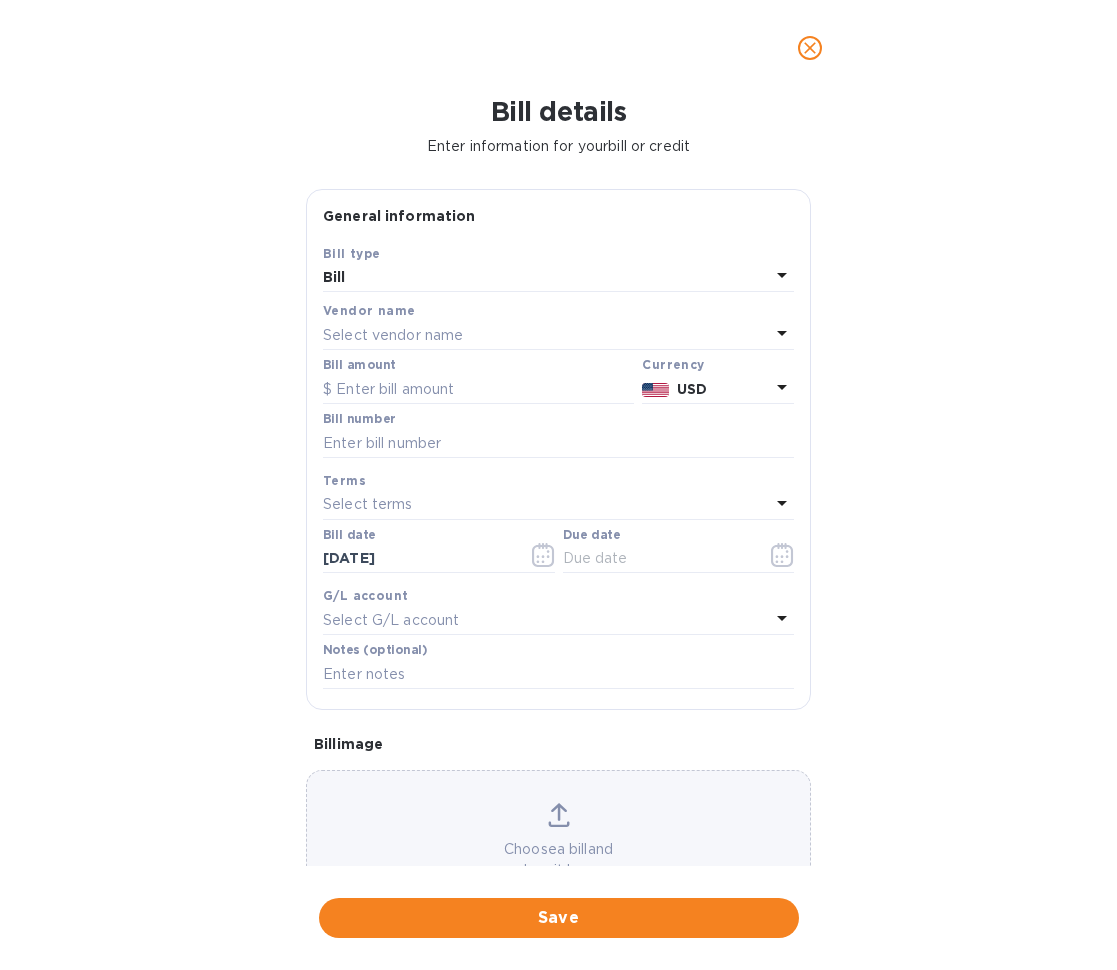 click on "Select vendor name" at bounding box center [393, 335] 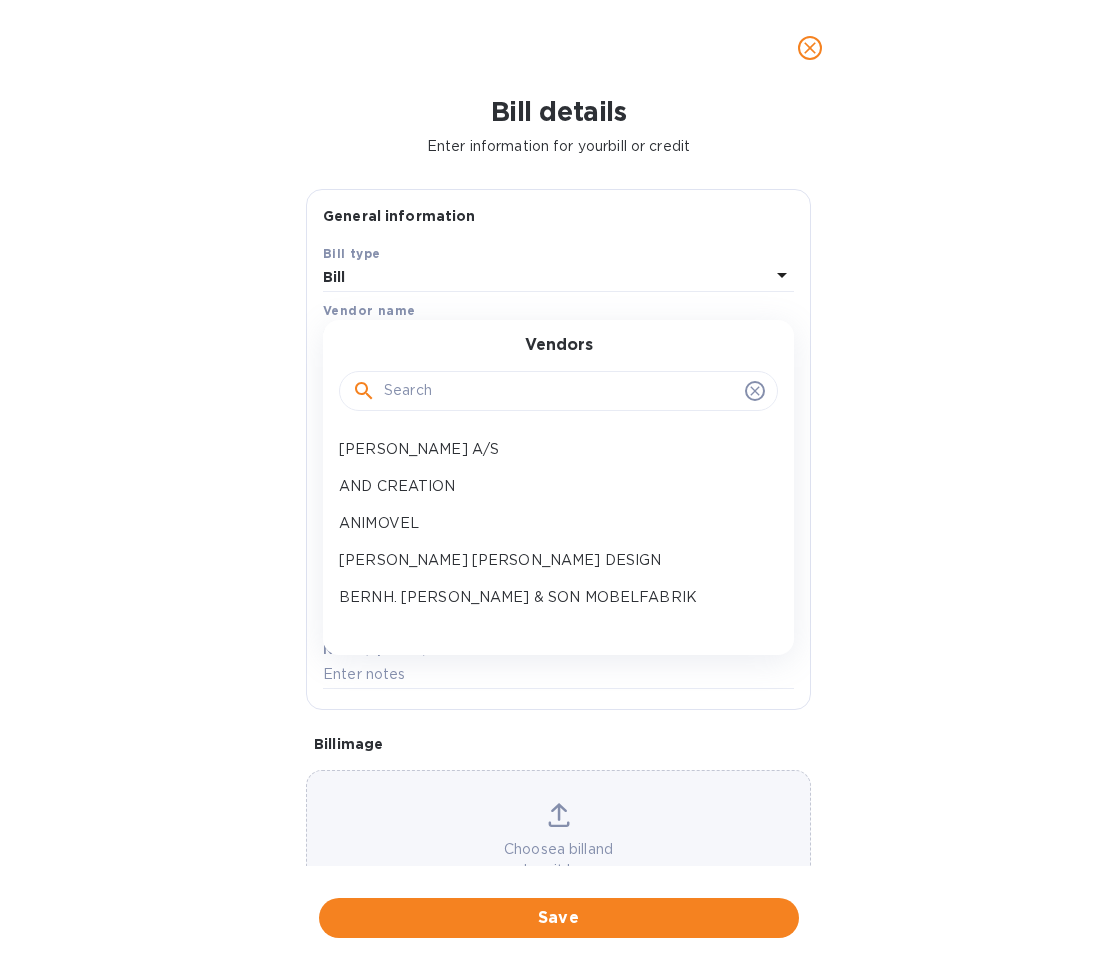 click at bounding box center (560, 391) 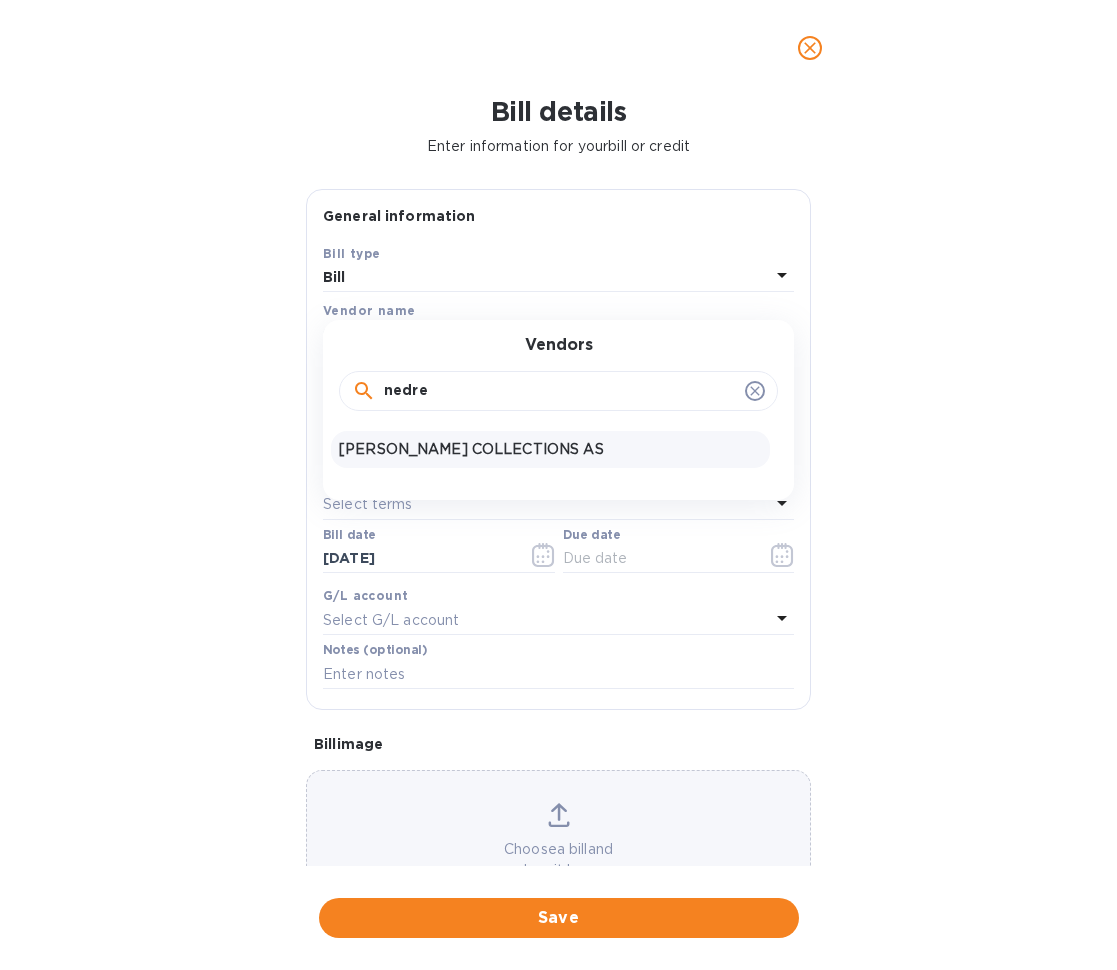 type on "nedre" 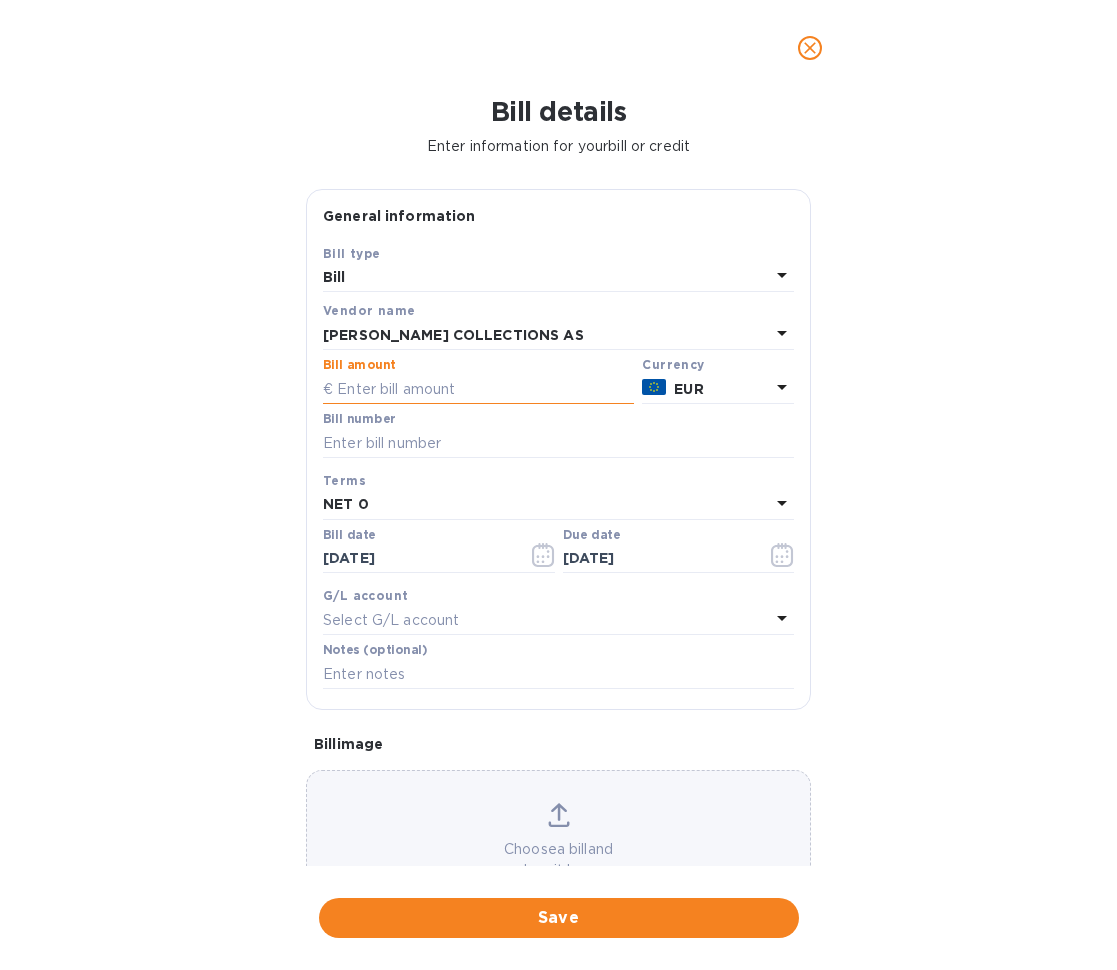 click at bounding box center (478, 389) 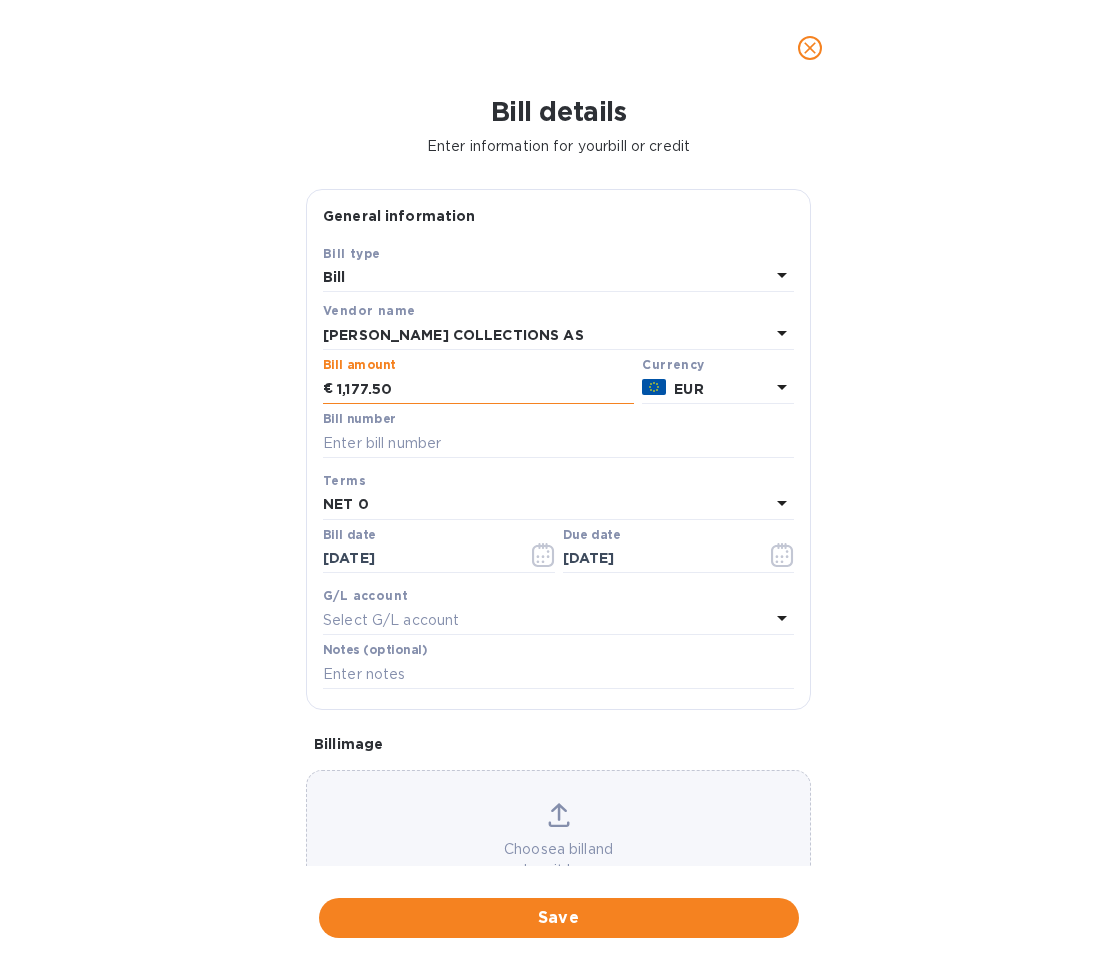 type on "1,177.50" 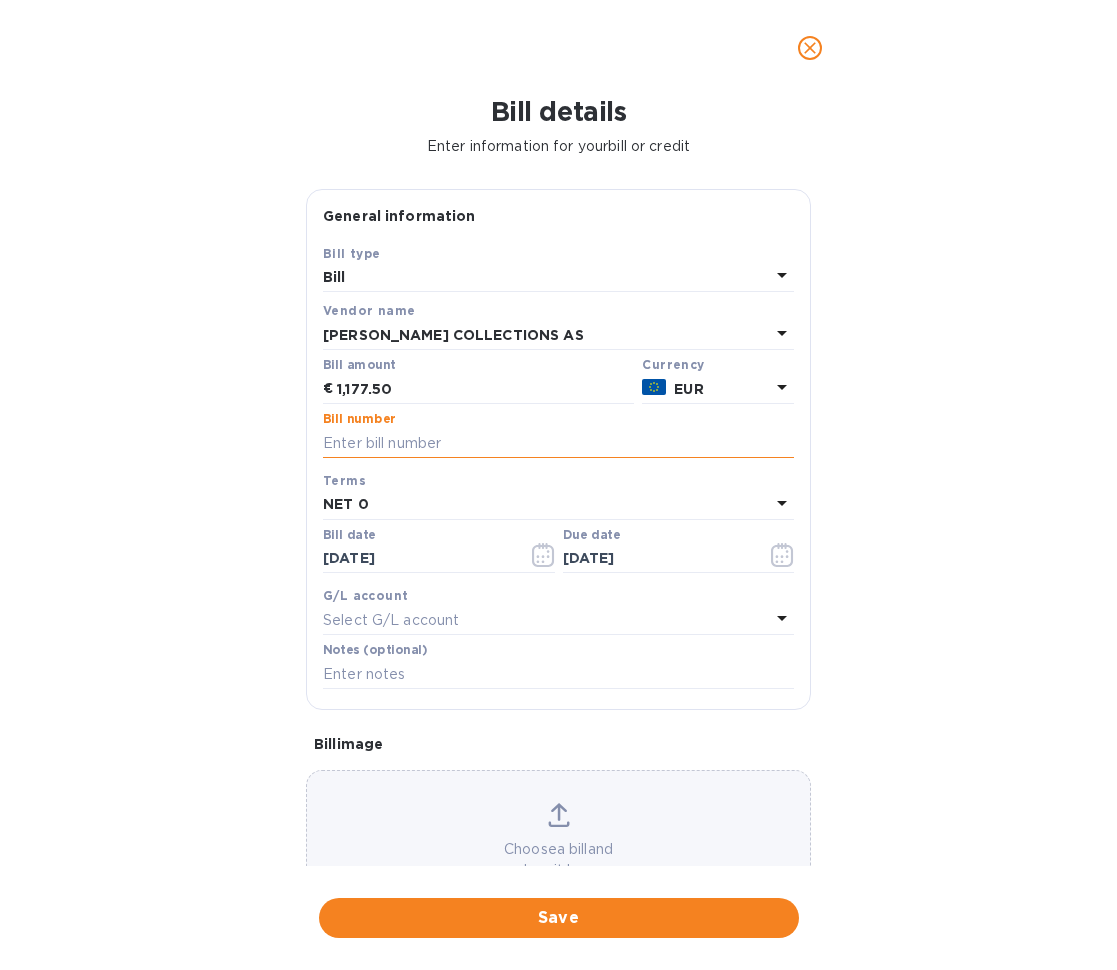 click at bounding box center (558, 443) 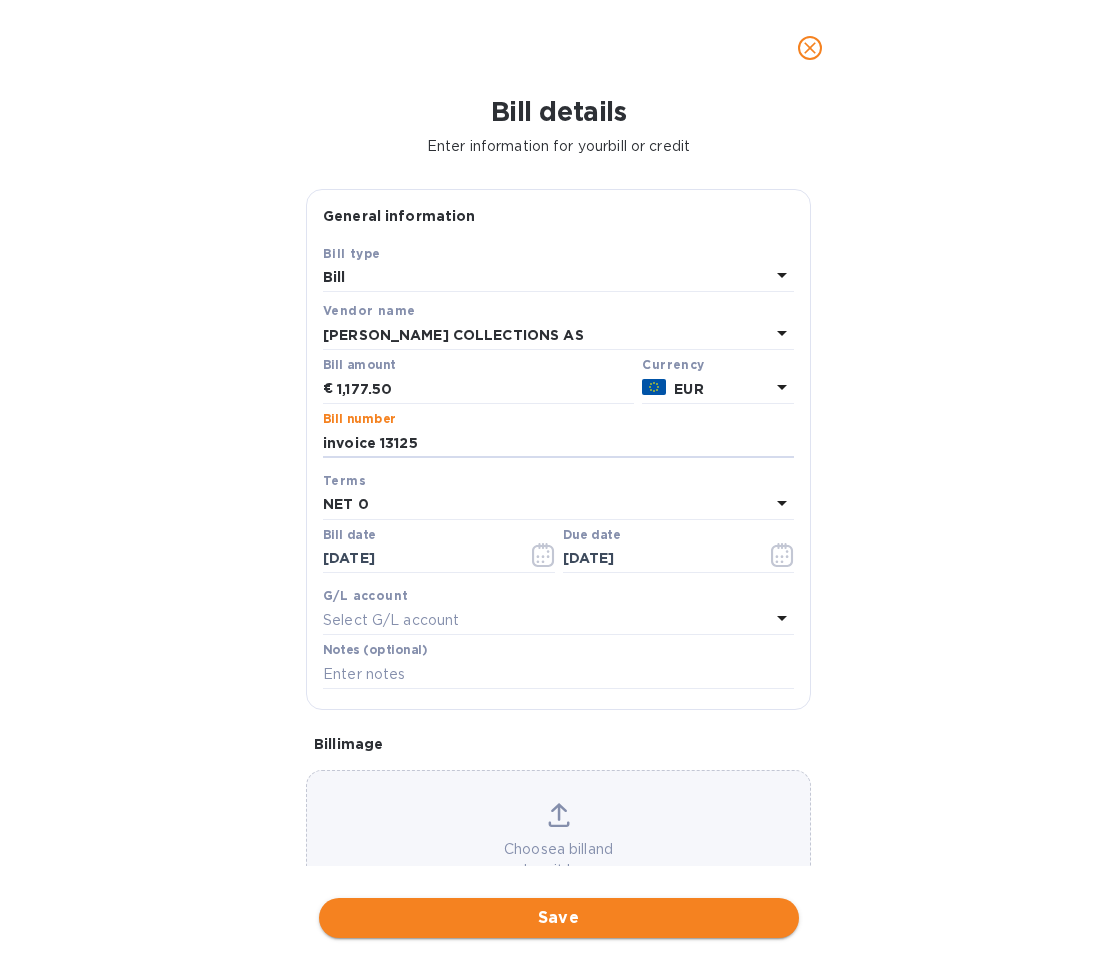 type on "invoice 13125" 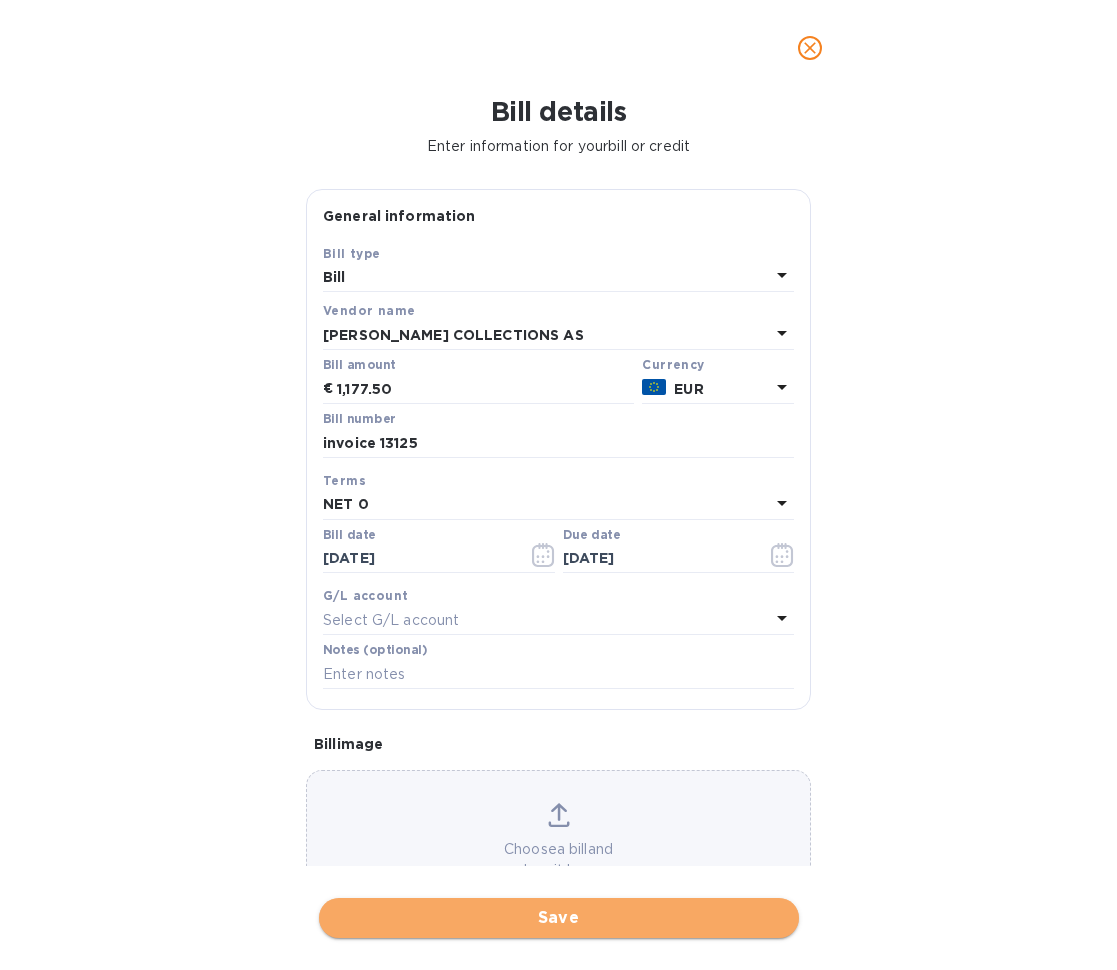 click on "Save" at bounding box center (559, 918) 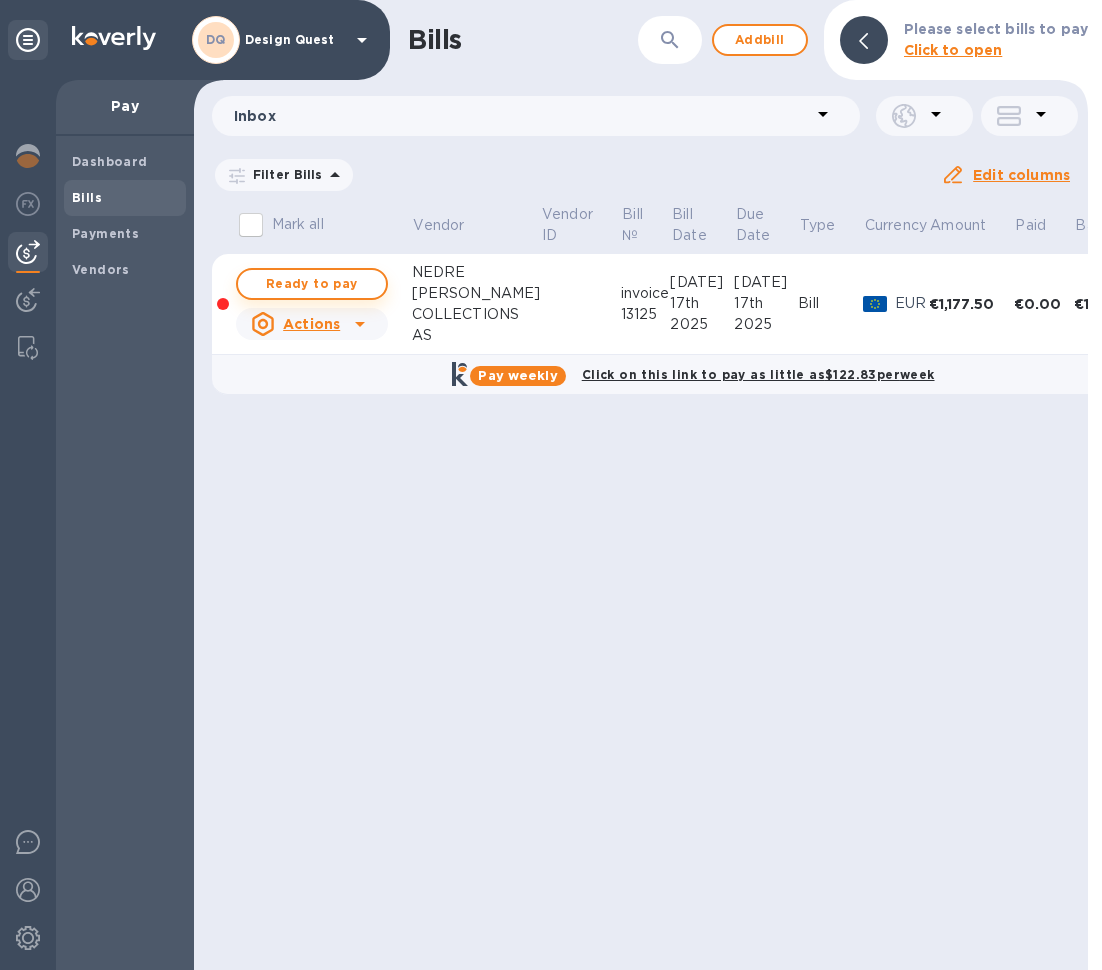 click on "Ready to pay" at bounding box center (312, 284) 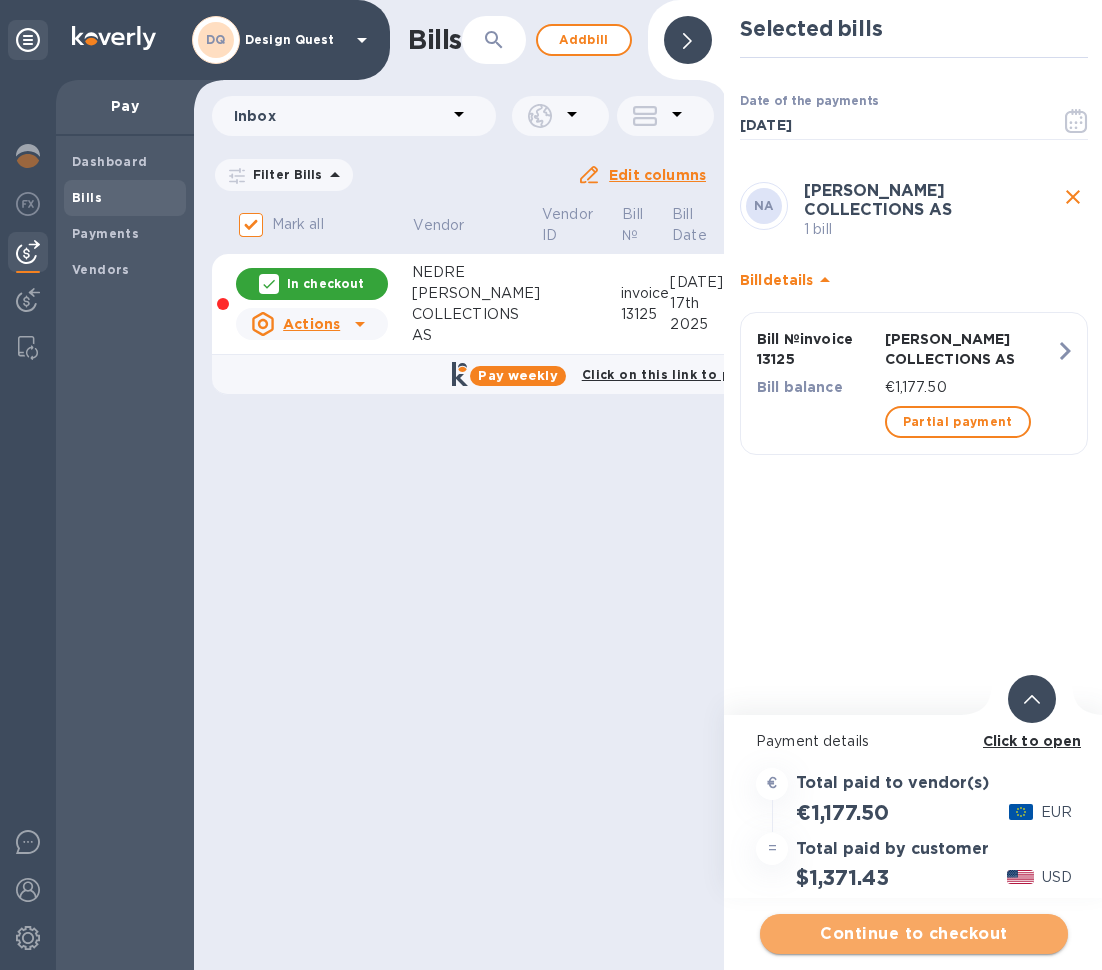 click on "Continue to checkout" at bounding box center (914, 934) 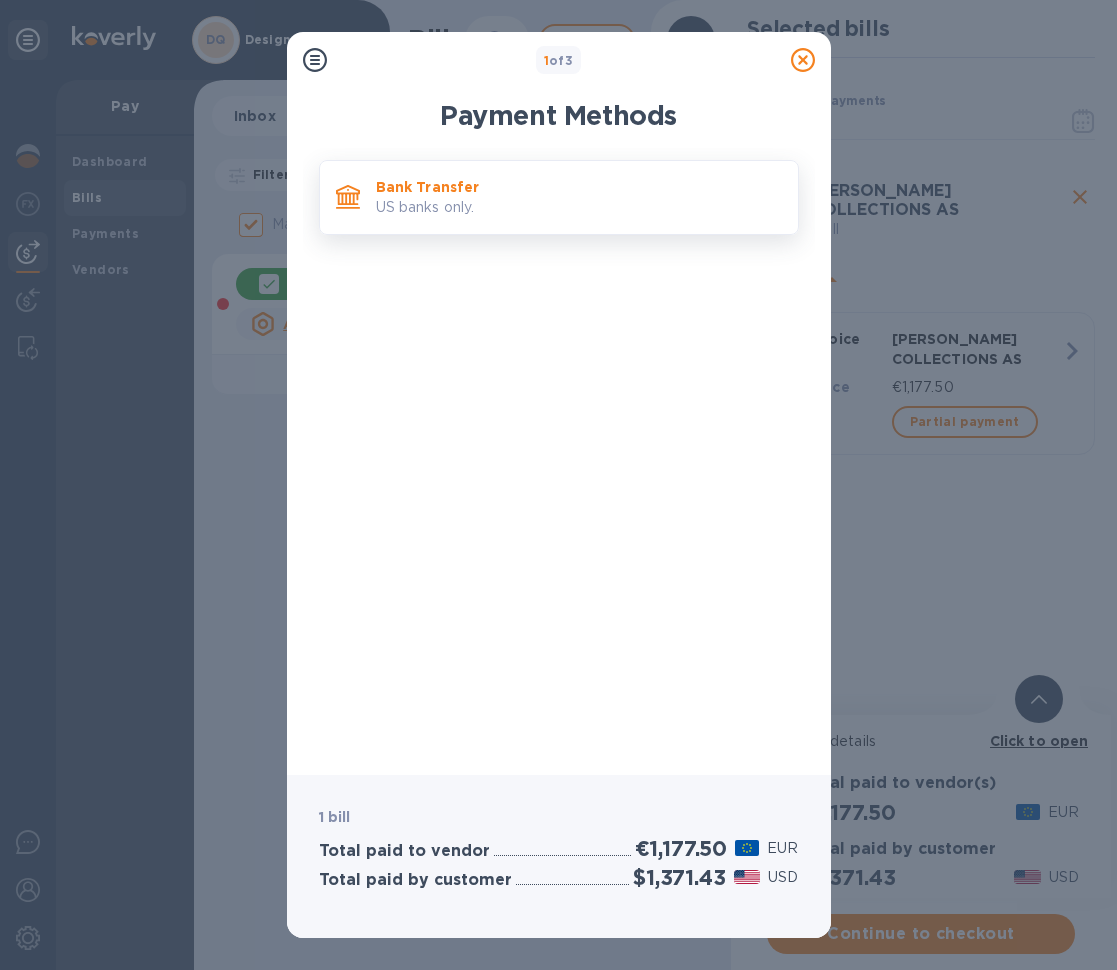 click on "US banks only." at bounding box center [579, 207] 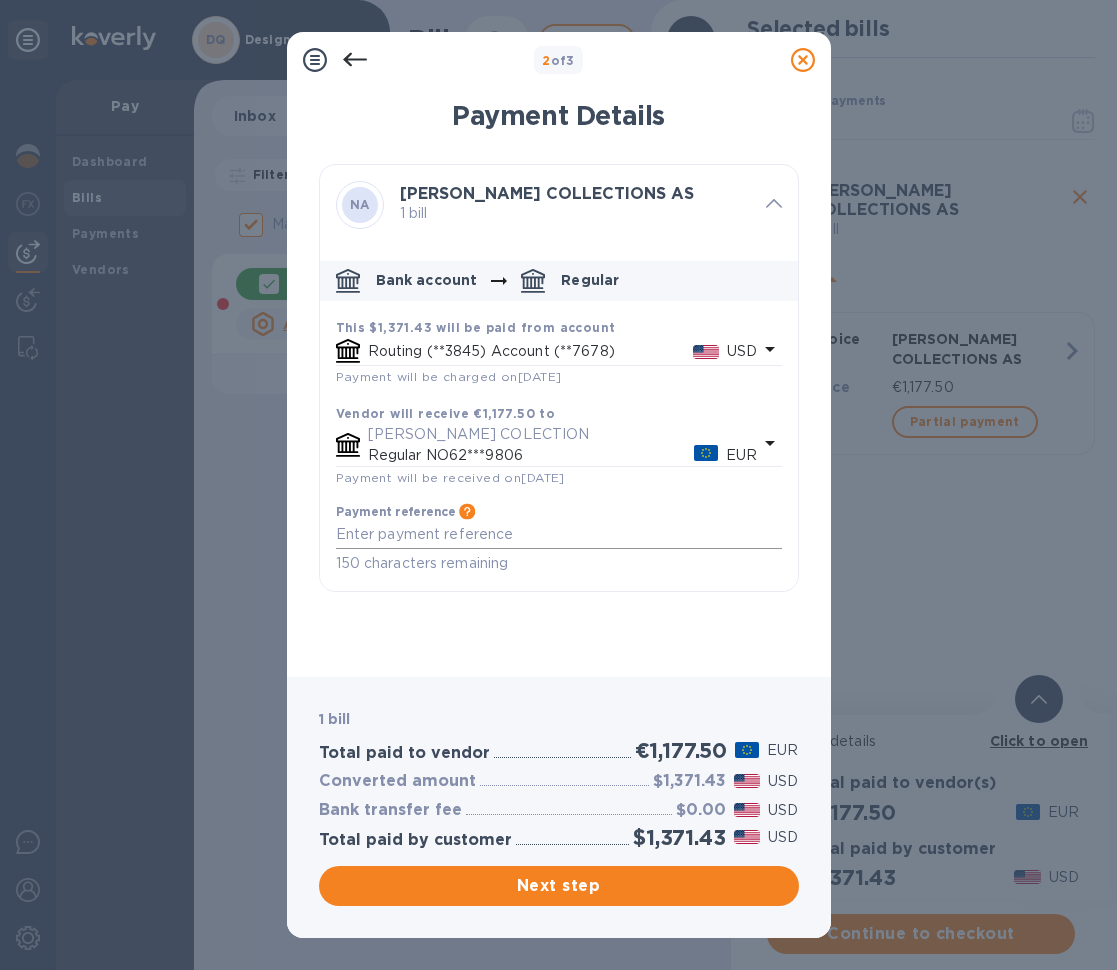 click at bounding box center [559, 534] 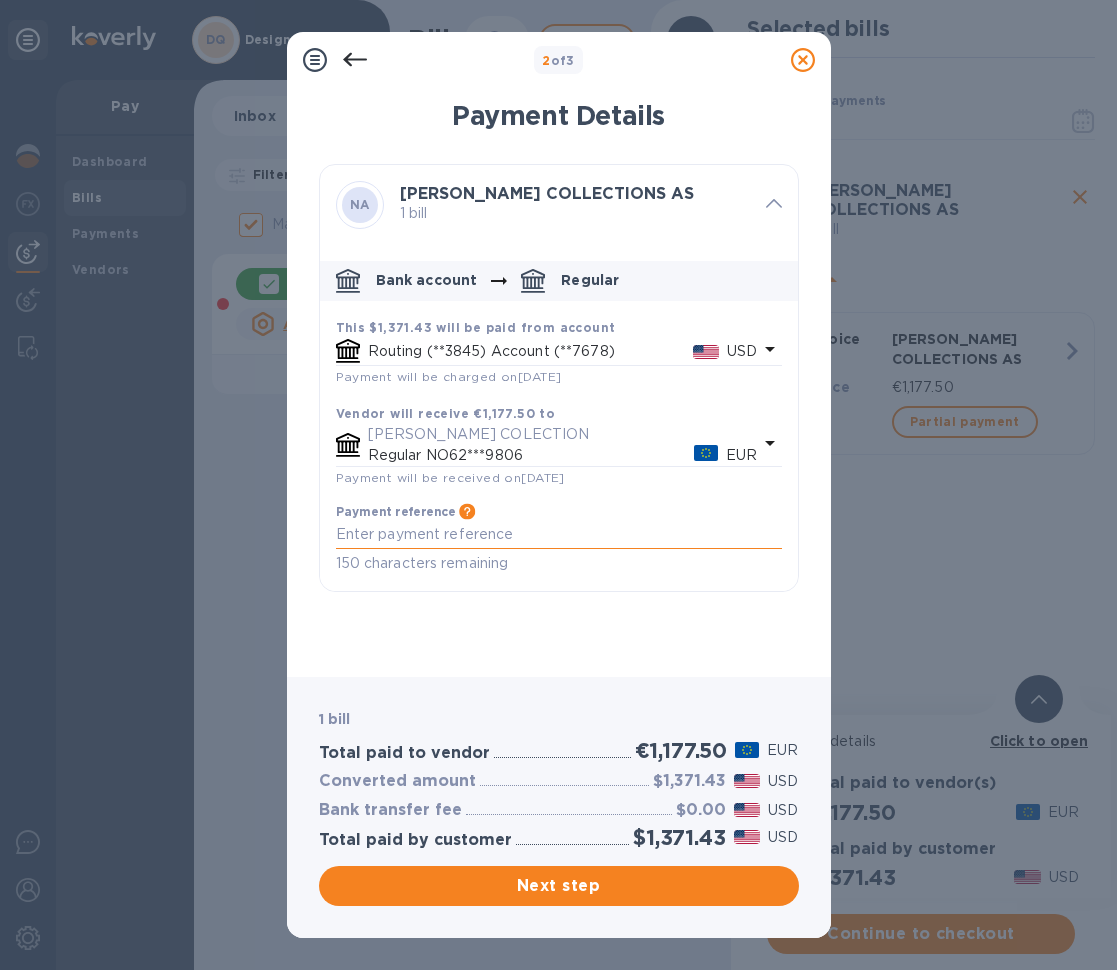 paste on "invoice 13125" 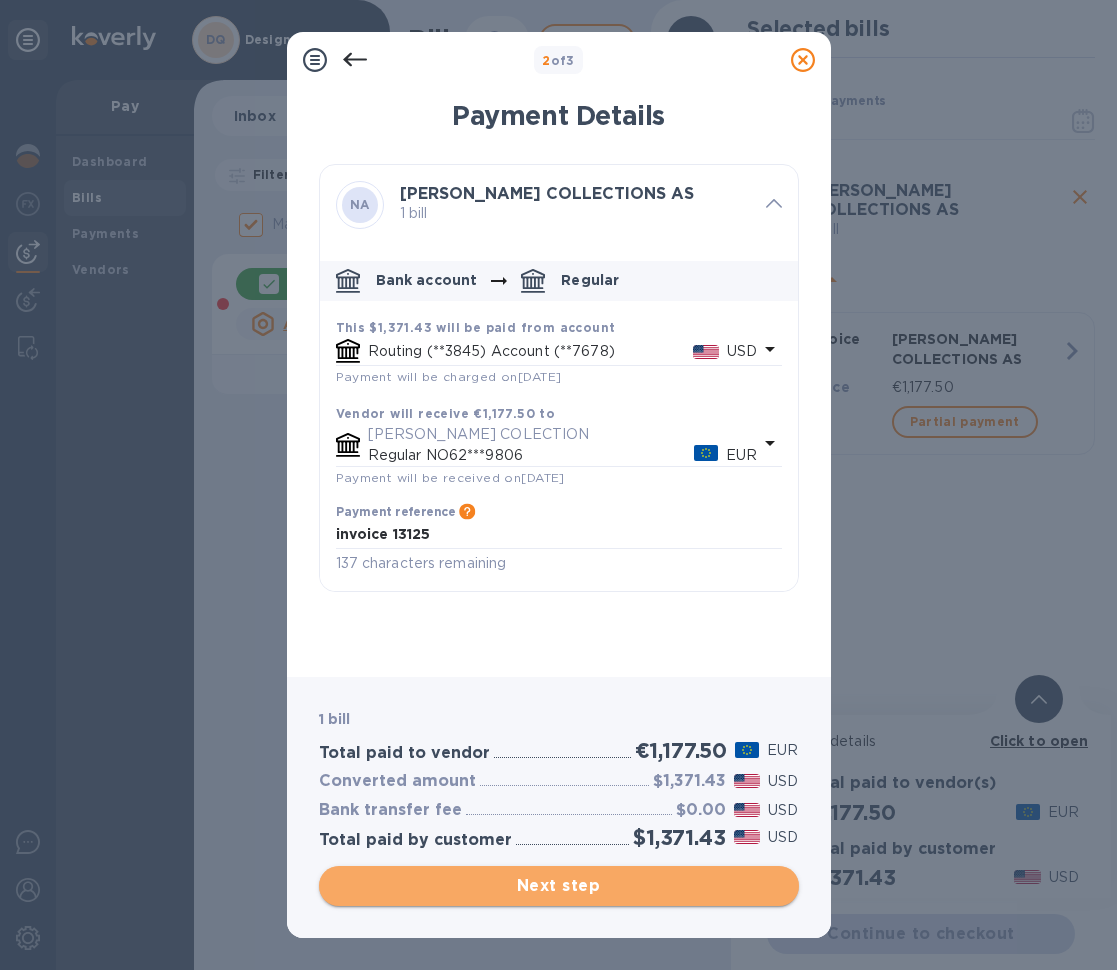 click on "Next step" at bounding box center (559, 886) 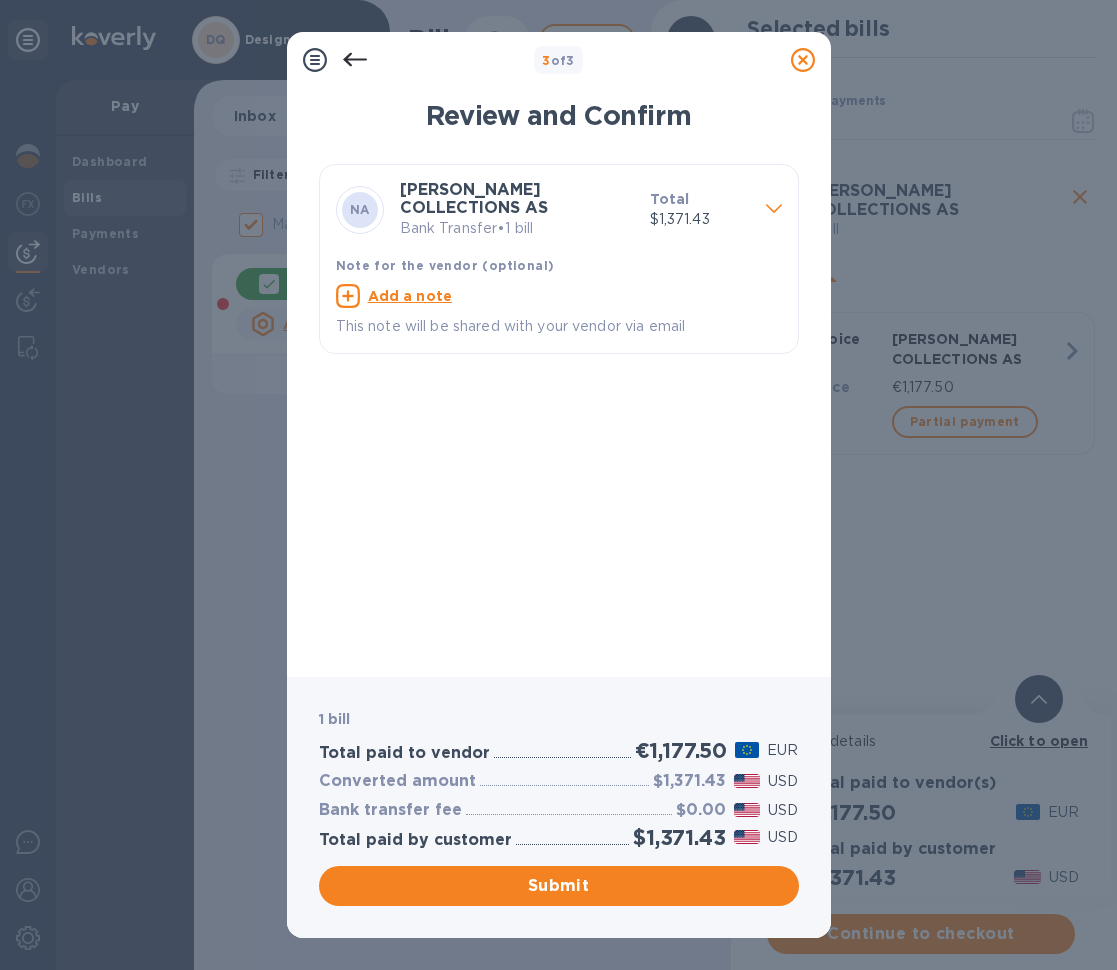 click on "Add a note" at bounding box center (410, 296) 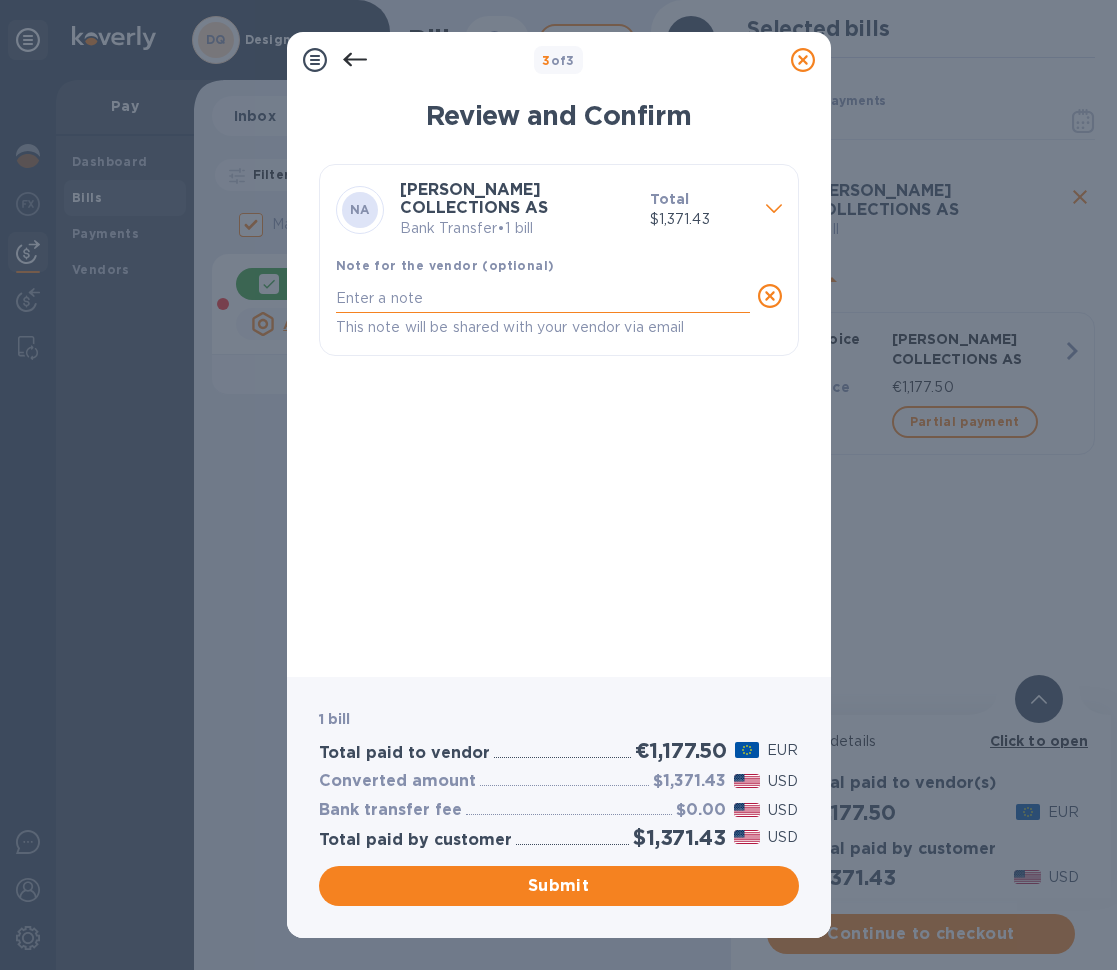 click on "x" at bounding box center [543, 298] 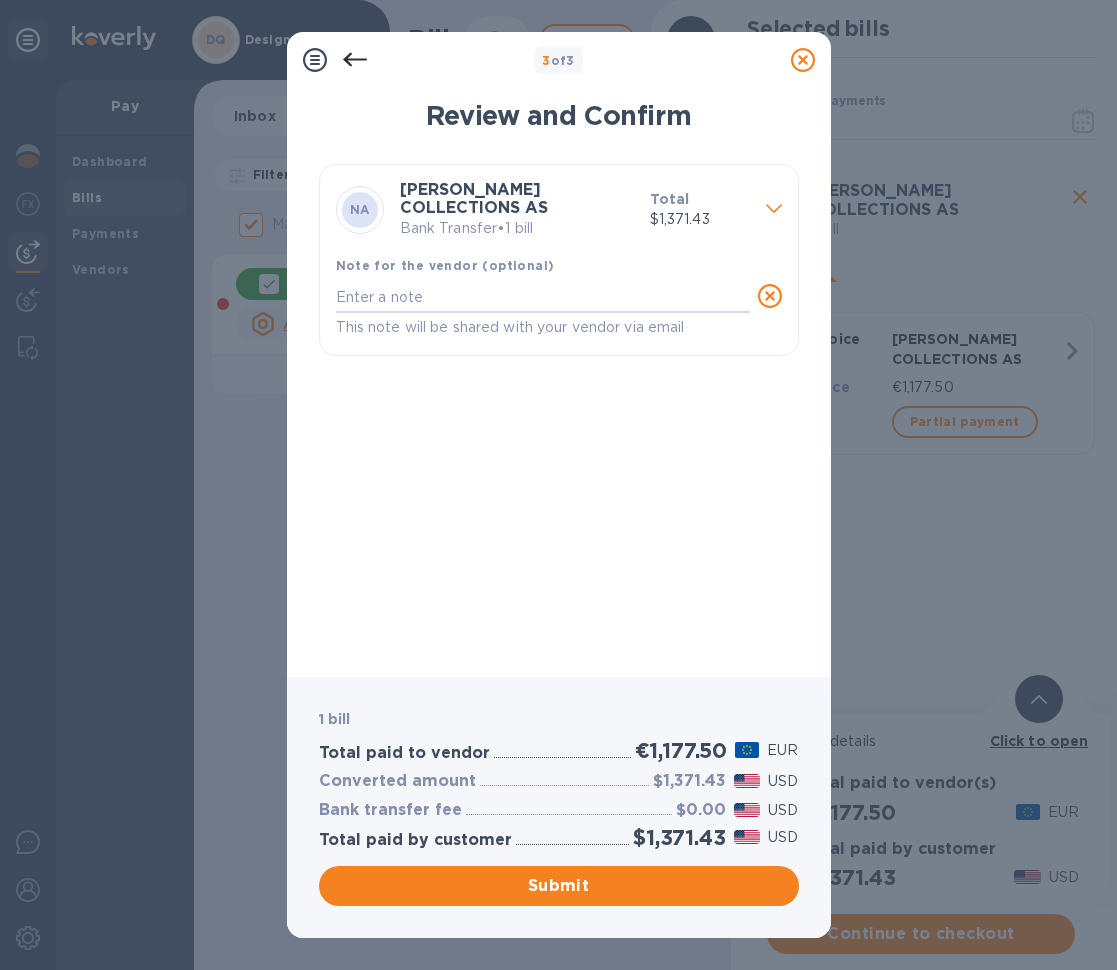 paste on "invoice 13125" 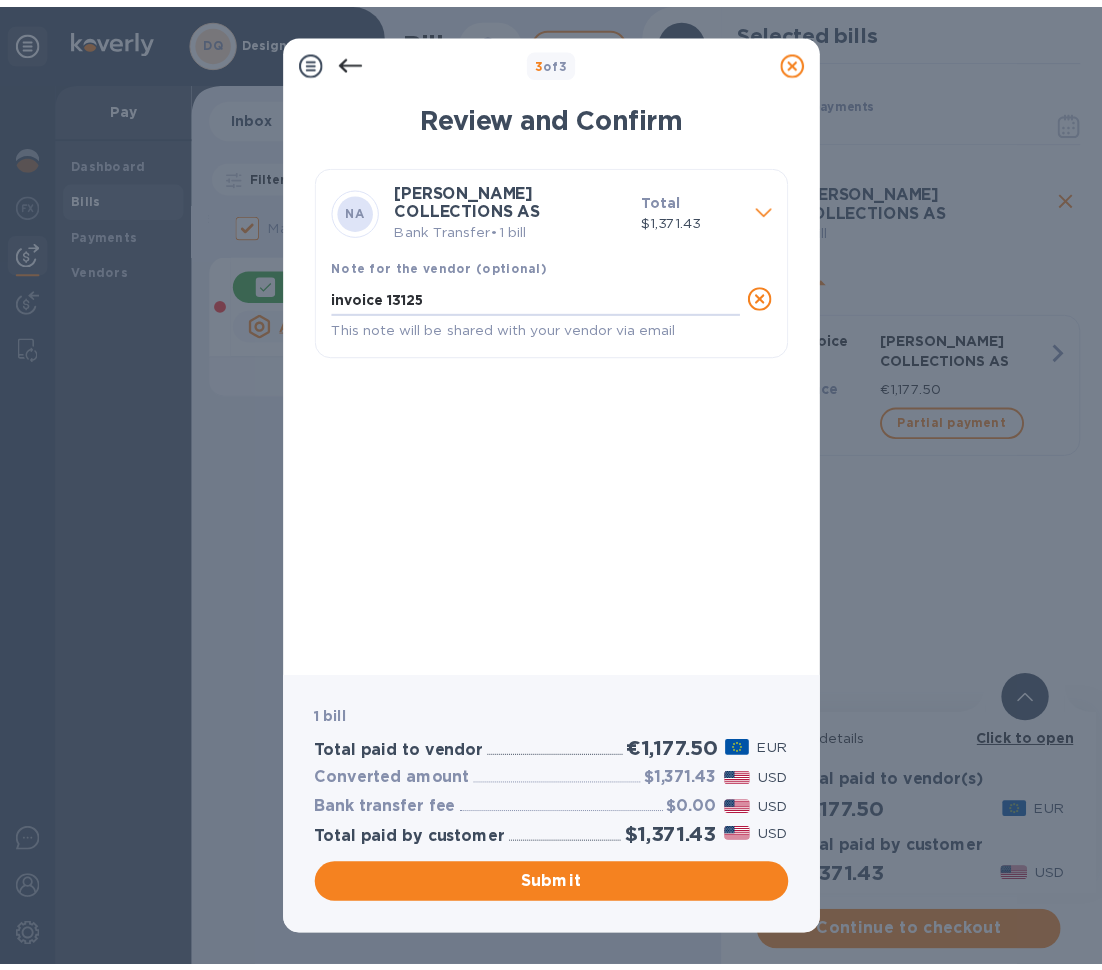 scroll, scrollTop: 0, scrollLeft: 0, axis: both 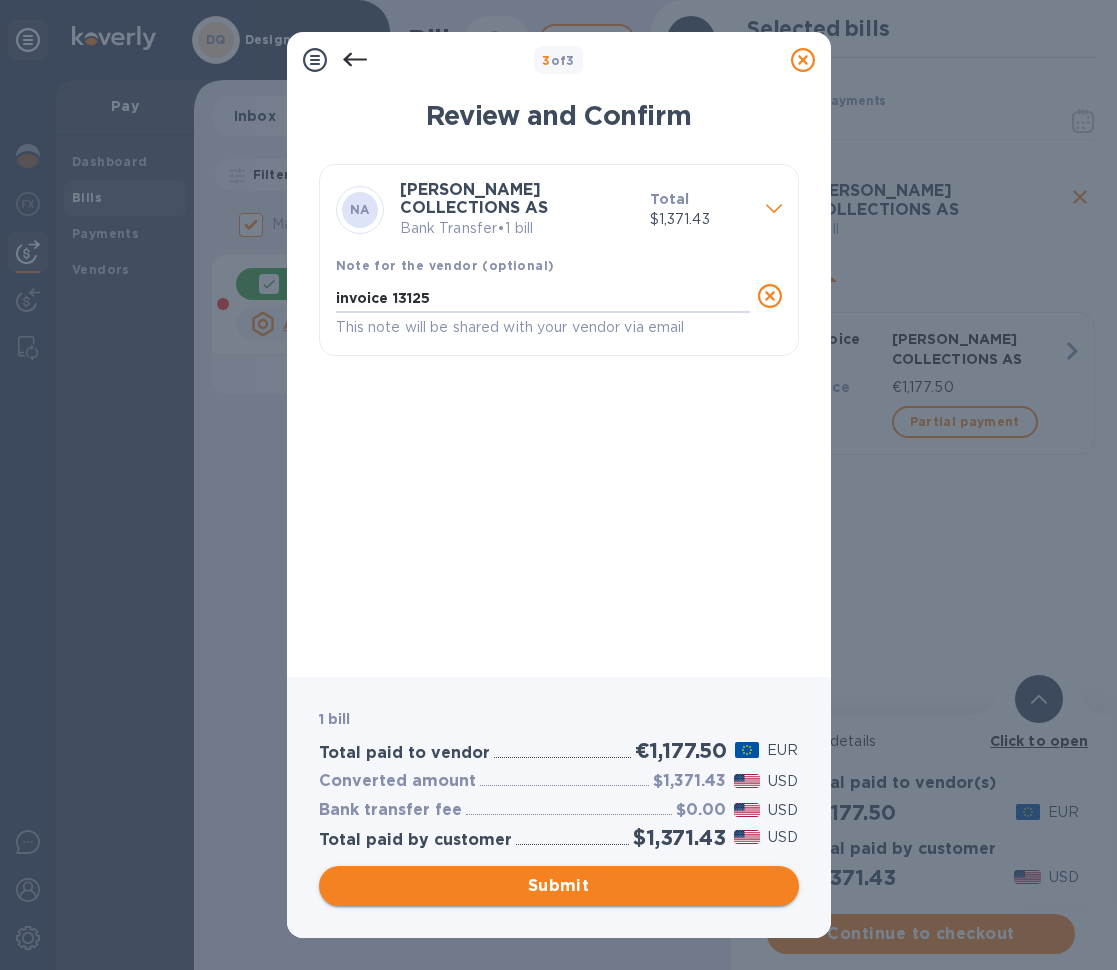 type on "invoice 13125" 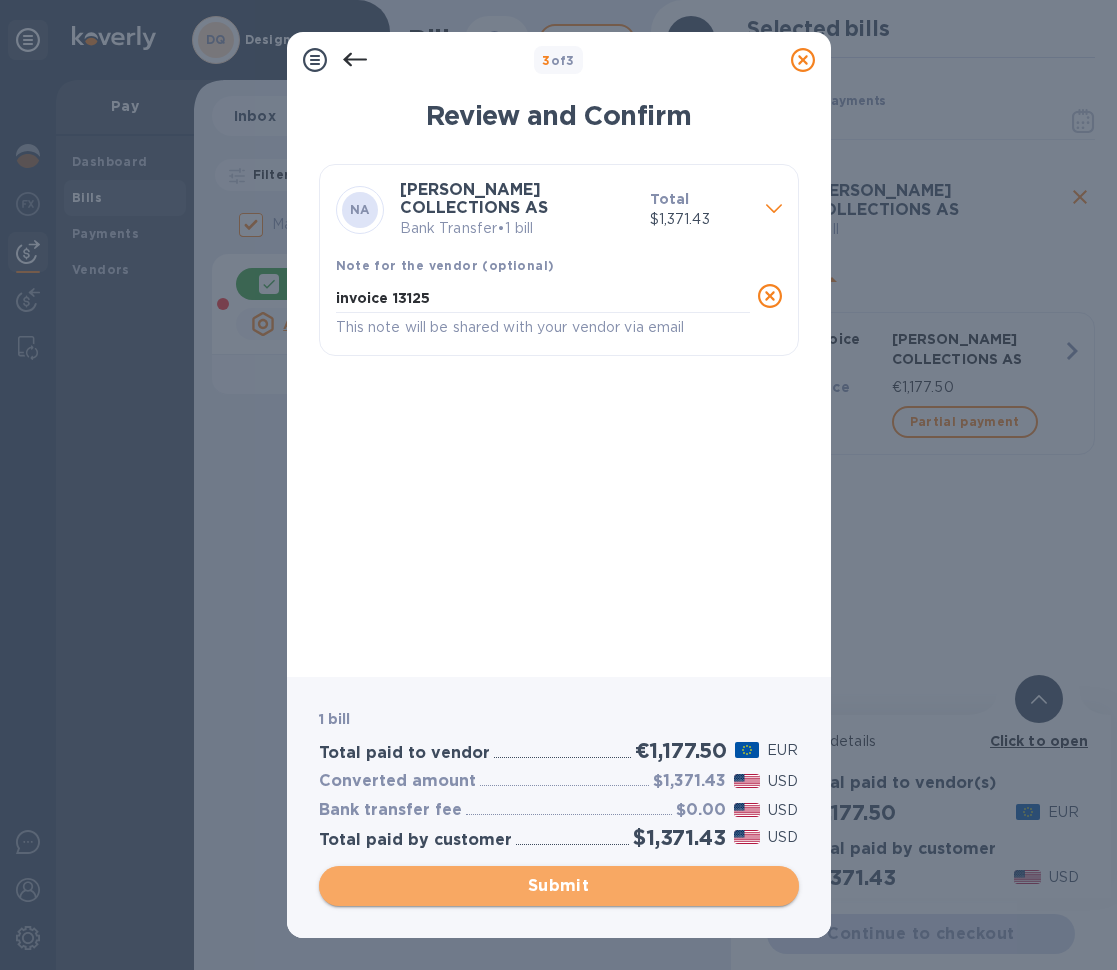 click on "Submit" at bounding box center [559, 886] 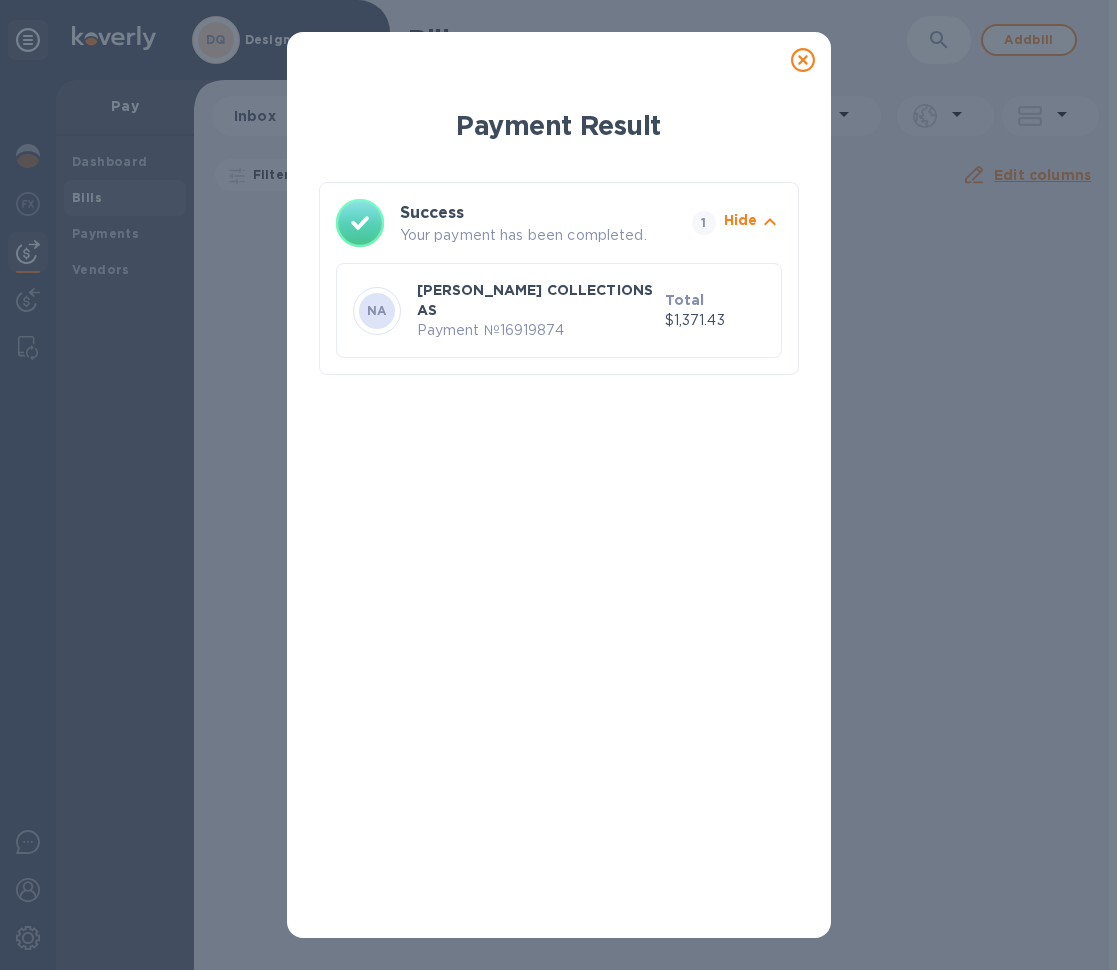 click on "Payment № 16919874" at bounding box center (537, 330) 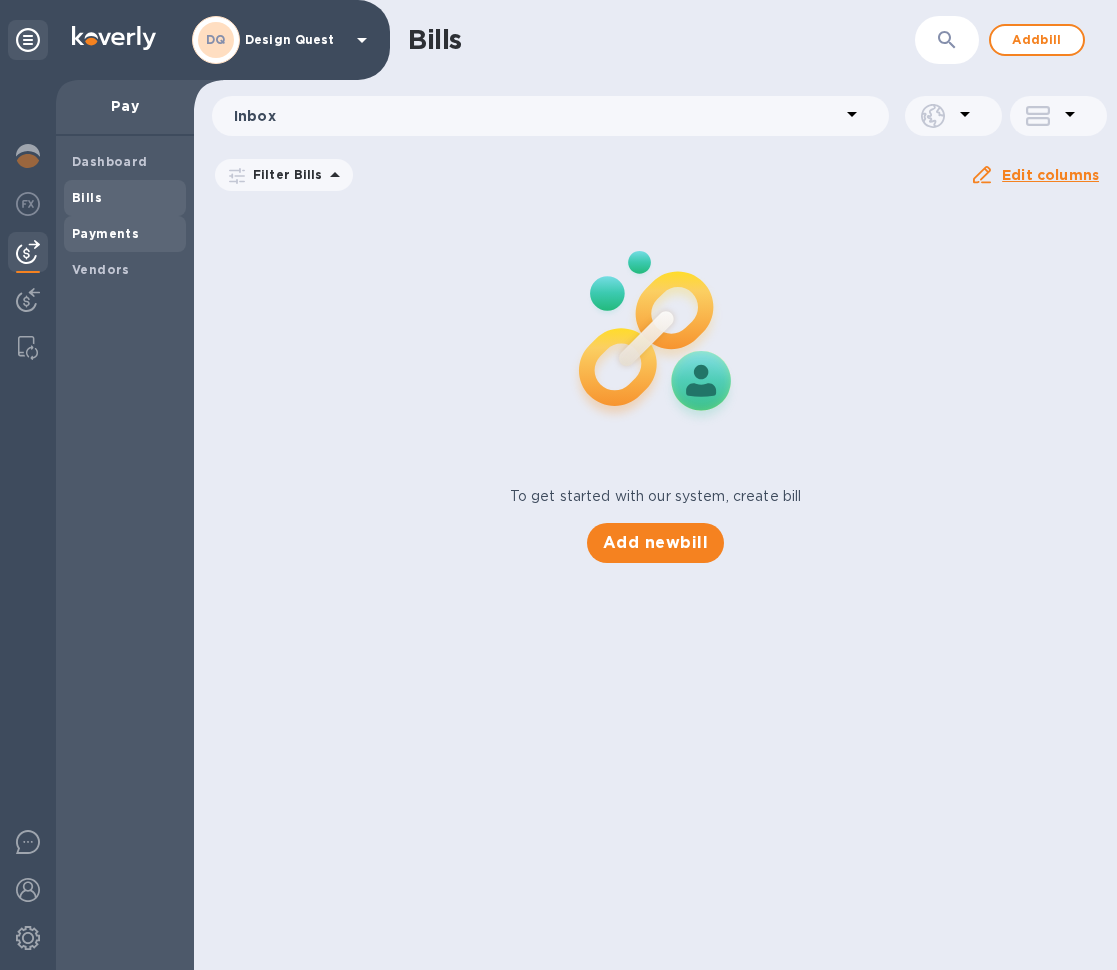 click on "Payments" at bounding box center [105, 234] 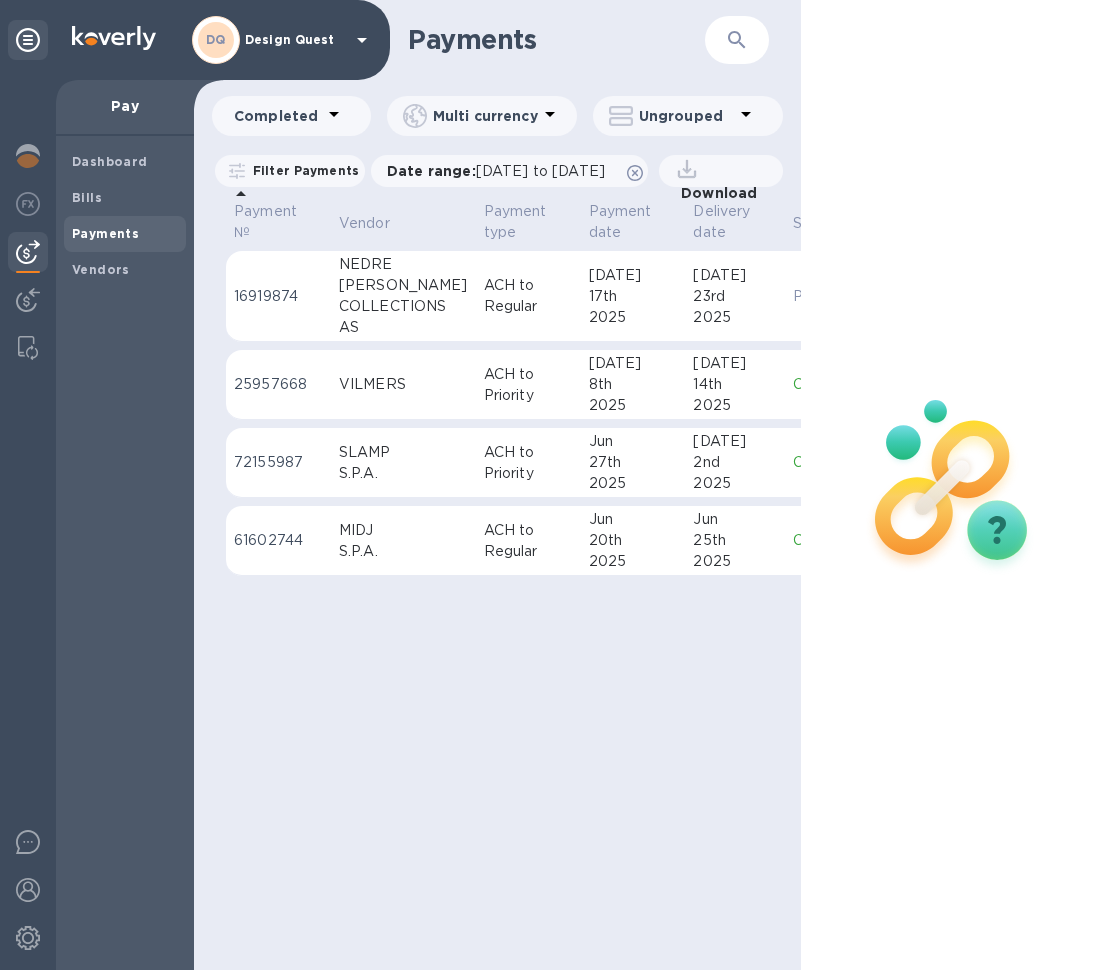 click on "[PERSON_NAME] COLLECTIONS AS" at bounding box center [403, 296] 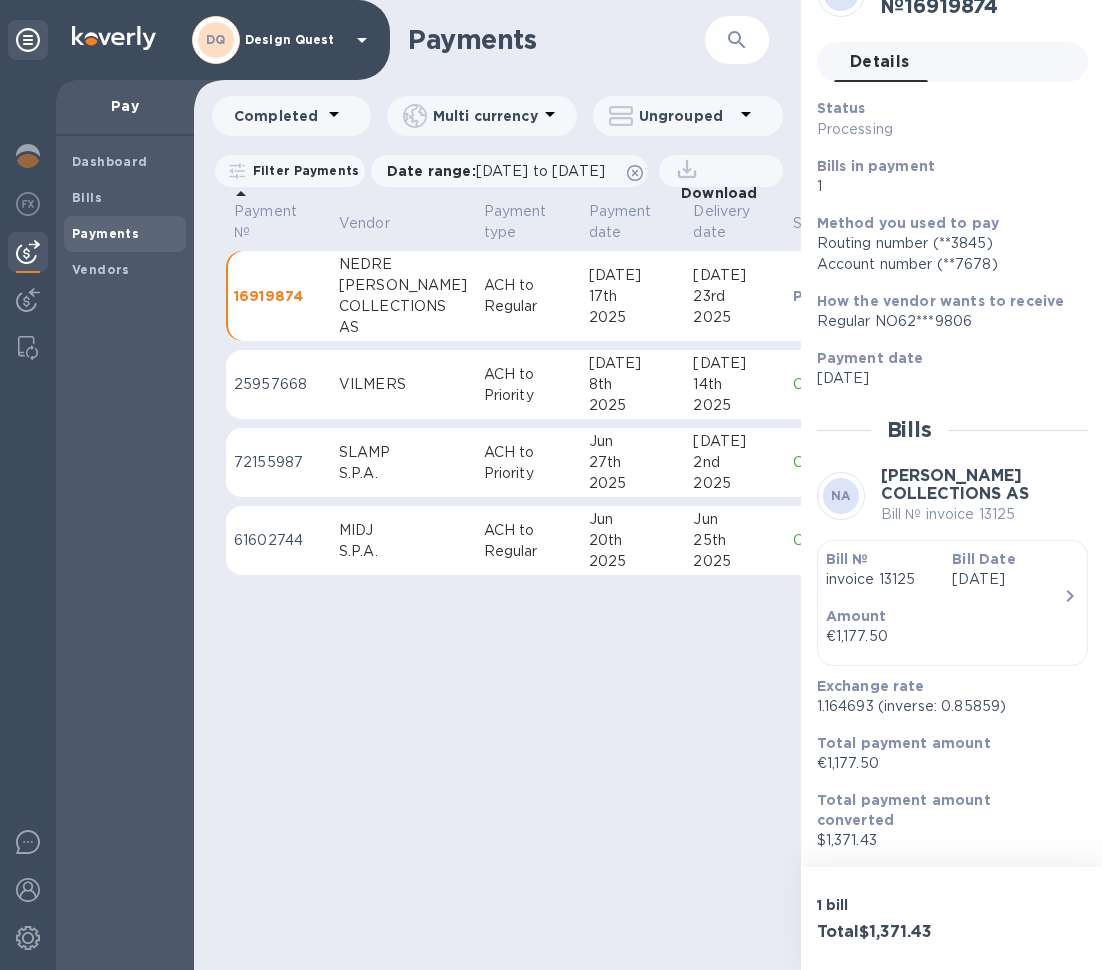scroll, scrollTop: 66, scrollLeft: 0, axis: vertical 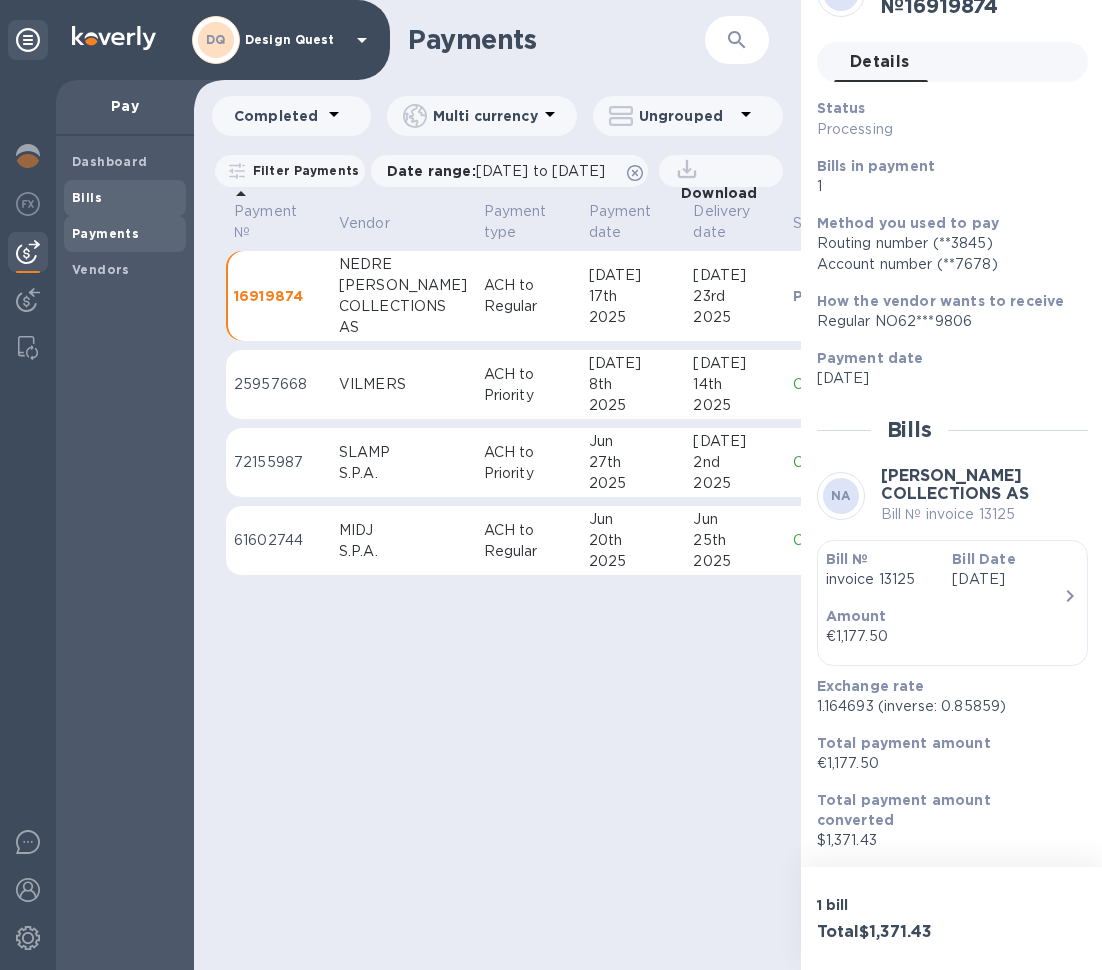 click on "Bills" at bounding box center [125, 198] 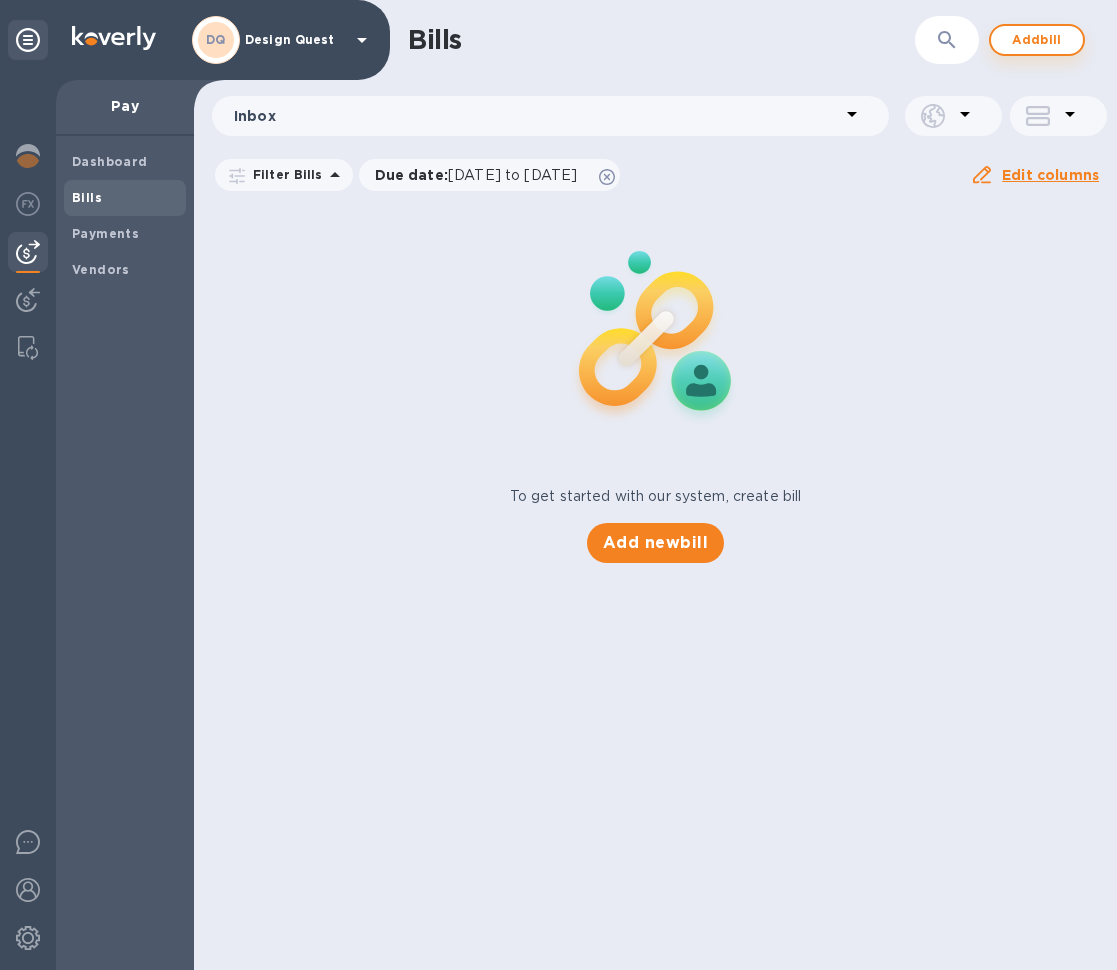 click on "Add   bill" at bounding box center (1037, 40) 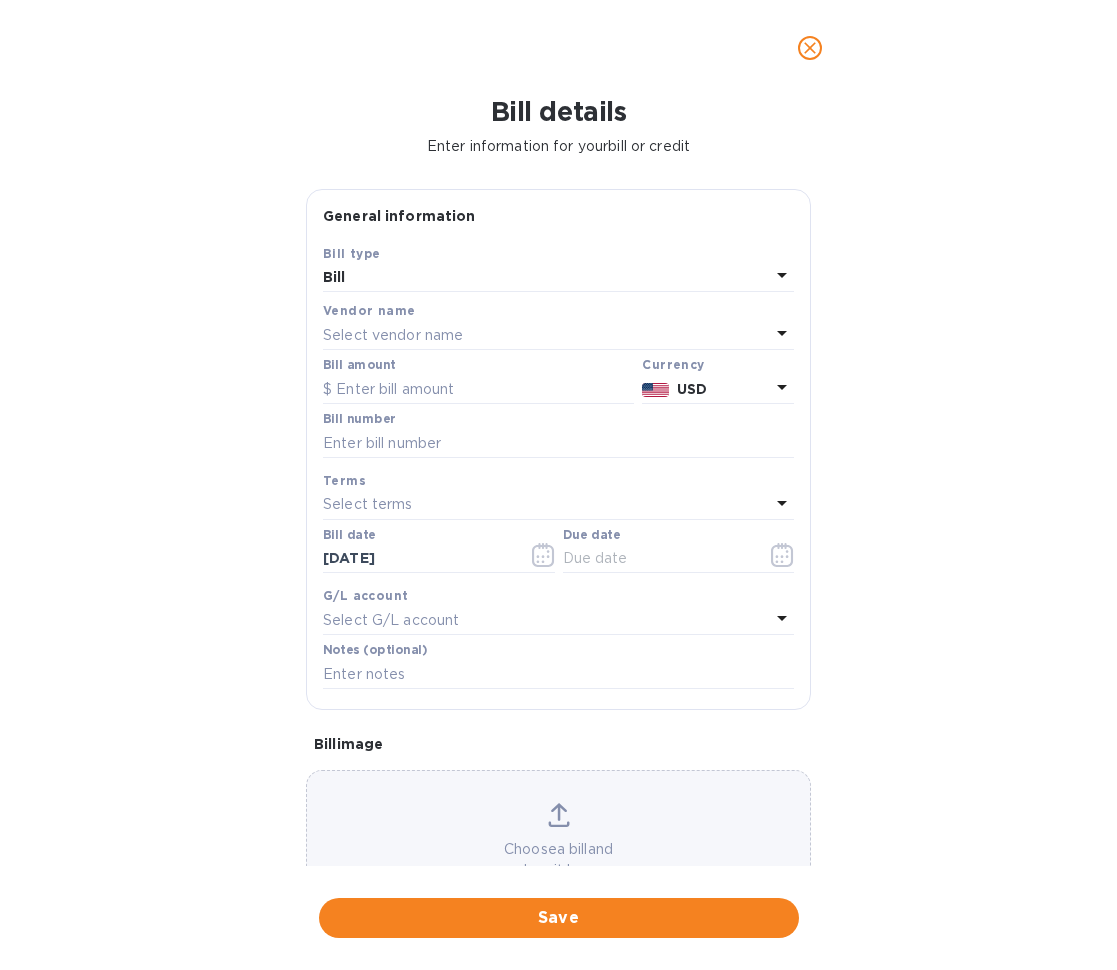 click on "Select vendor name" at bounding box center [546, 335] 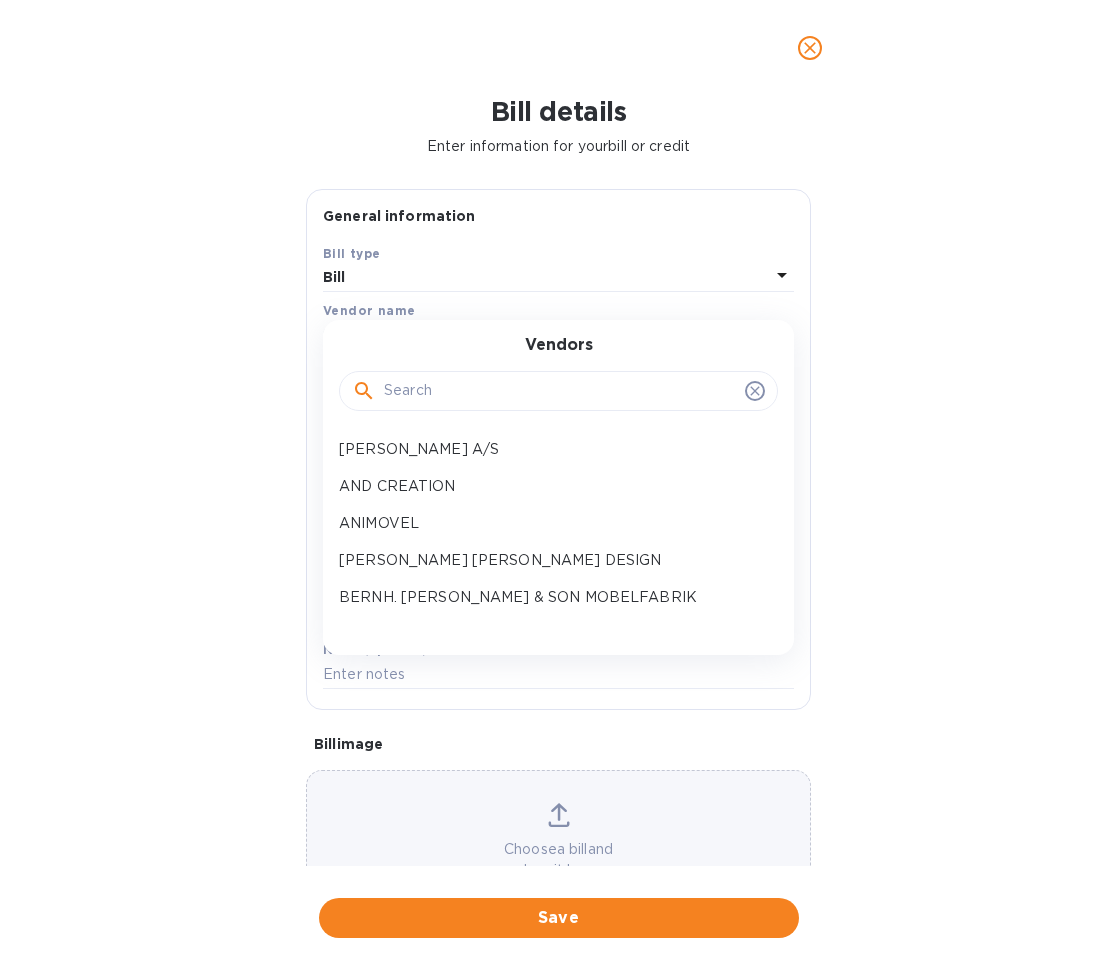 click at bounding box center [560, 391] 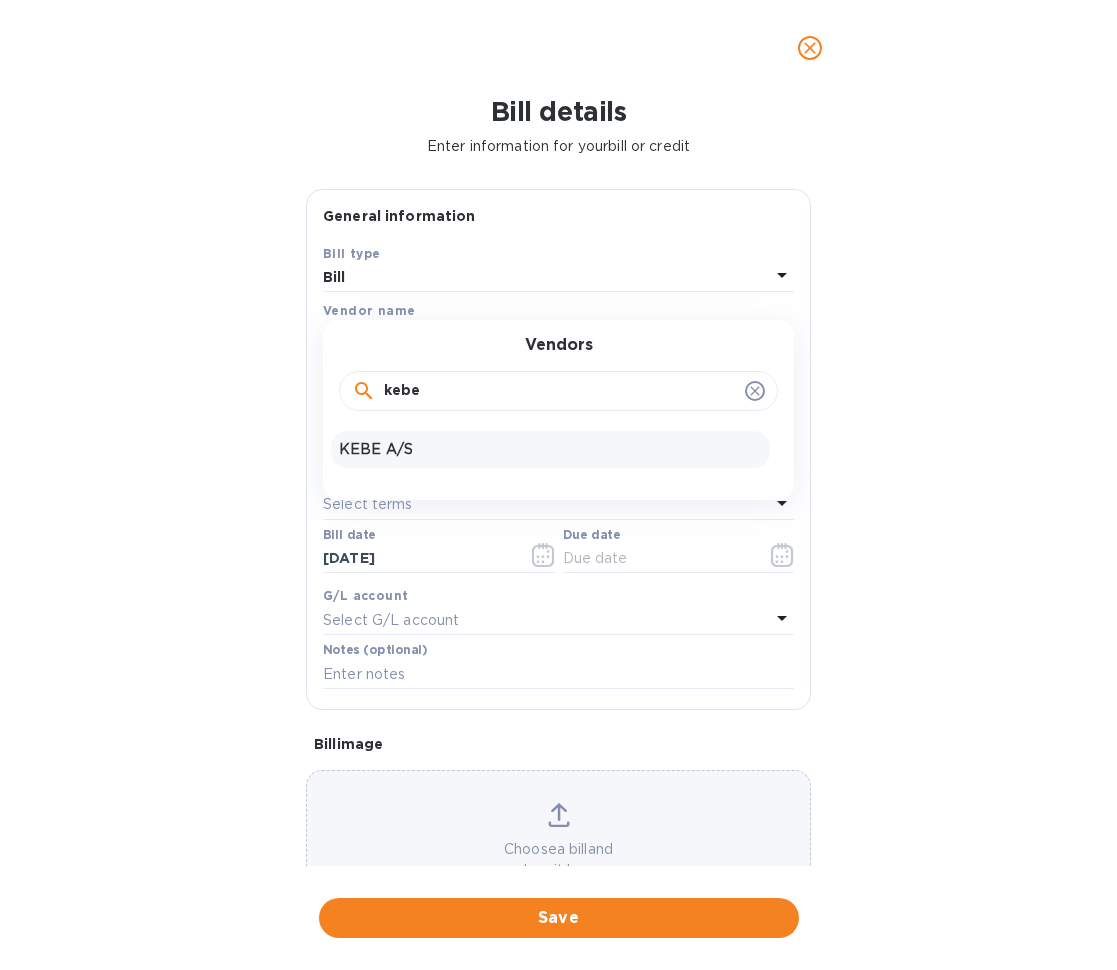 type on "kebe" 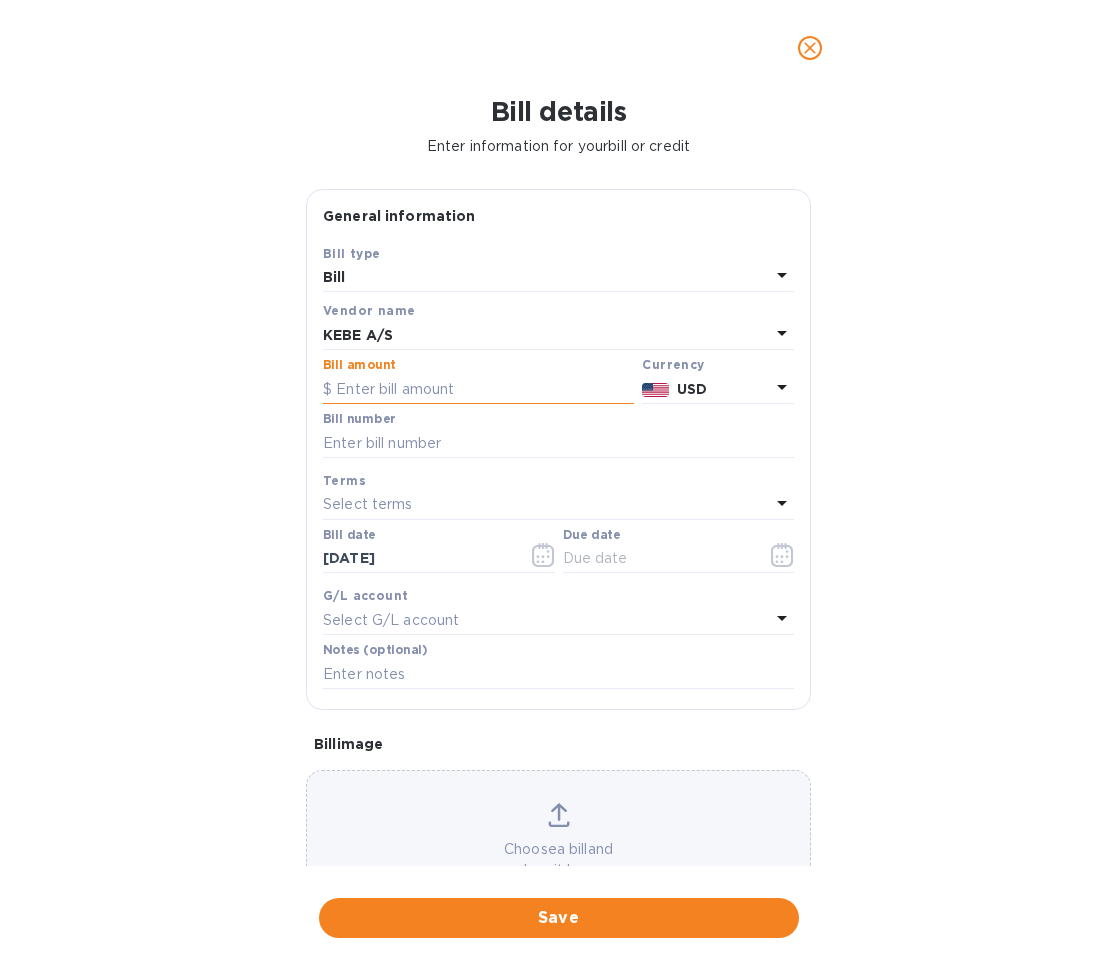 click at bounding box center (478, 389) 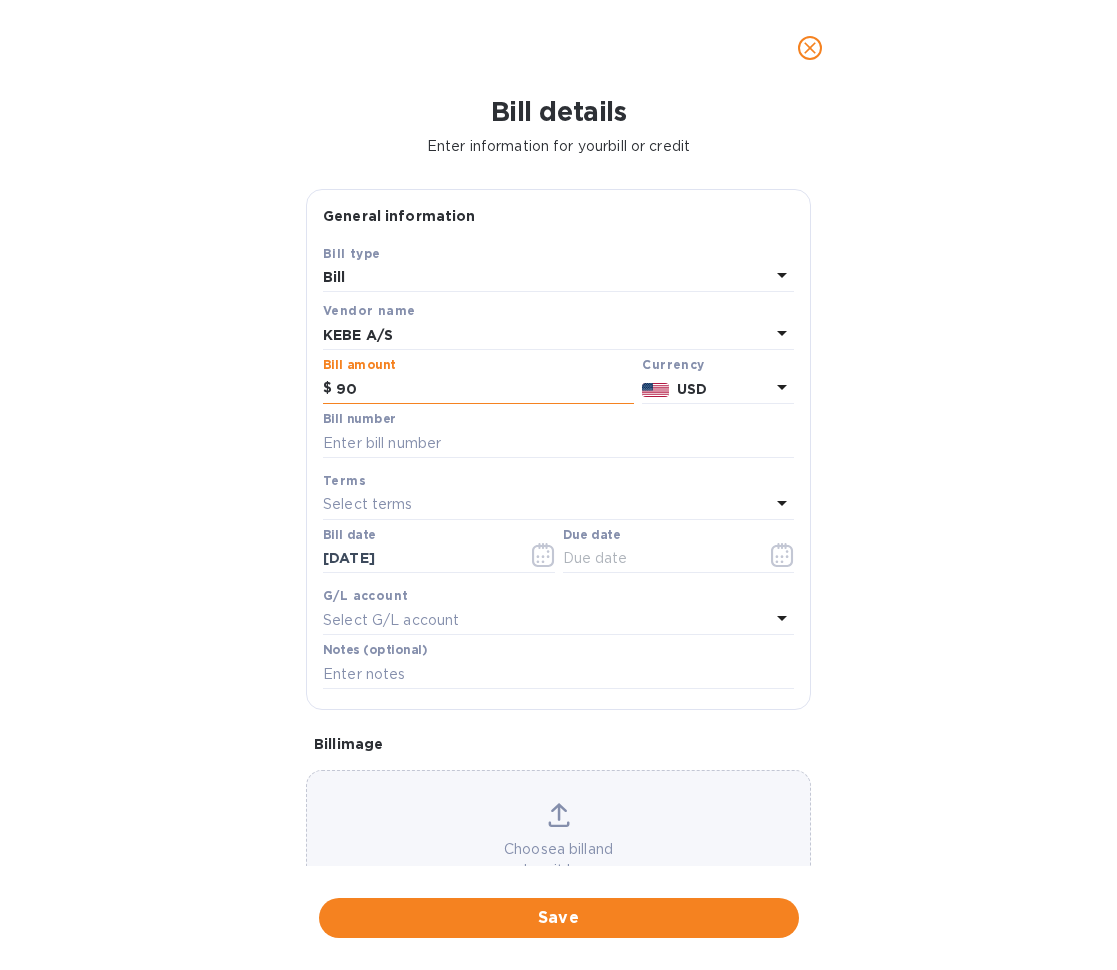 type on "90" 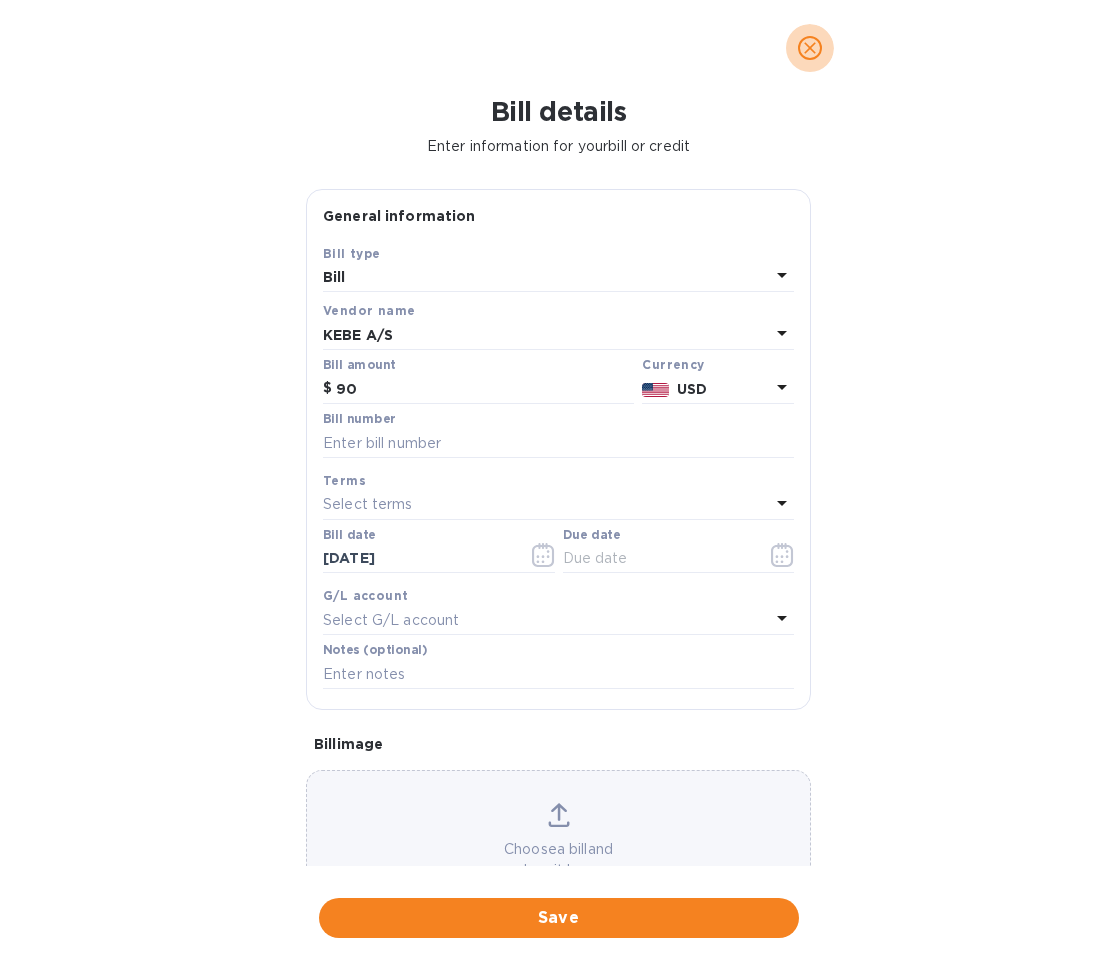 click 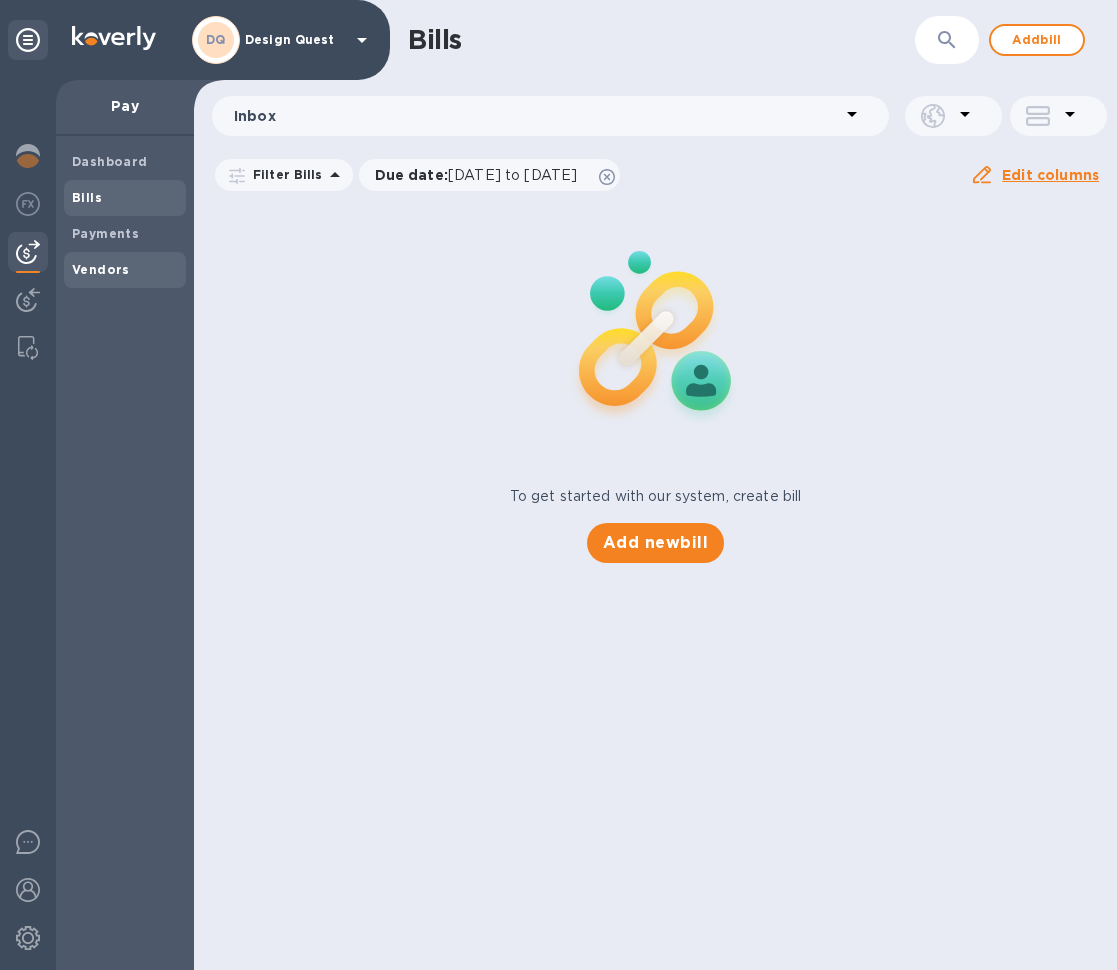 click on "Vendors" at bounding box center [101, 269] 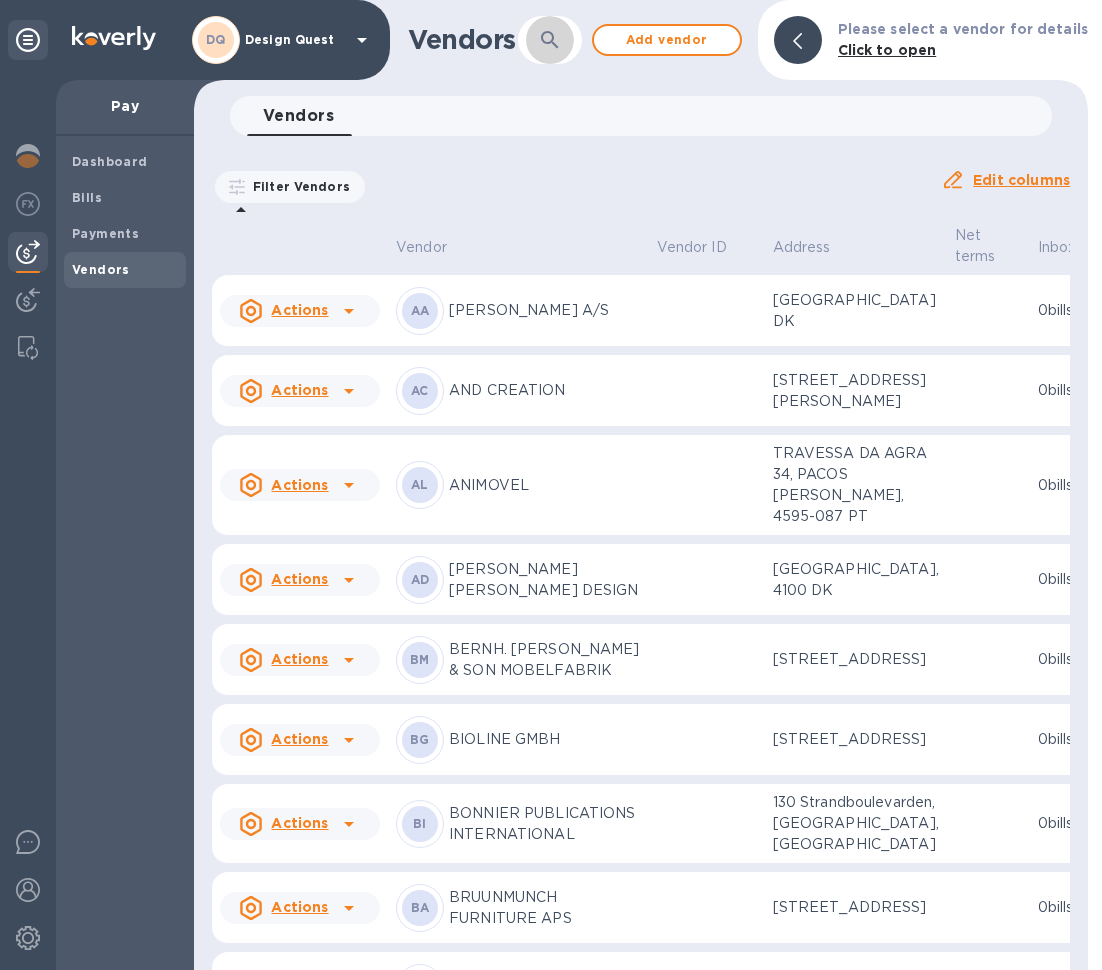 click 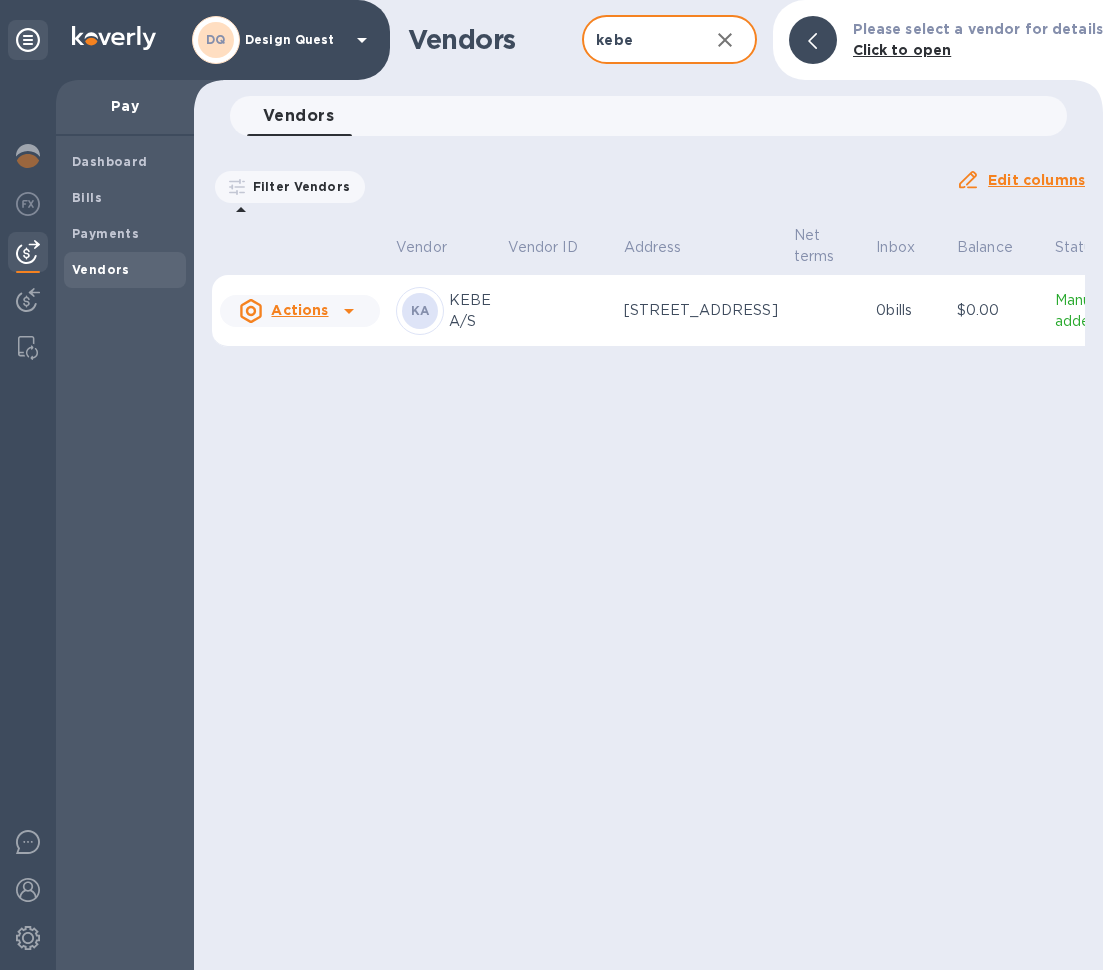 type on "kebe" 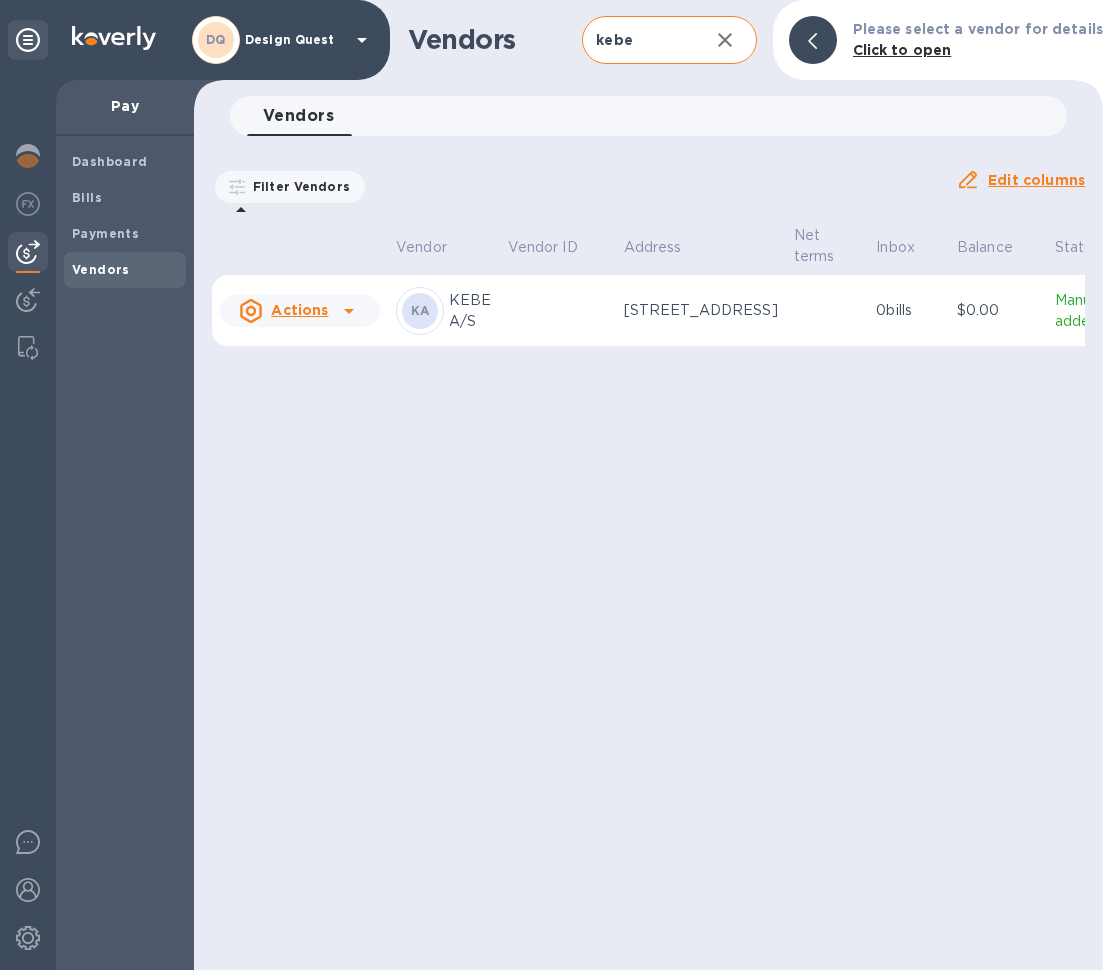 click on "KEBE A/S" at bounding box center [470, 311] 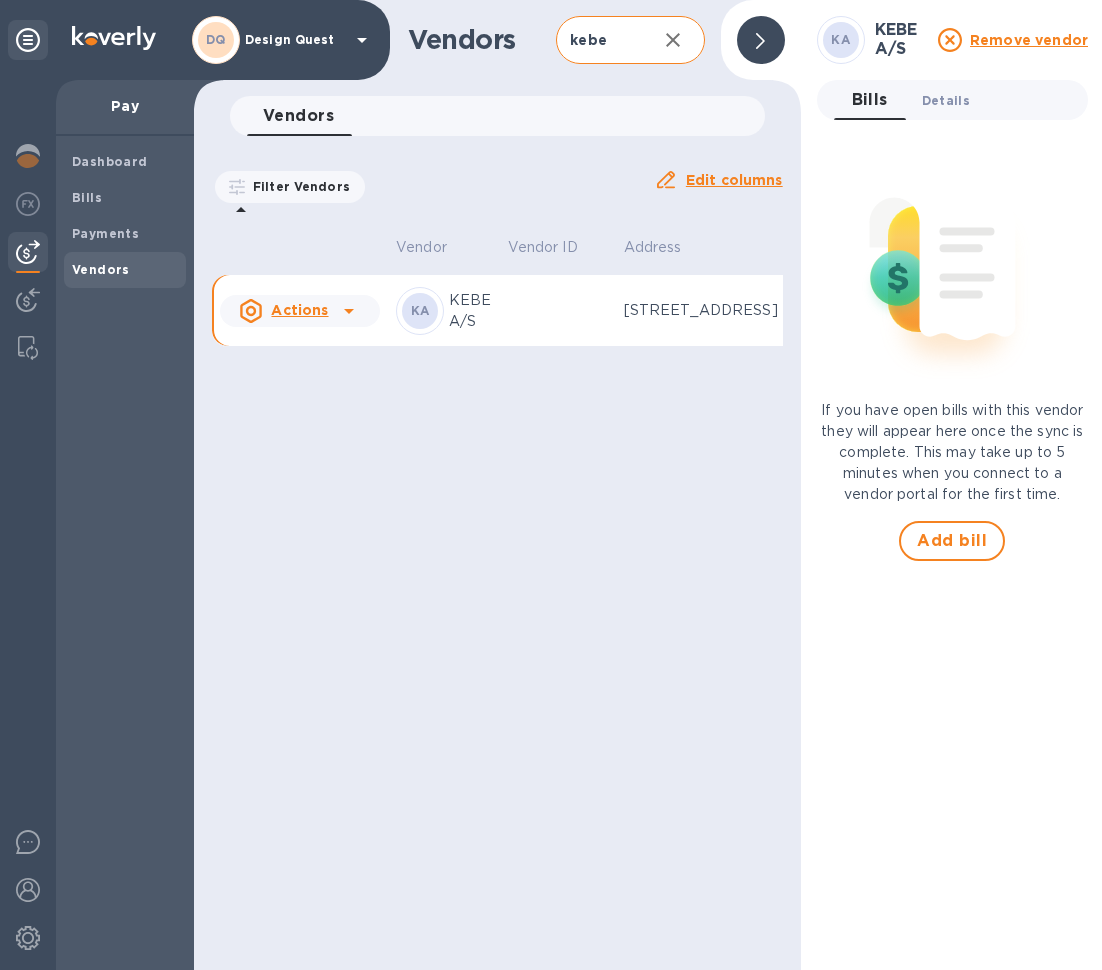 click on "Details 0" at bounding box center (946, 100) 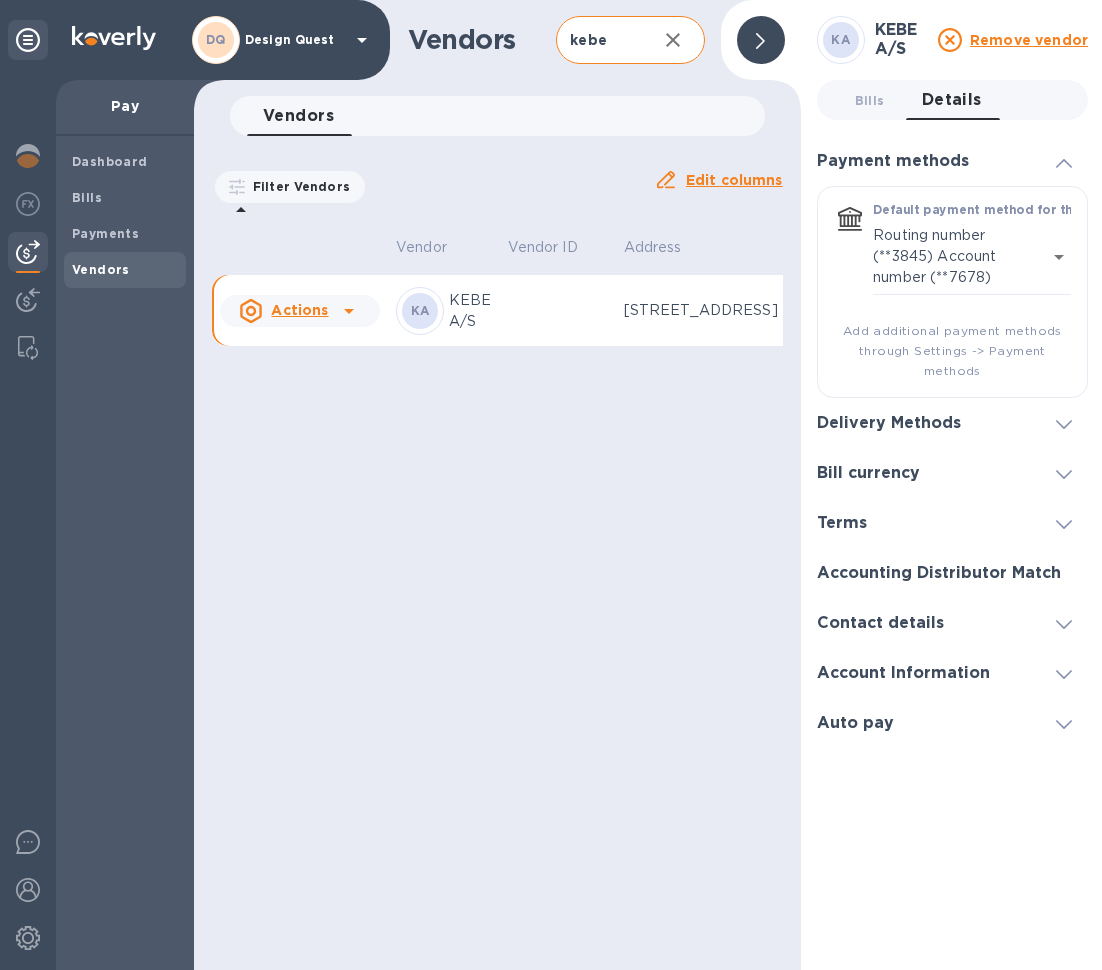 click 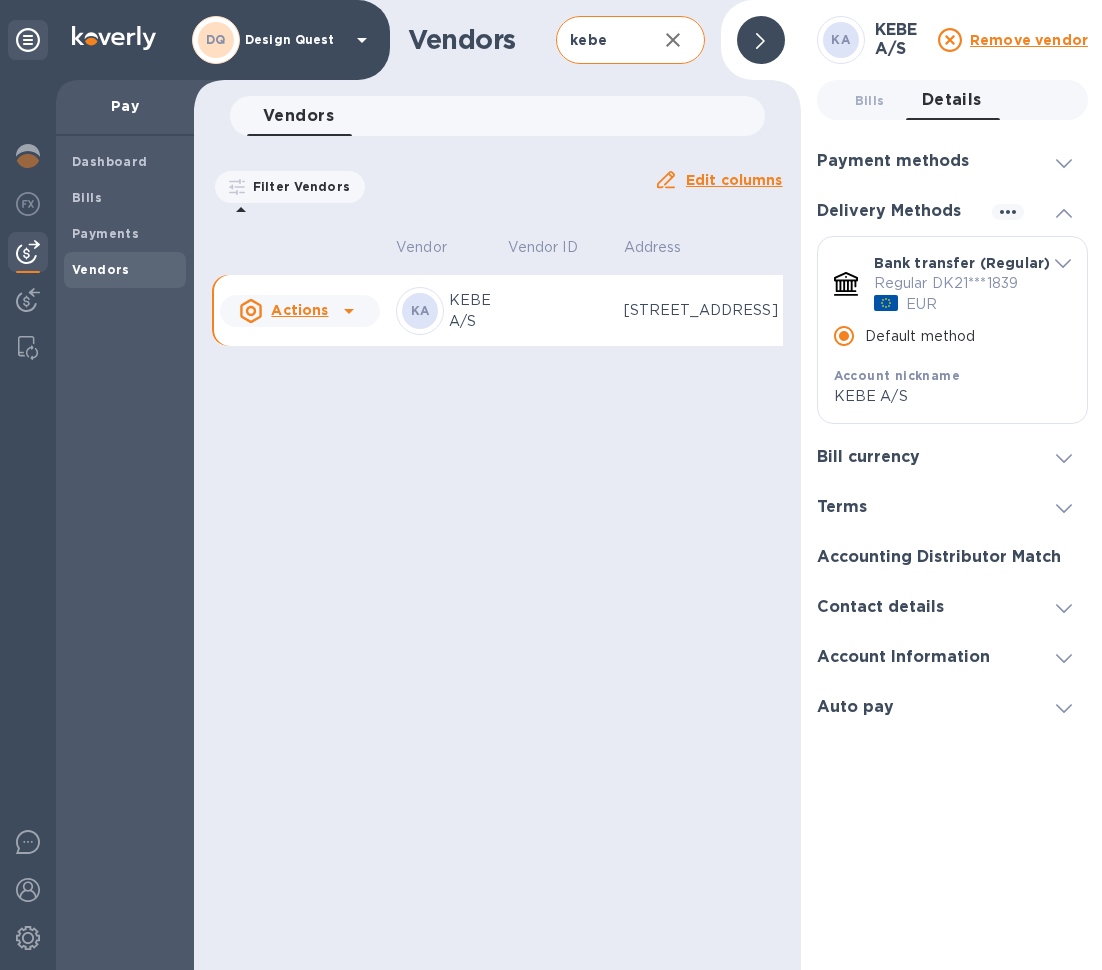 click at bounding box center [1064, 457] 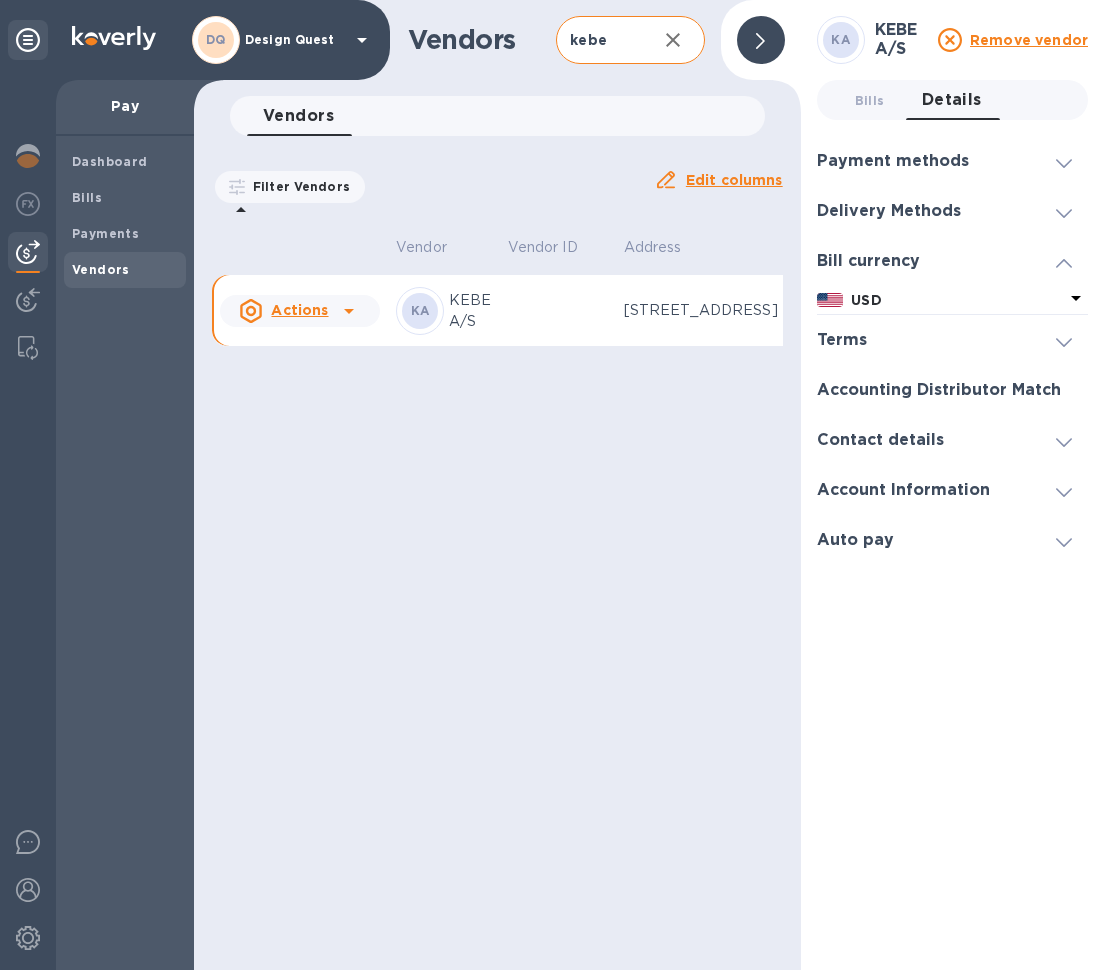 click 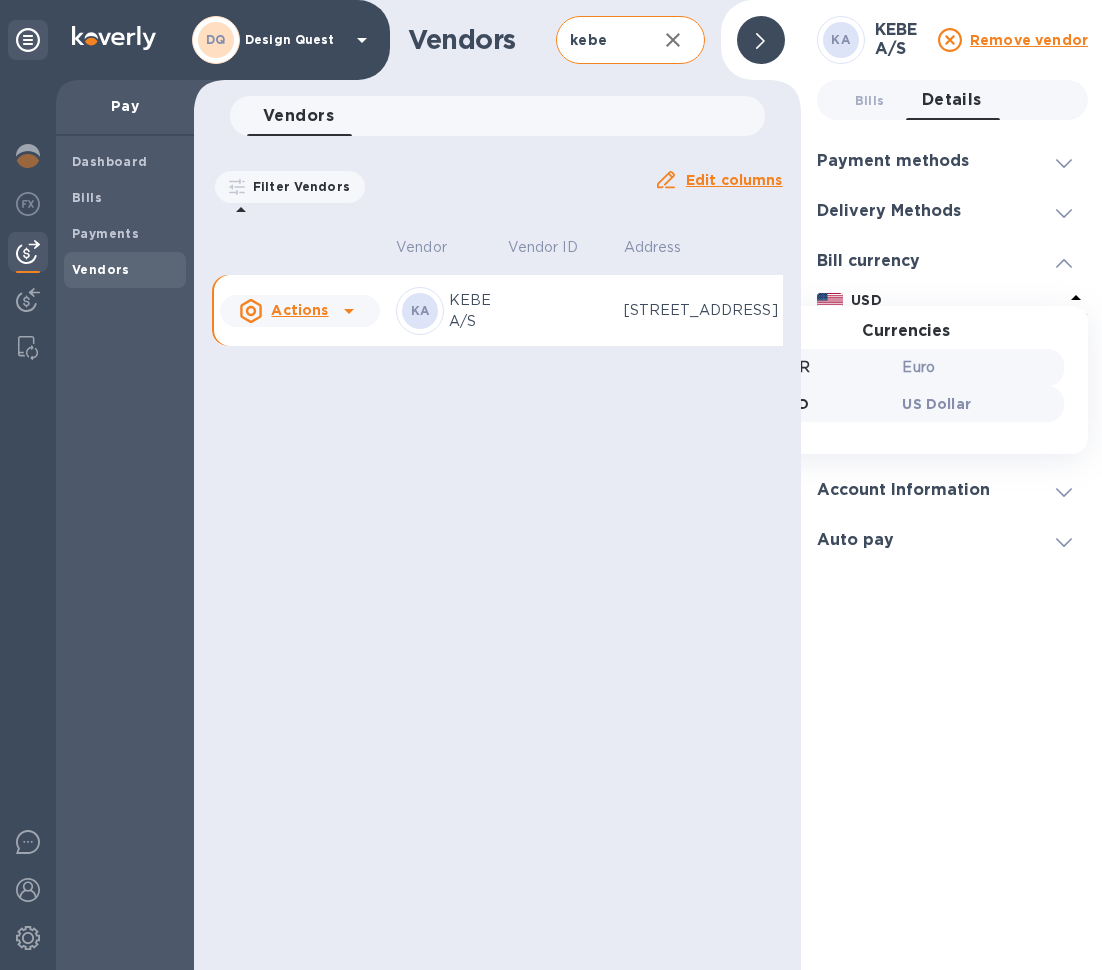 click on "Euro" at bounding box center (979, 367) 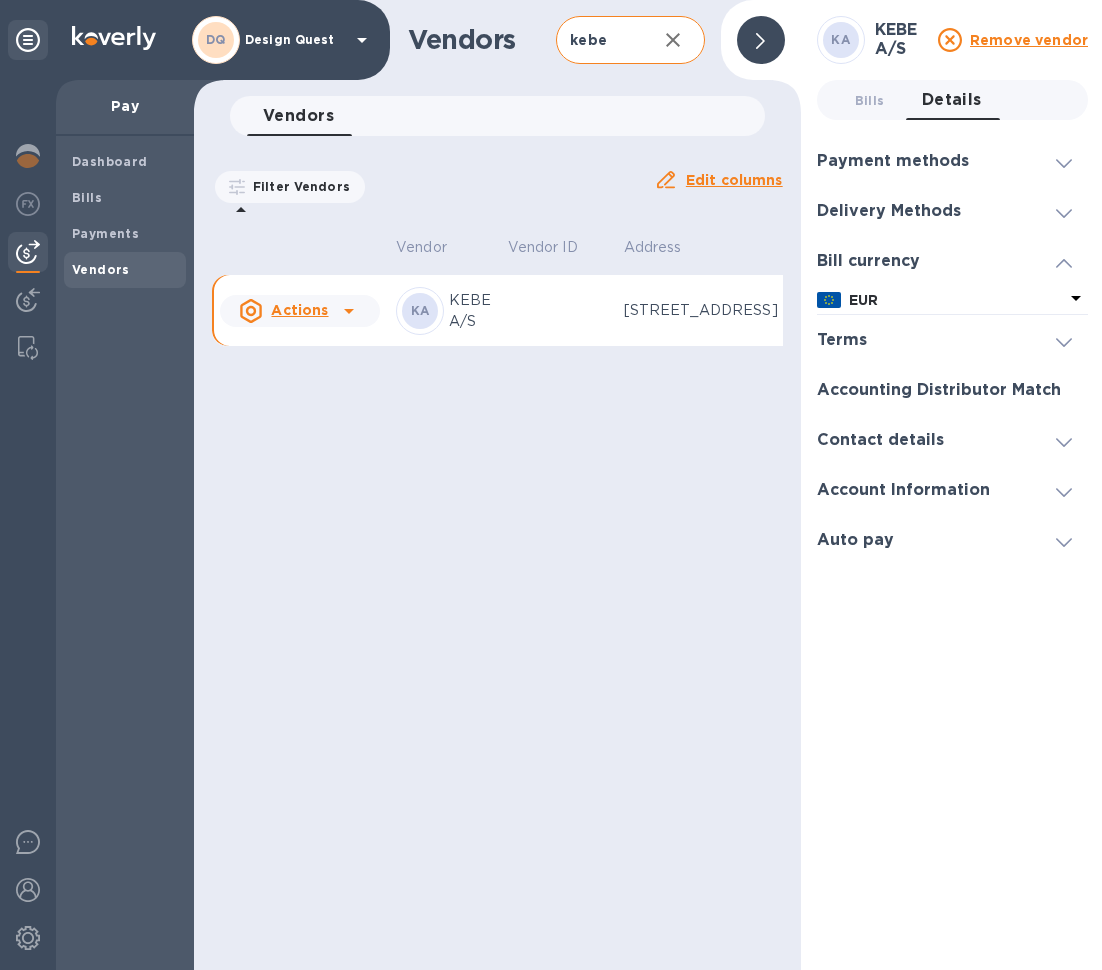 click 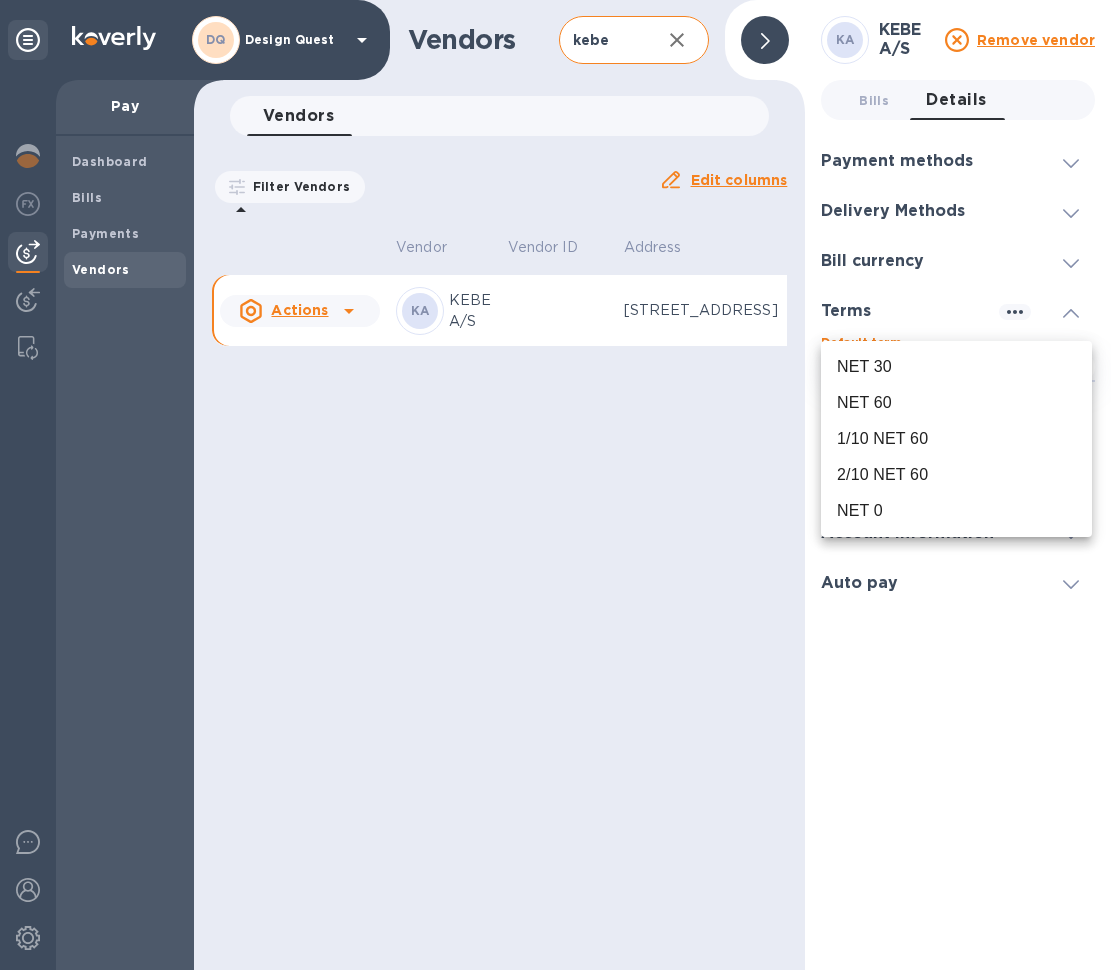 click on "DQ Design Quest Pay Dashboard Bills Payments Vendors Vendors kebe ​ Add vendor Vendors 0 Filter Vendors Auto pay:  All Edit columns Vendor Vendor ID Address Net terms Inbox Balance Status Actions [PERSON_NAME] A/S [STREET_ADDRESS] DK 0  bills $0.00 Manually added [PERSON_NAME] A/S Remove vendor Bills 0 Details 0 Payment methods Default payment method for this vendor Routing number (**3845) Account number (**7678) 414725173748805207127510454400016 ​ Add additional payment methods through Settings -> Payment methods Delivery Methods Bank transfer (Regular) Regular DK21***1839 EUR Default method Account nickname KEBE A/S Payment remittance information Email Email address will be added to the list of emails Add to the list Added emails [EMAIL_ADDRESS][DOMAIN_NAME] Bank country [GEOGRAPHIC_DATA] name KEBE A S Bank account holder name KEBE A/S Beneficiary country Denmark Beneficiary company name KEBE A S IBAN [FINANCIAL_ID] Currency EUR Bill currency EUR Terms Default term ​ ​ Accounting Distributor Match Distributor" at bounding box center (558, 485) 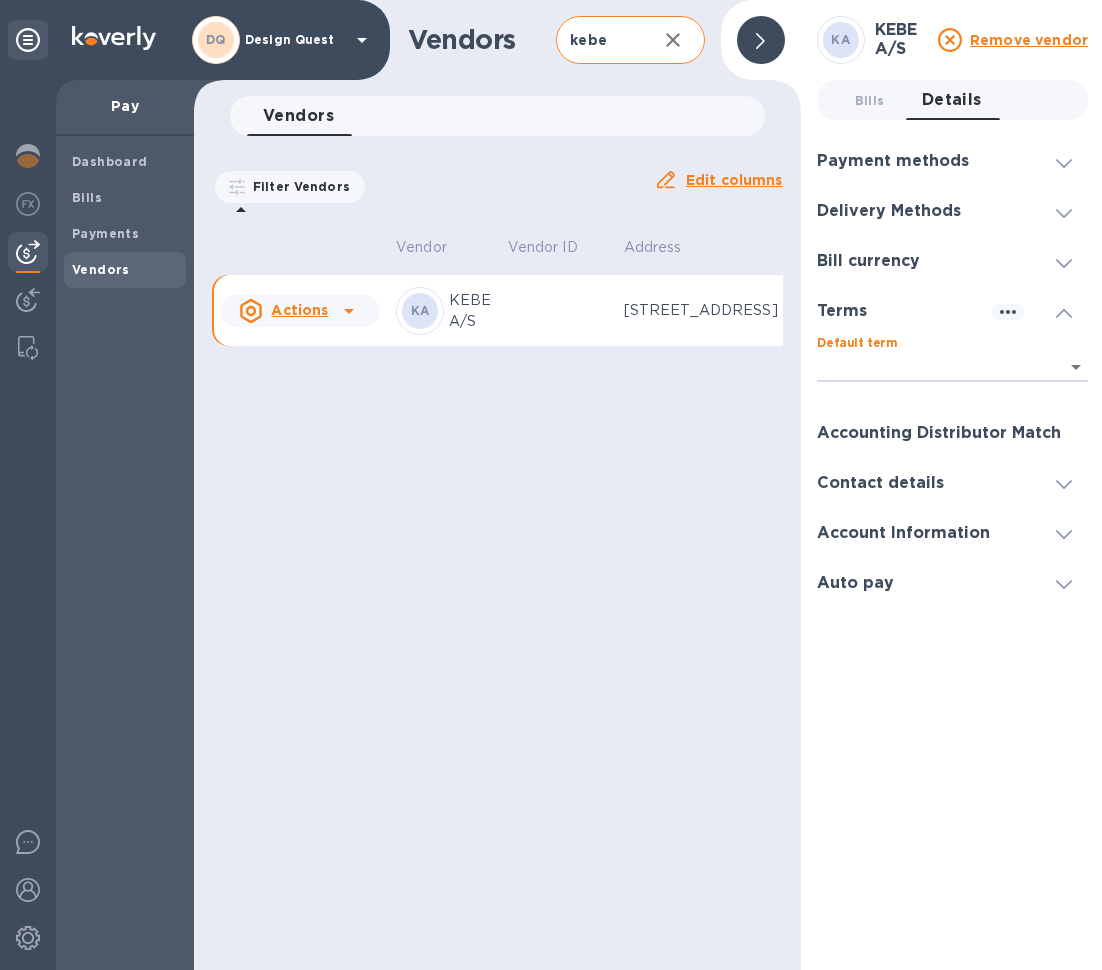 click on "NET 30 NET 60 1/10 NET 60 2/10 NET 60 NET 0" at bounding box center (551, 485) 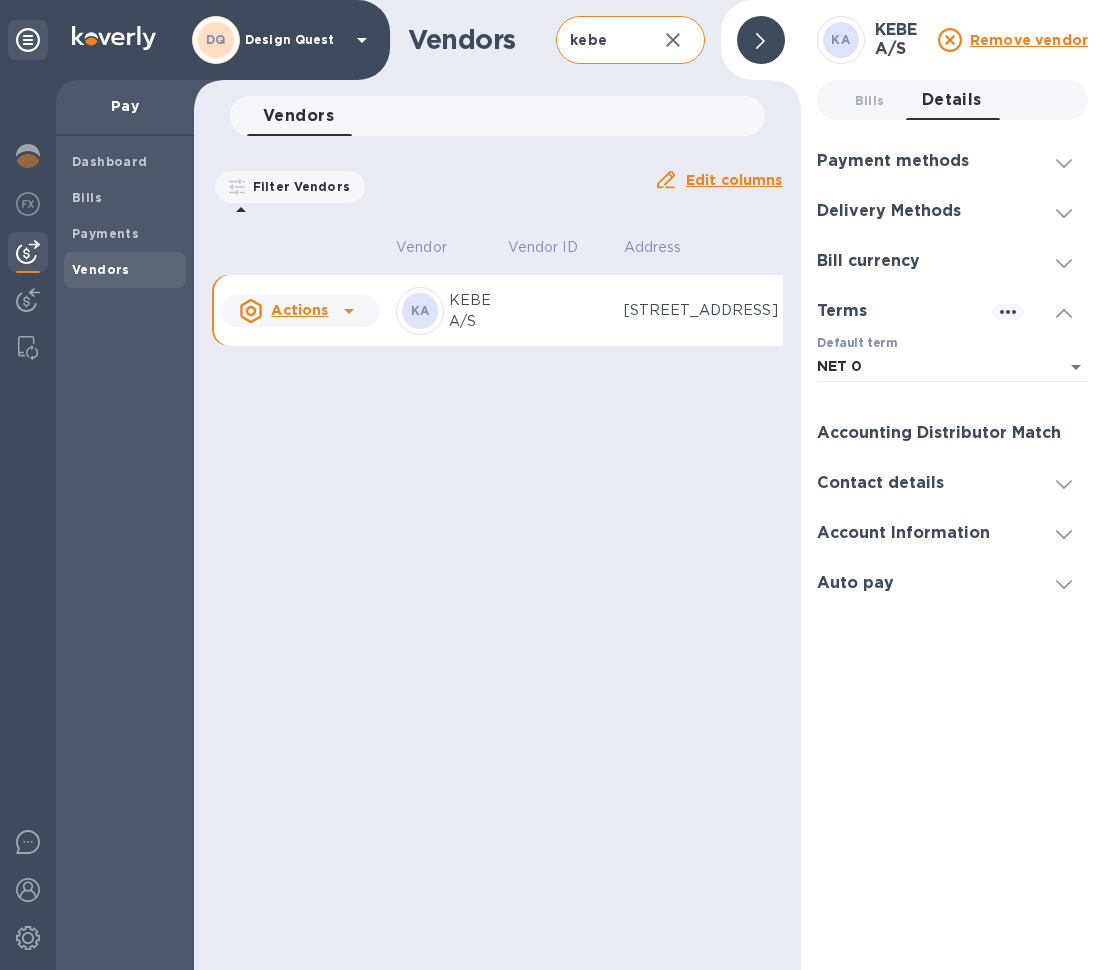 type on "08ec7bd8-0c16-45c7-be5f-d7745074df06" 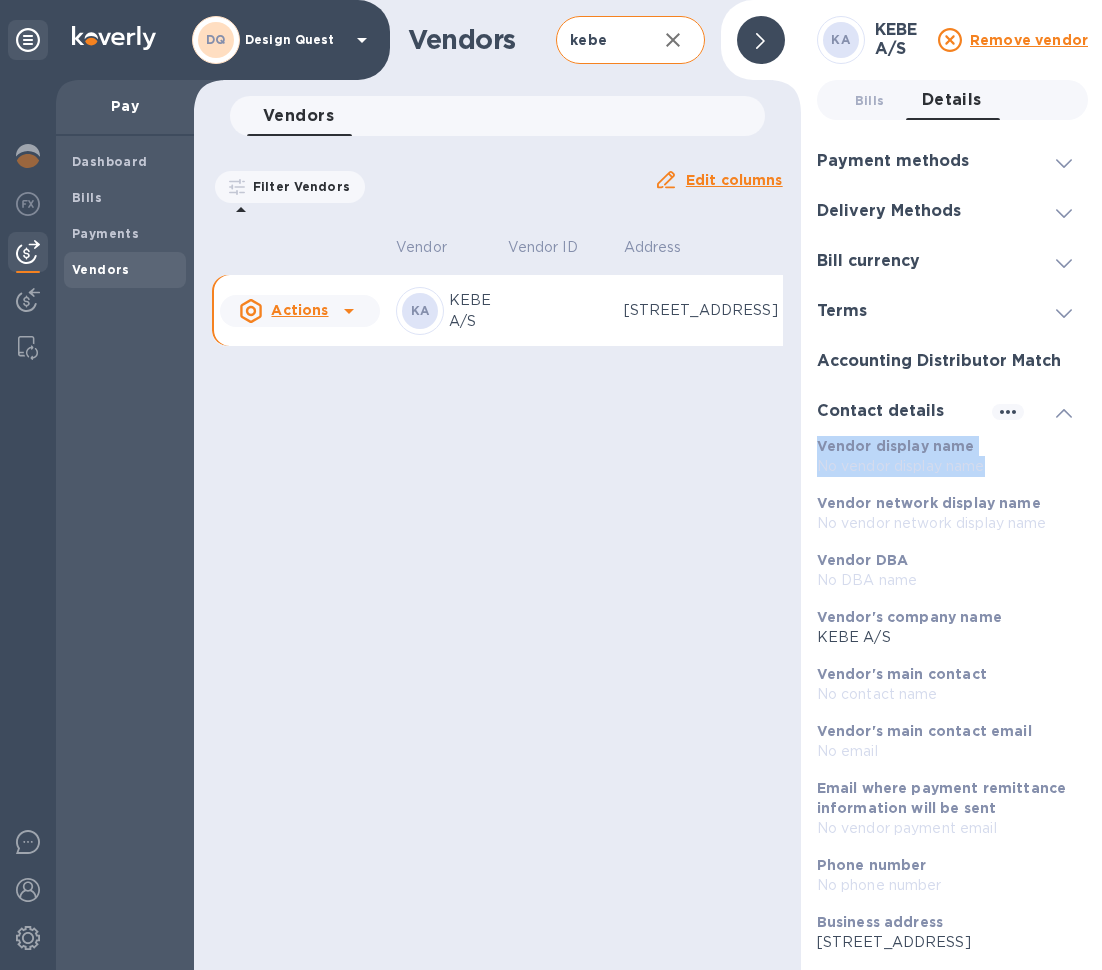 drag, startPoint x: 1094, startPoint y: 464, endPoint x: 1092, endPoint y: 405, distance: 59.03389 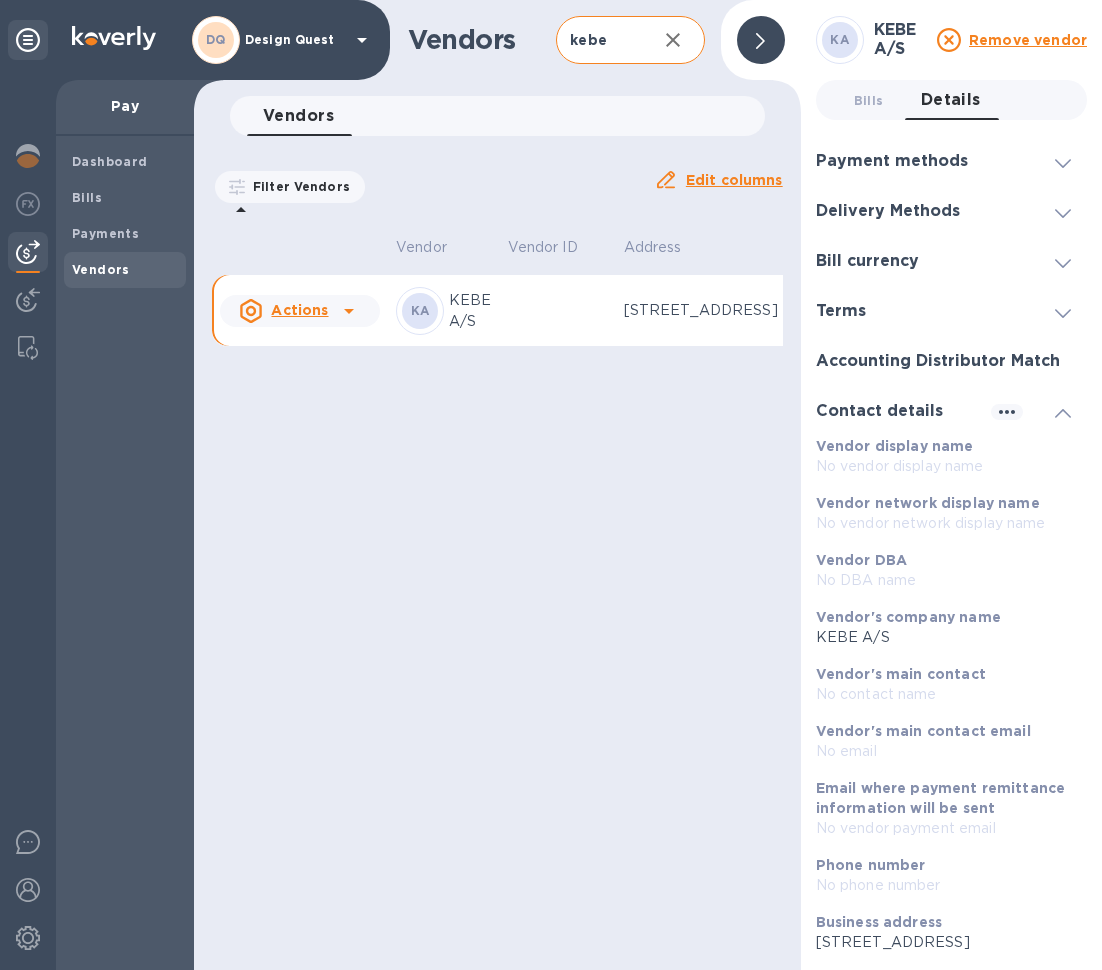 click 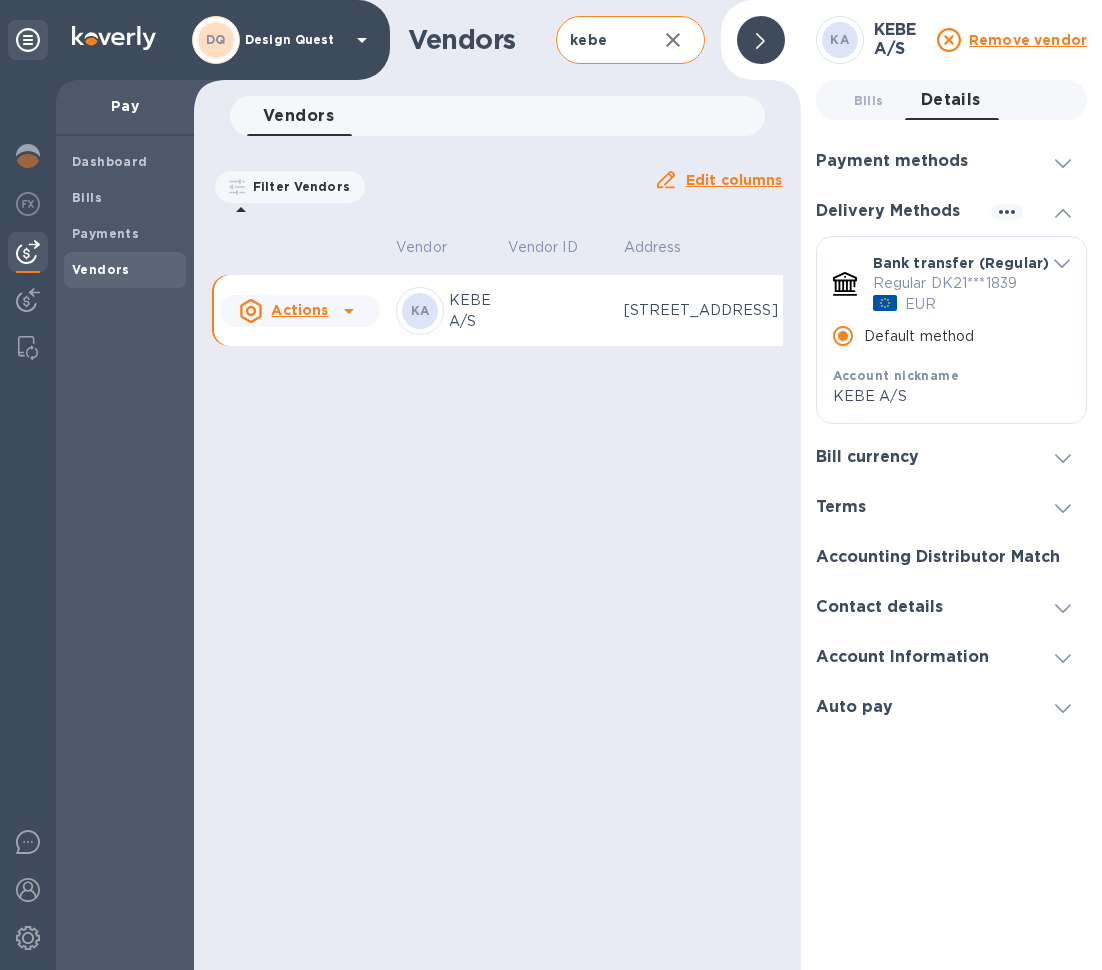 click 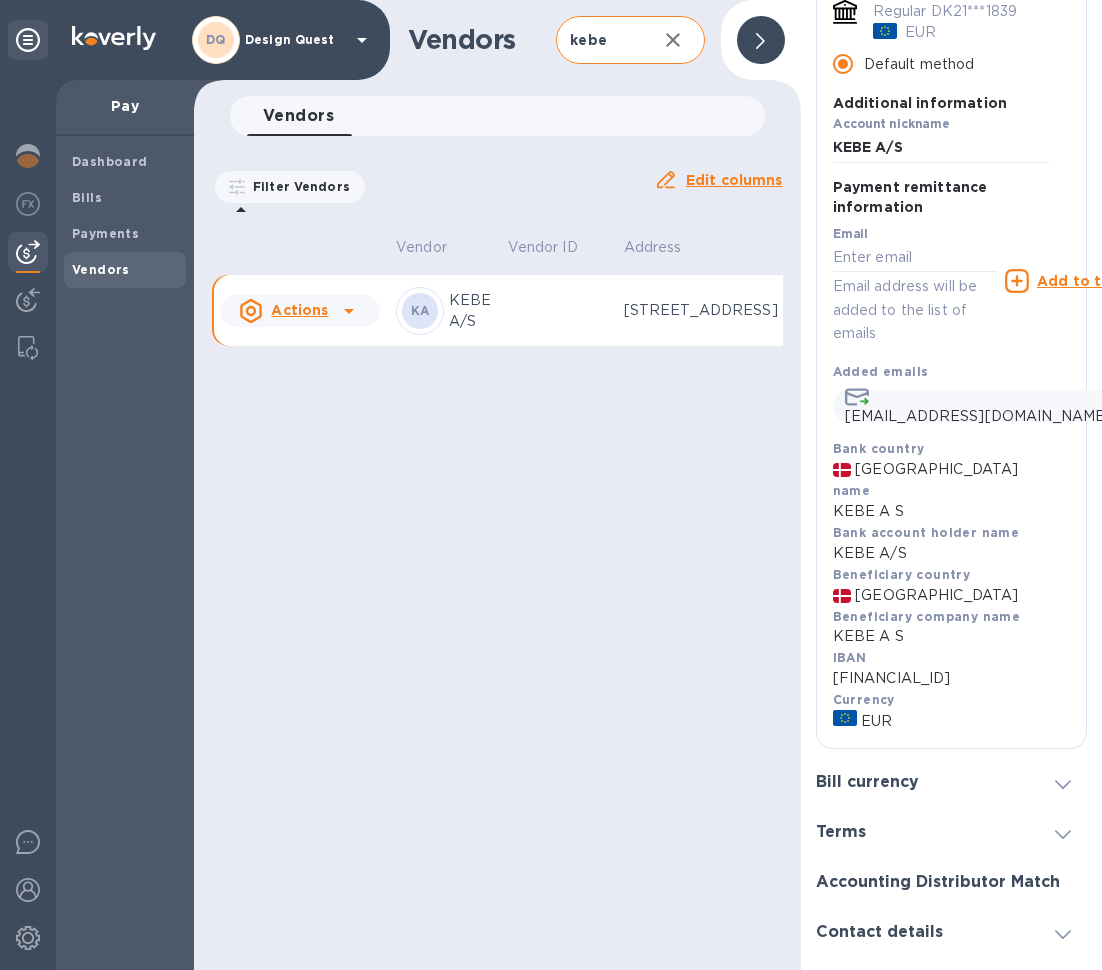 scroll, scrollTop: 282, scrollLeft: 1, axis: both 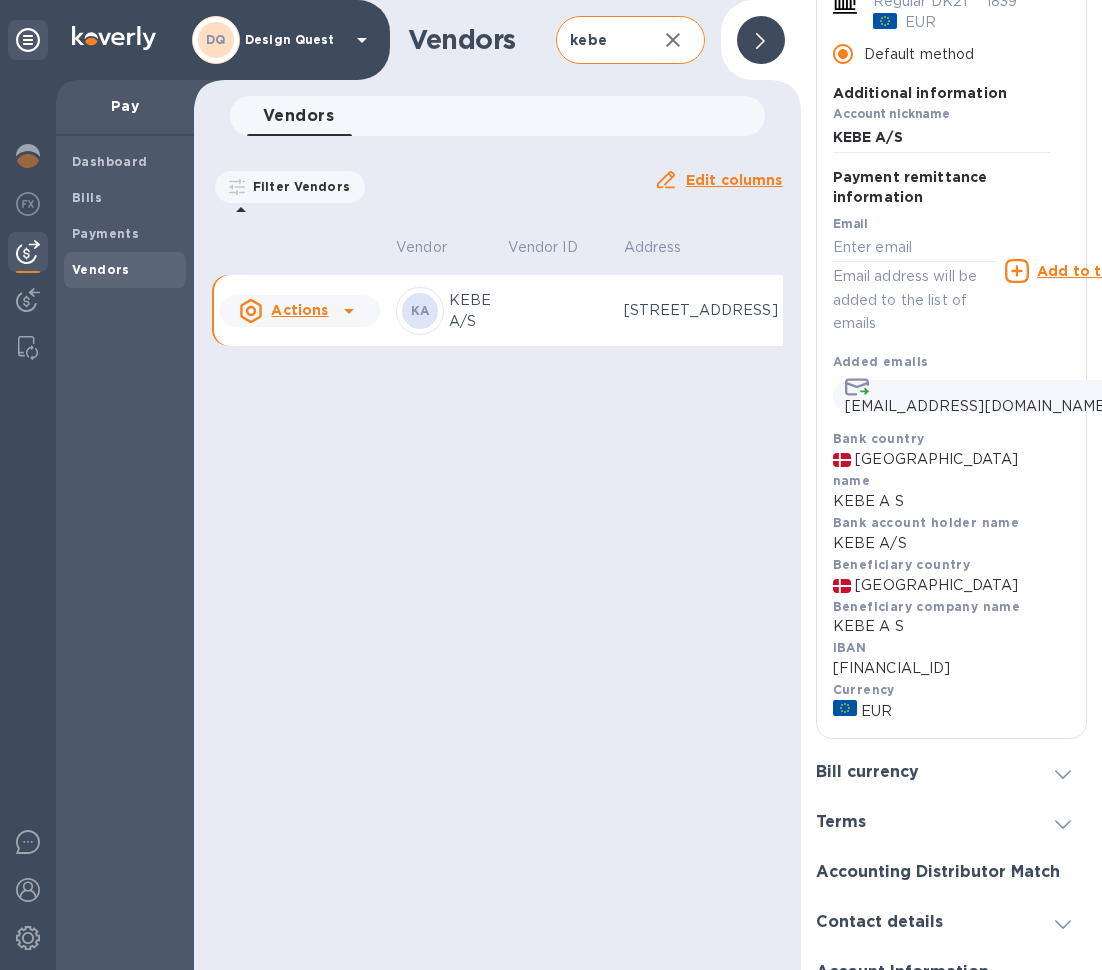 click on "Vendors kebe ​ Add vendor Vendors 0 Filter Vendors Auto pay:  All Edit columns Vendor Vendor ID Address Net terms Inbox Balance Status Actions [PERSON_NAME] A/S [STREET_ADDRESS] DK 0  bills $0.00 Manually added" at bounding box center (497, 485) 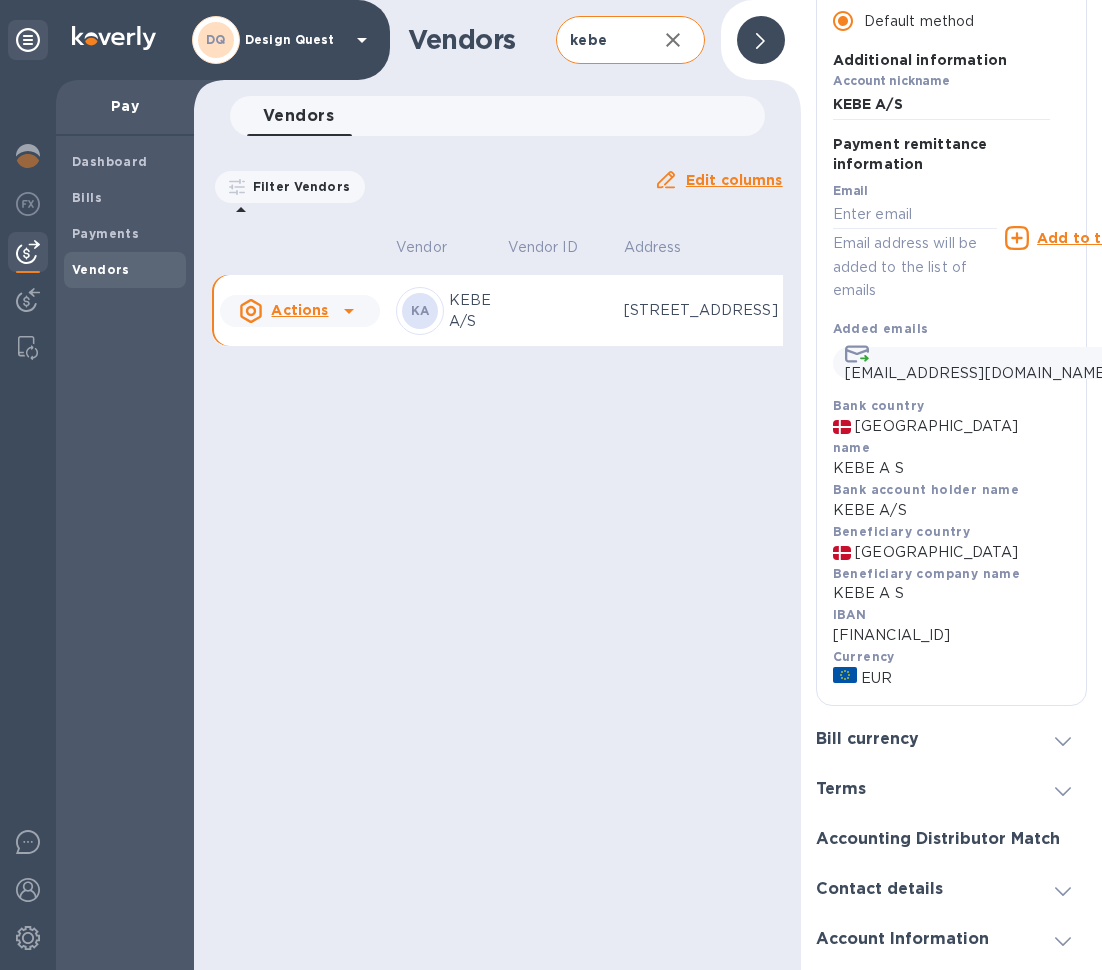 scroll, scrollTop: 397, scrollLeft: 1, axis: both 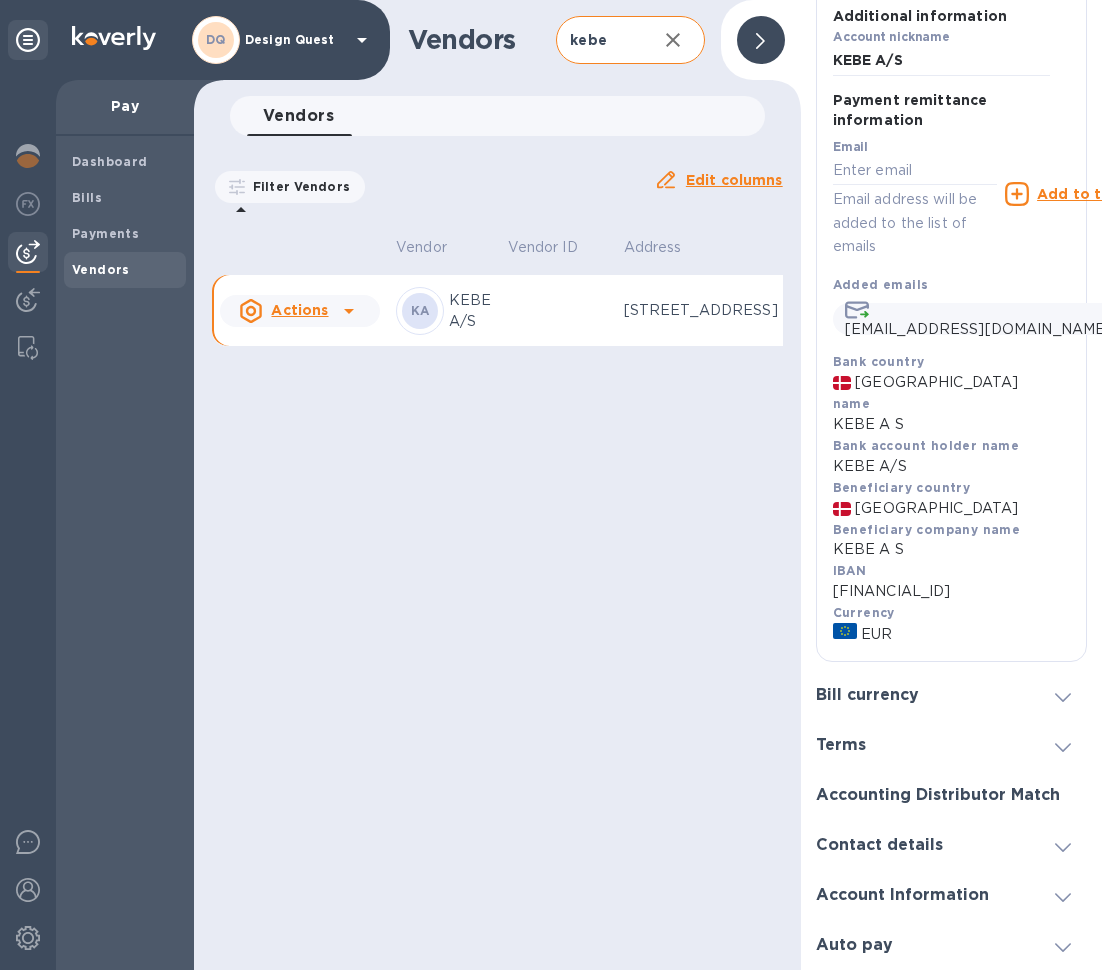 click 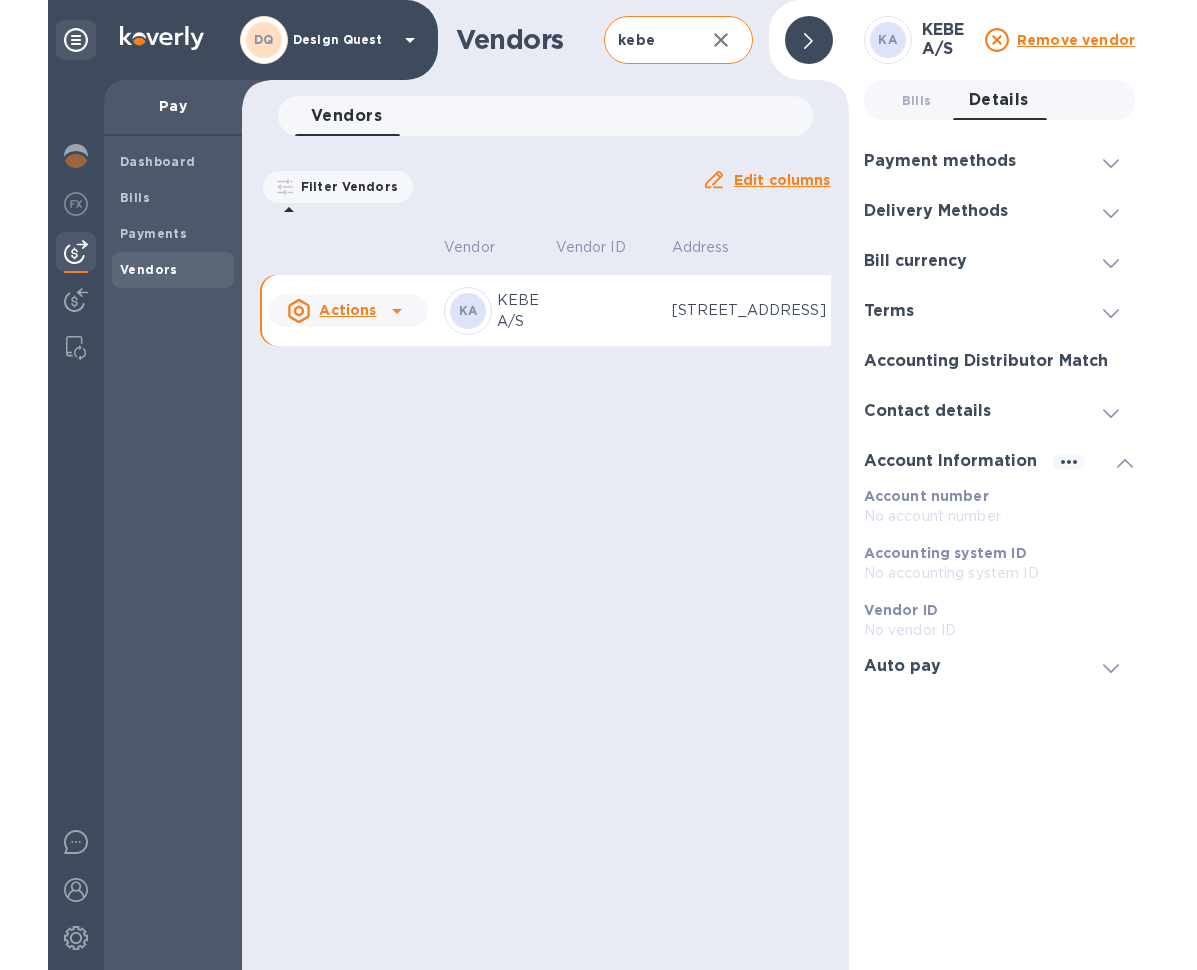 scroll, scrollTop: 0, scrollLeft: 1, axis: horizontal 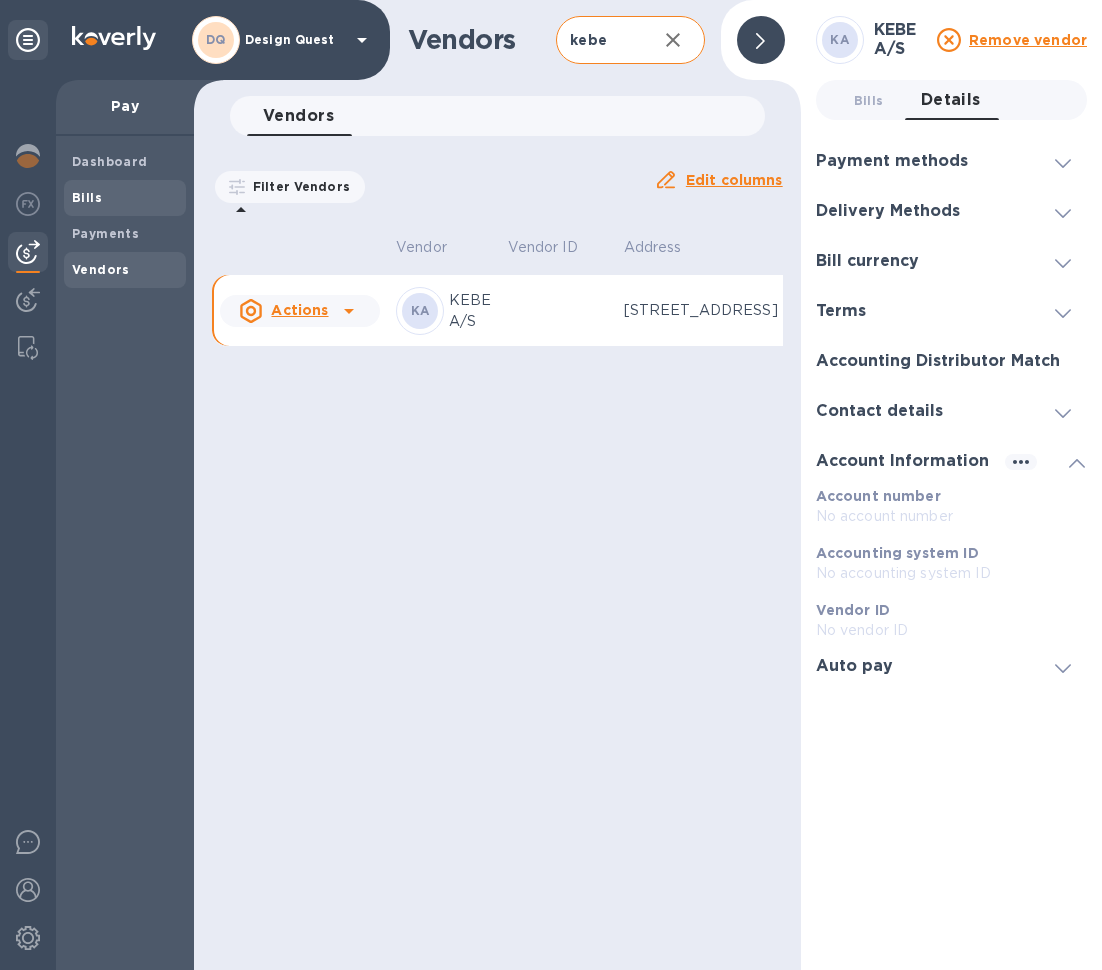 click on "Bills" at bounding box center (87, 197) 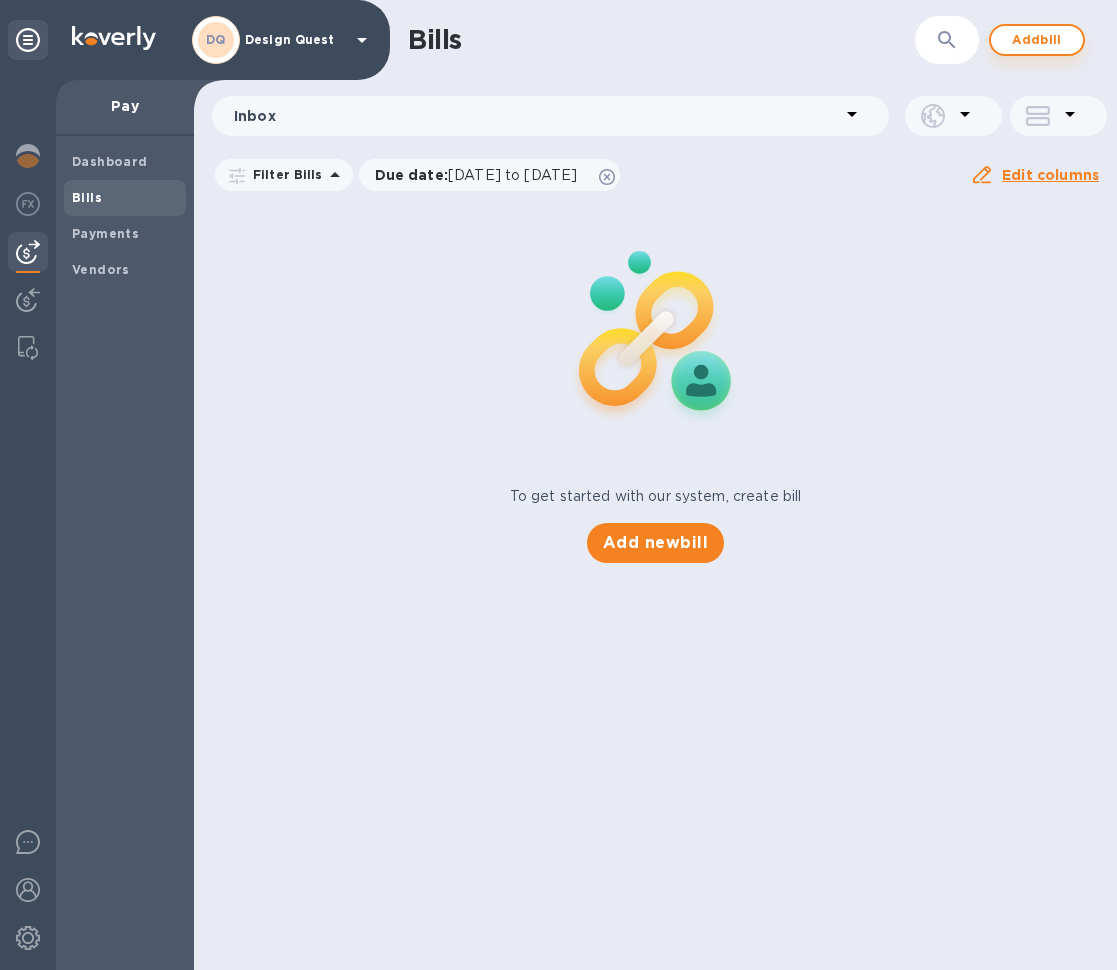 click on "Add   bill" at bounding box center [1037, 40] 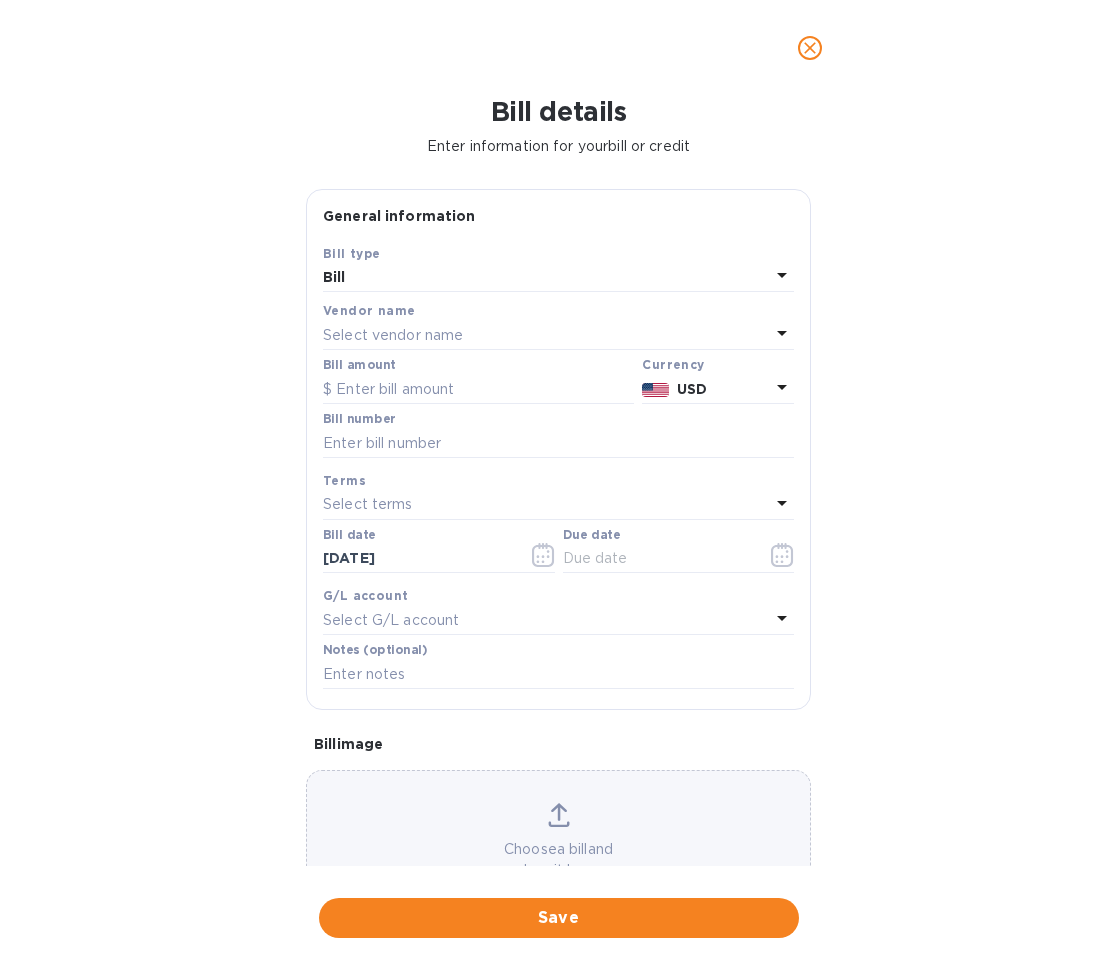 click on "Select vendor name" at bounding box center [546, 335] 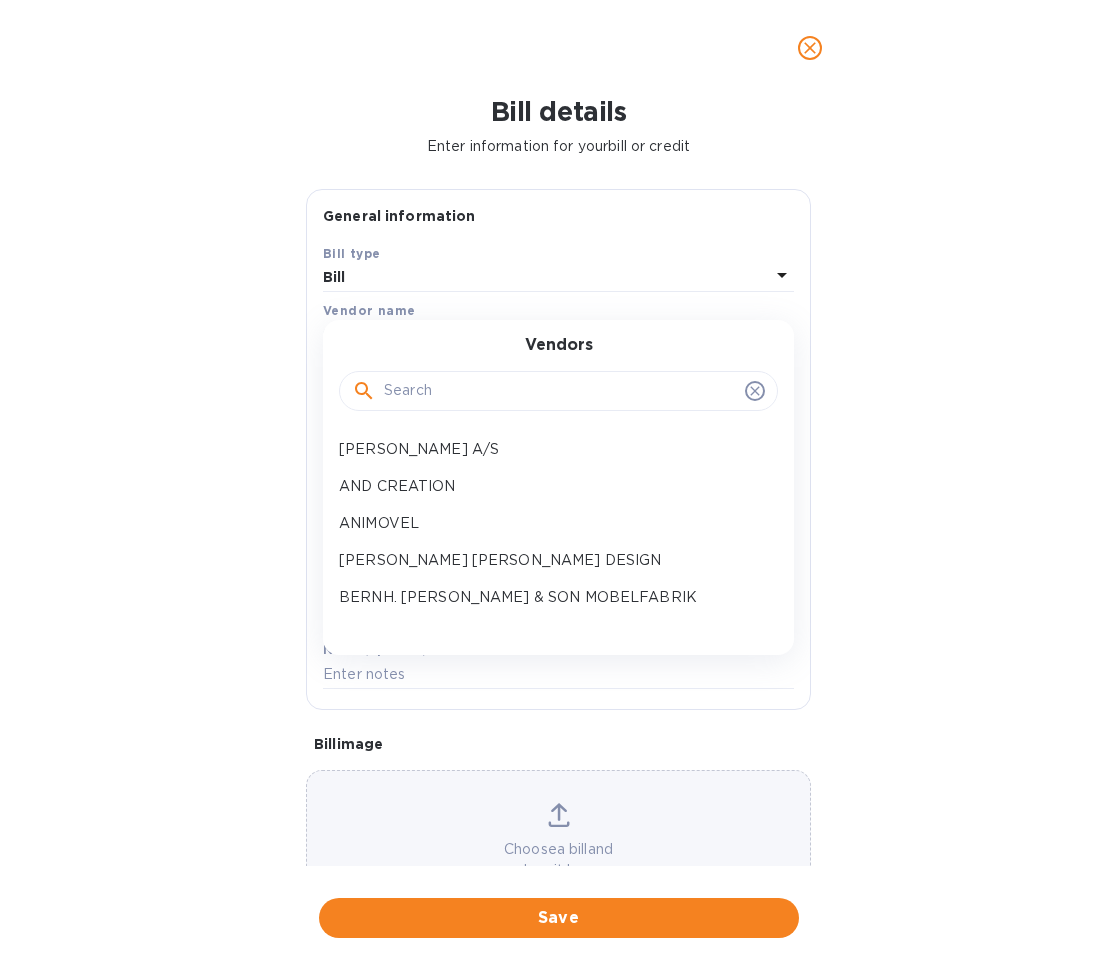 click at bounding box center (560, 391) 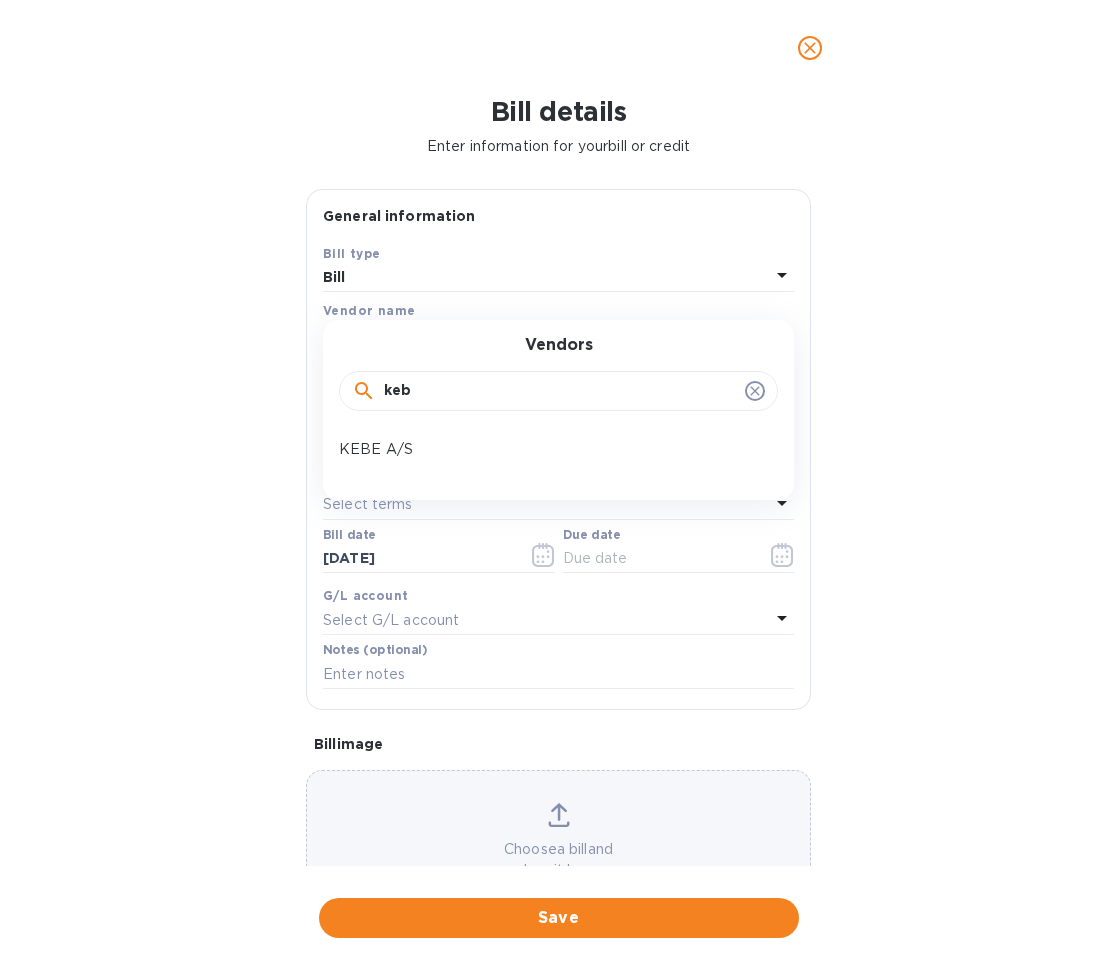 type on "key" 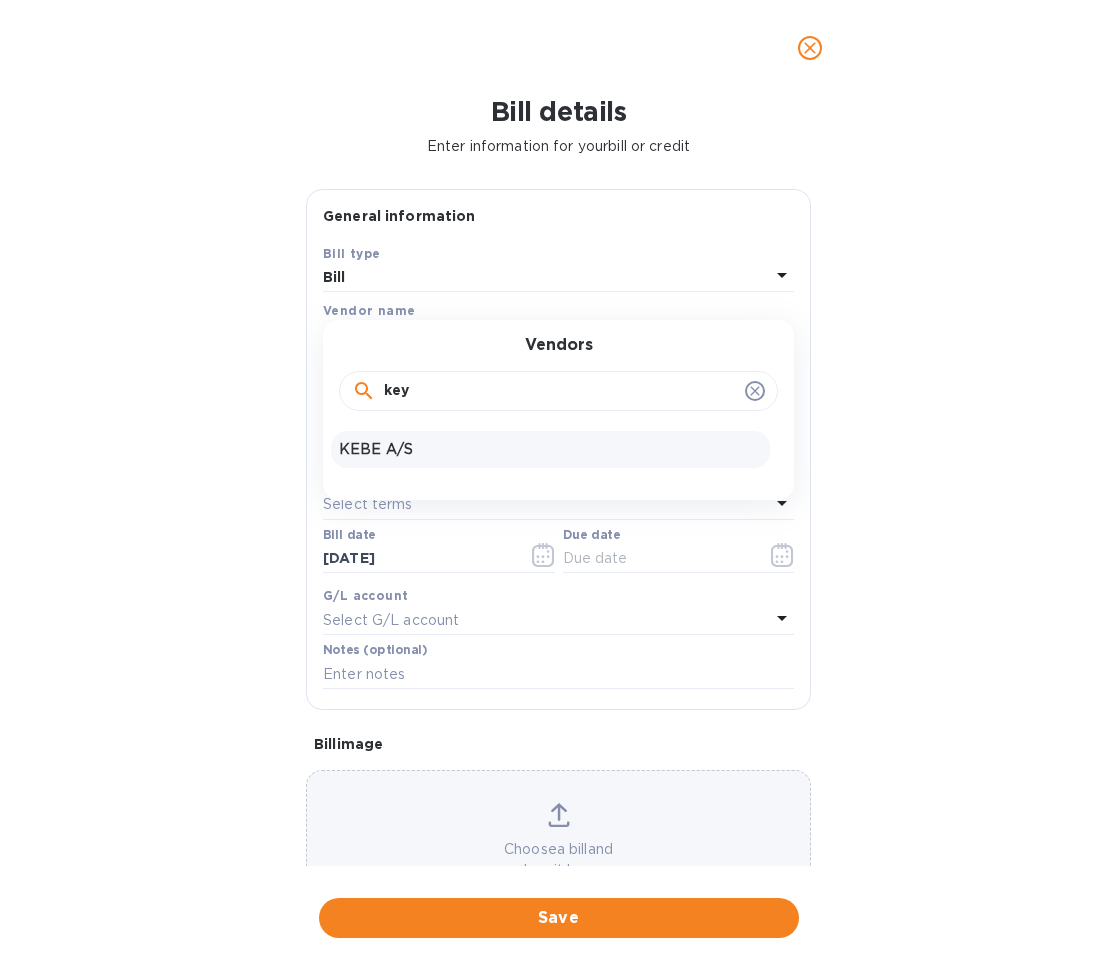 drag, startPoint x: 419, startPoint y: 421, endPoint x: 400, endPoint y: 445, distance: 30.610456 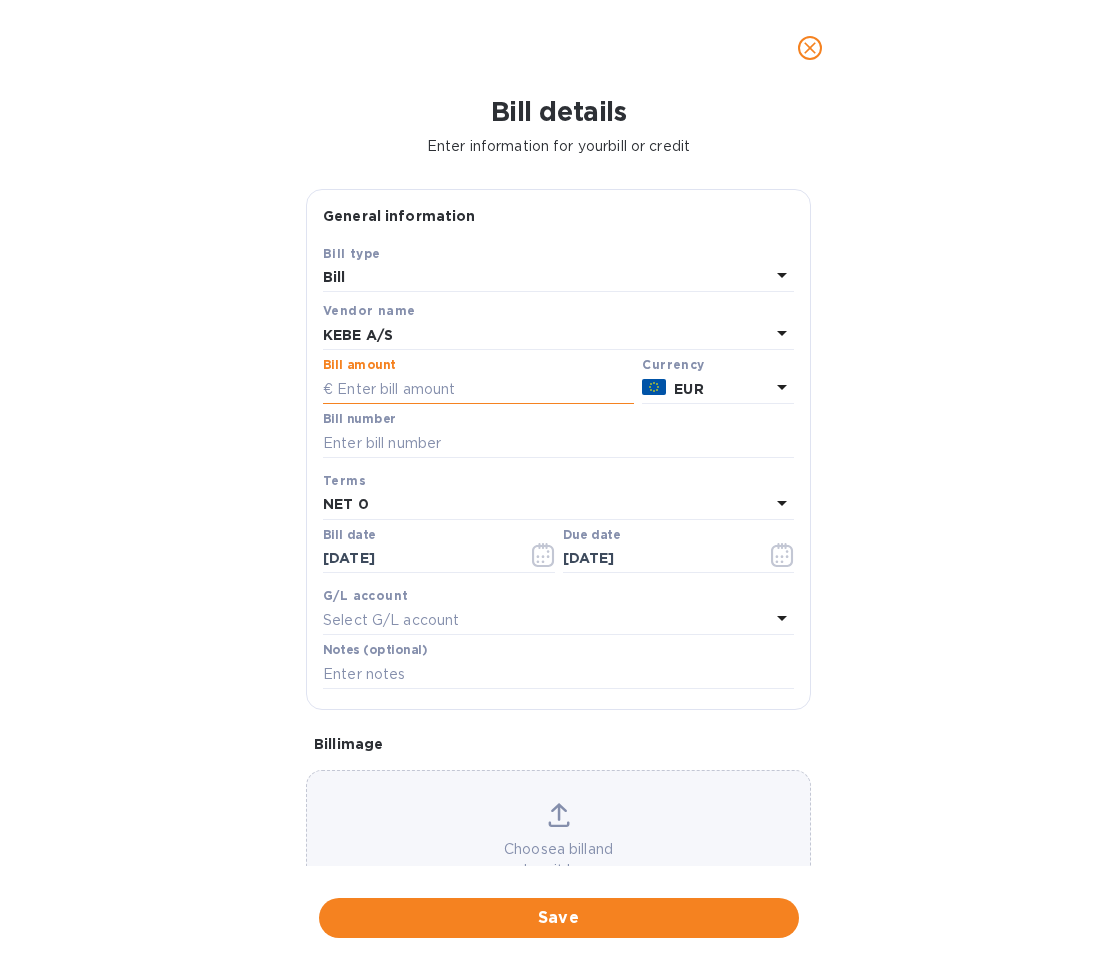 click at bounding box center (478, 389) 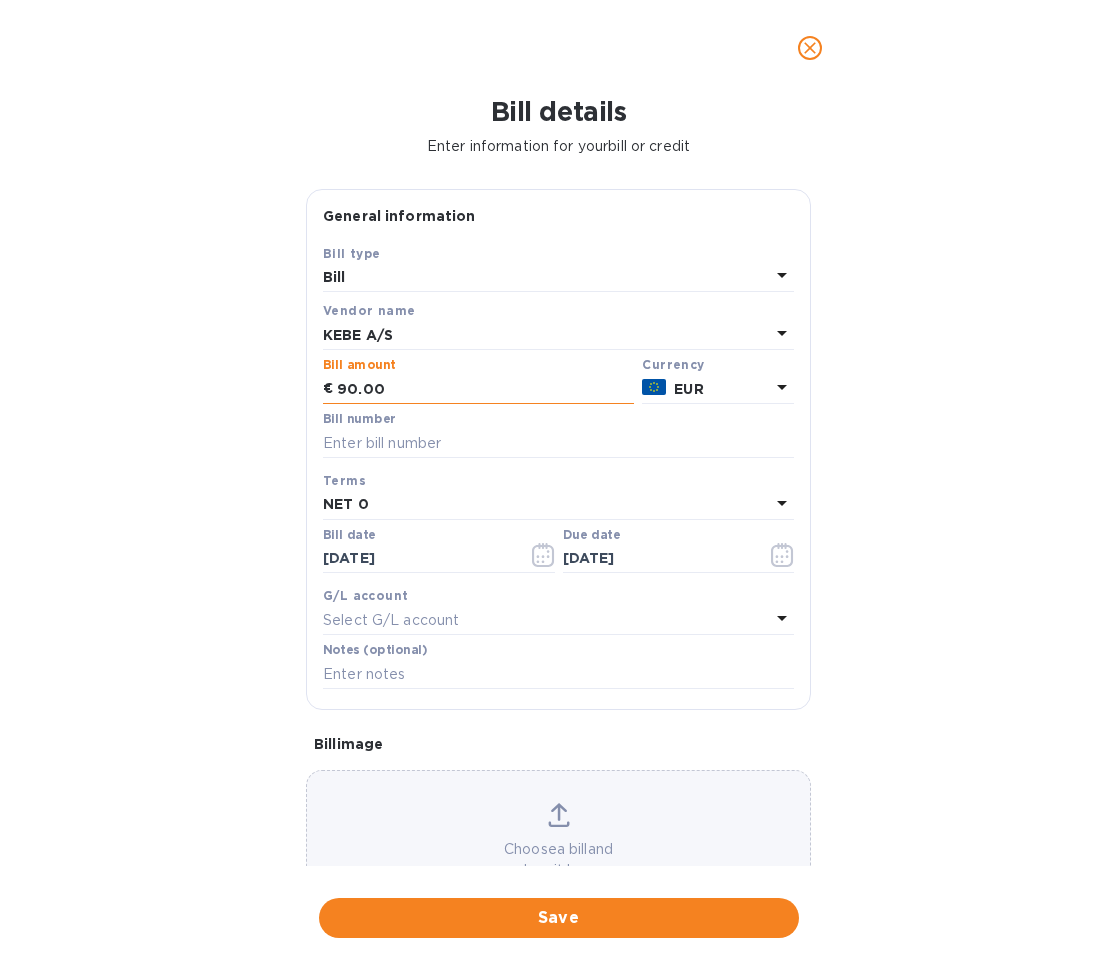 type on "90.00" 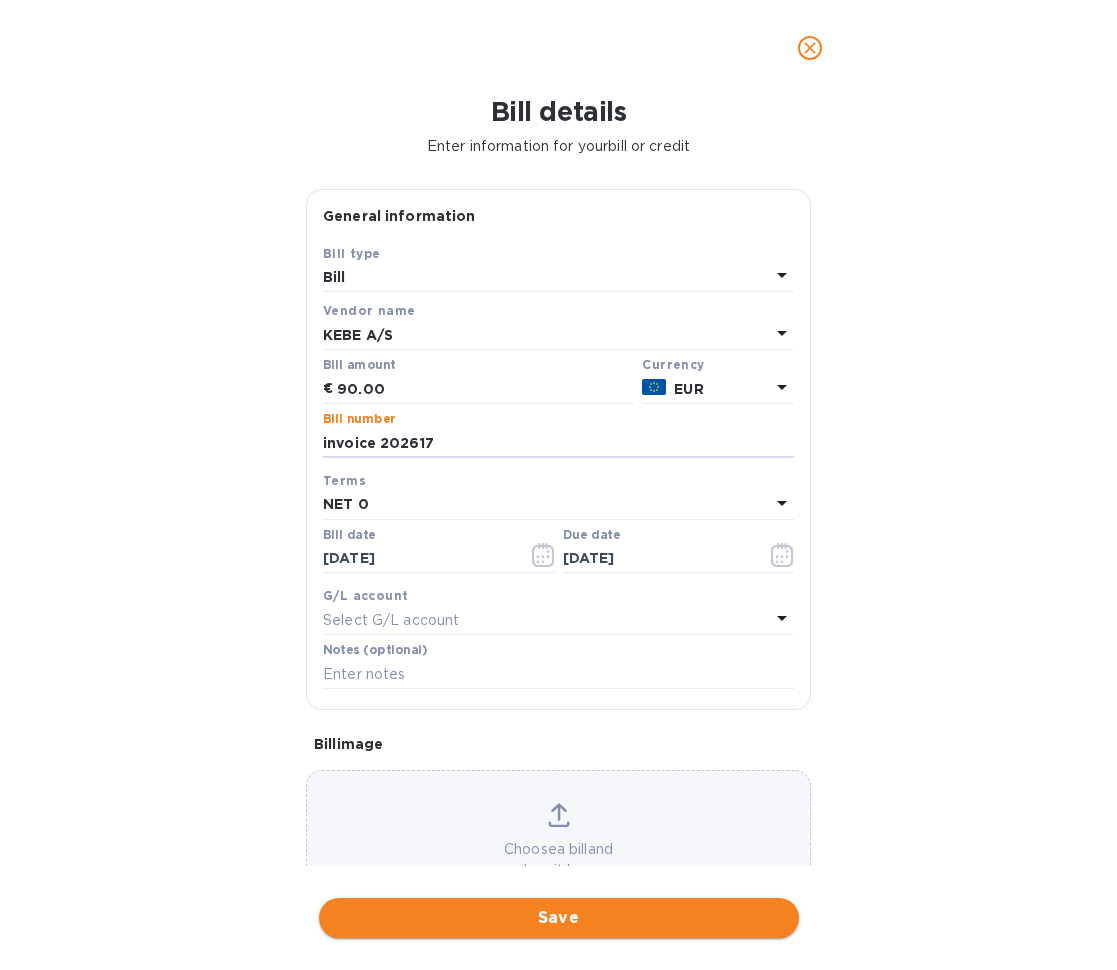 type on "invoice 202617" 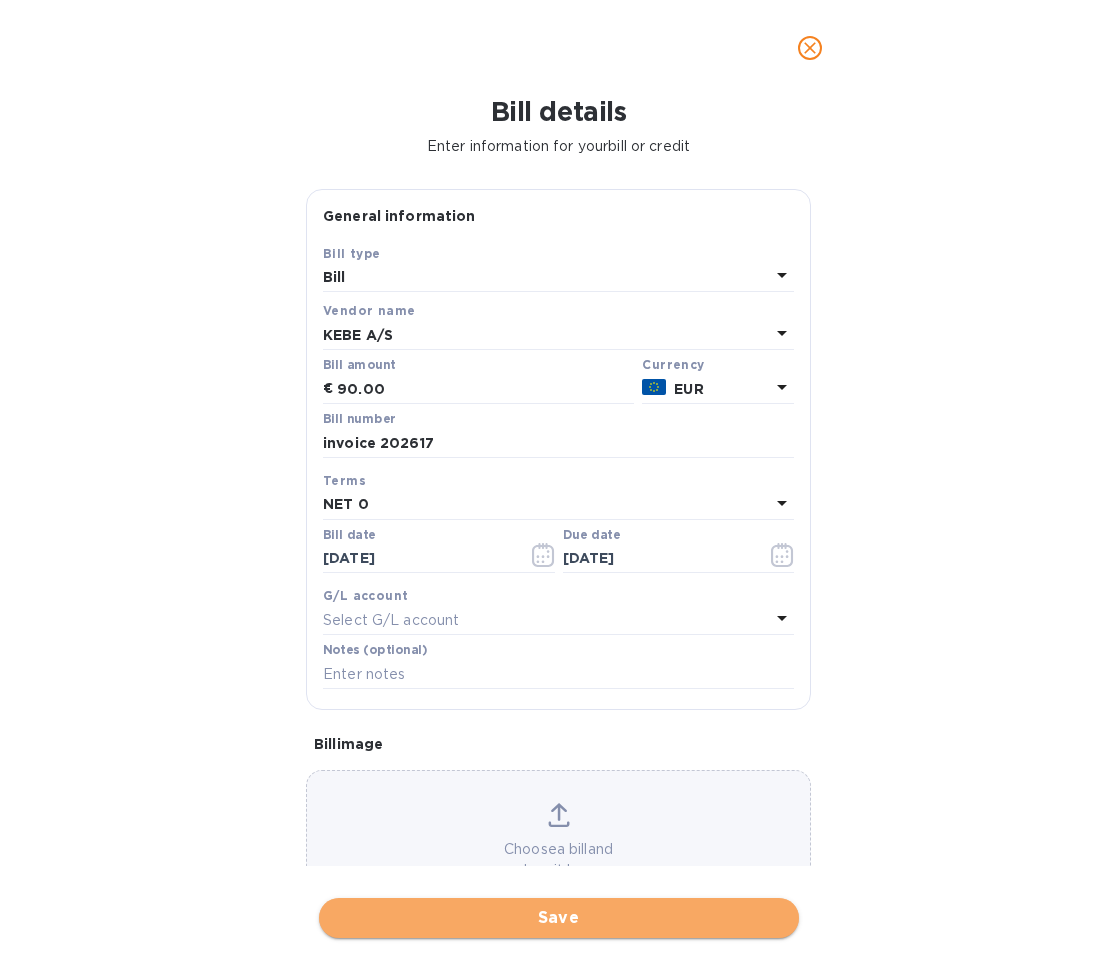 click on "Save" at bounding box center (559, 918) 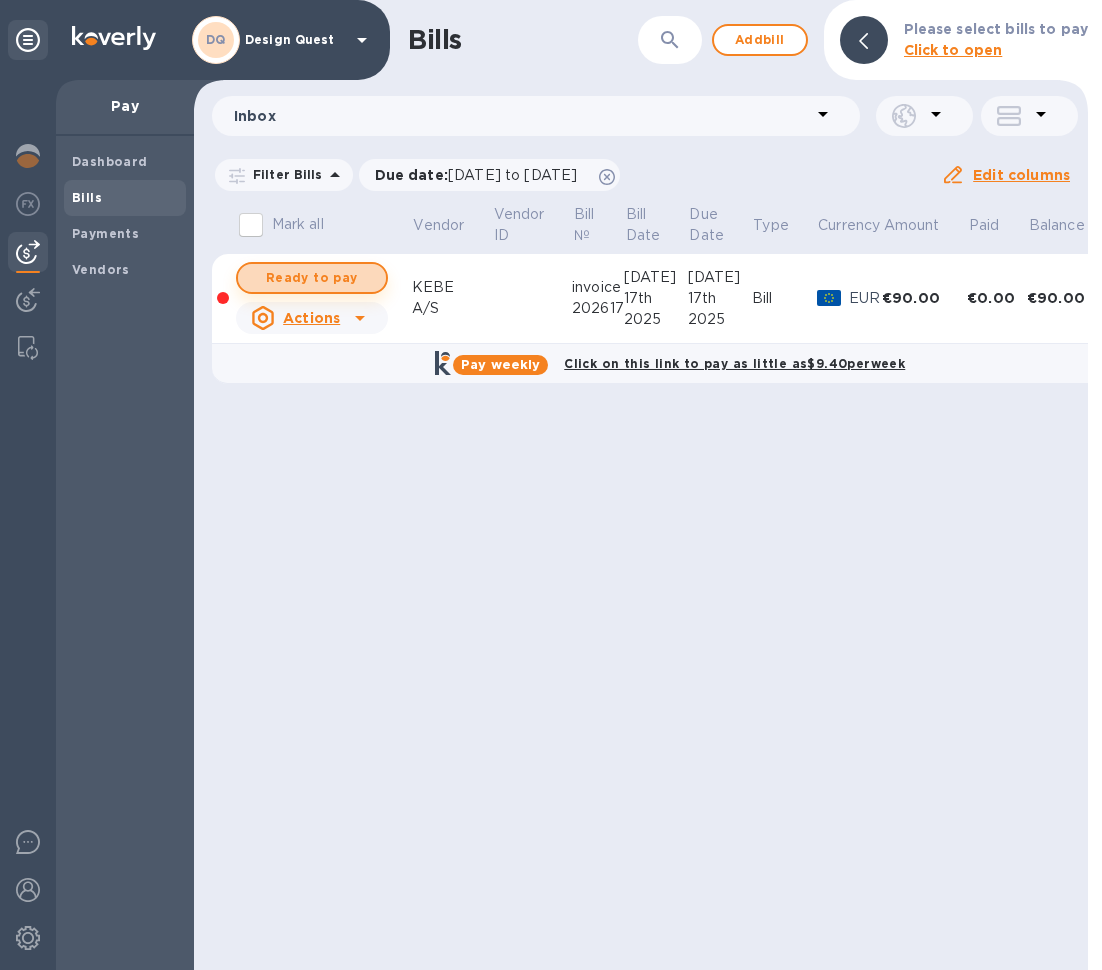 click on "Ready to pay" at bounding box center (312, 278) 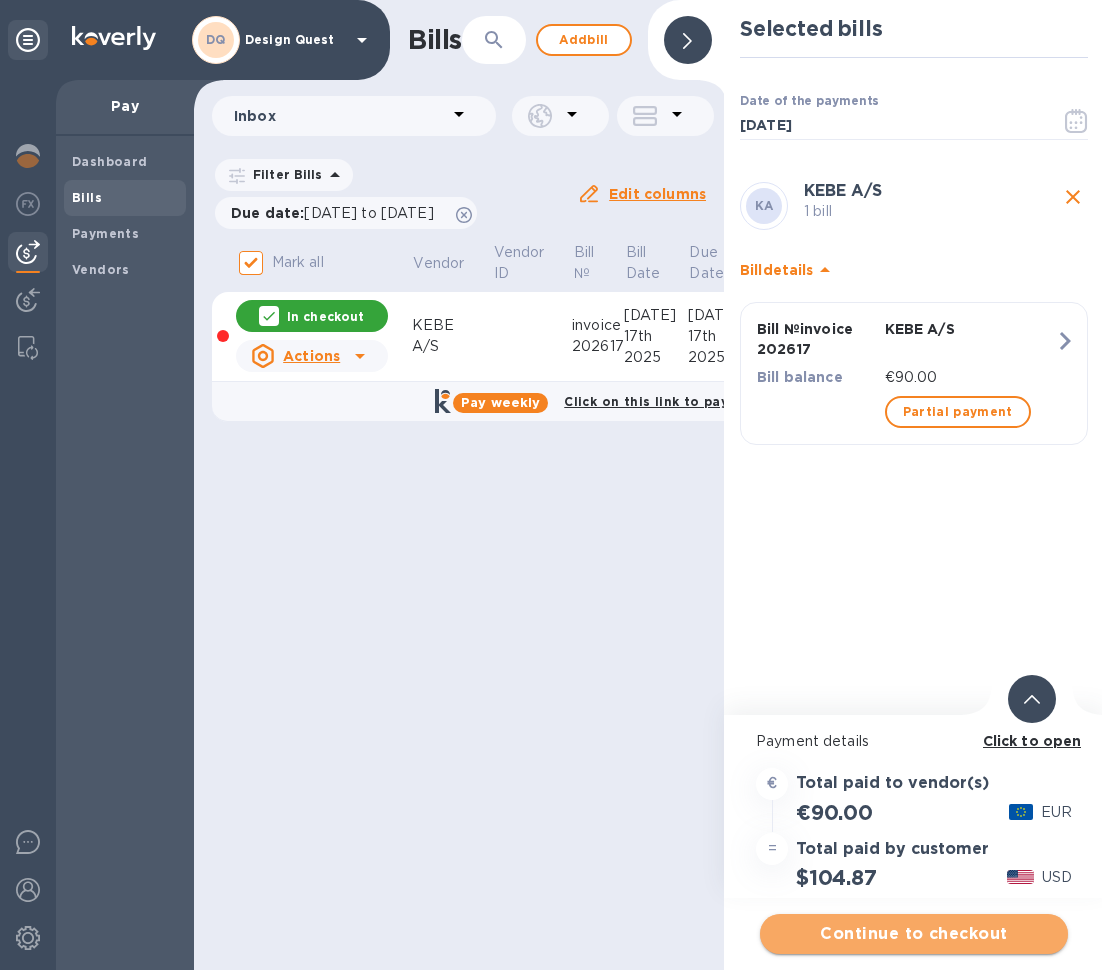 click on "Continue to checkout" at bounding box center (914, 934) 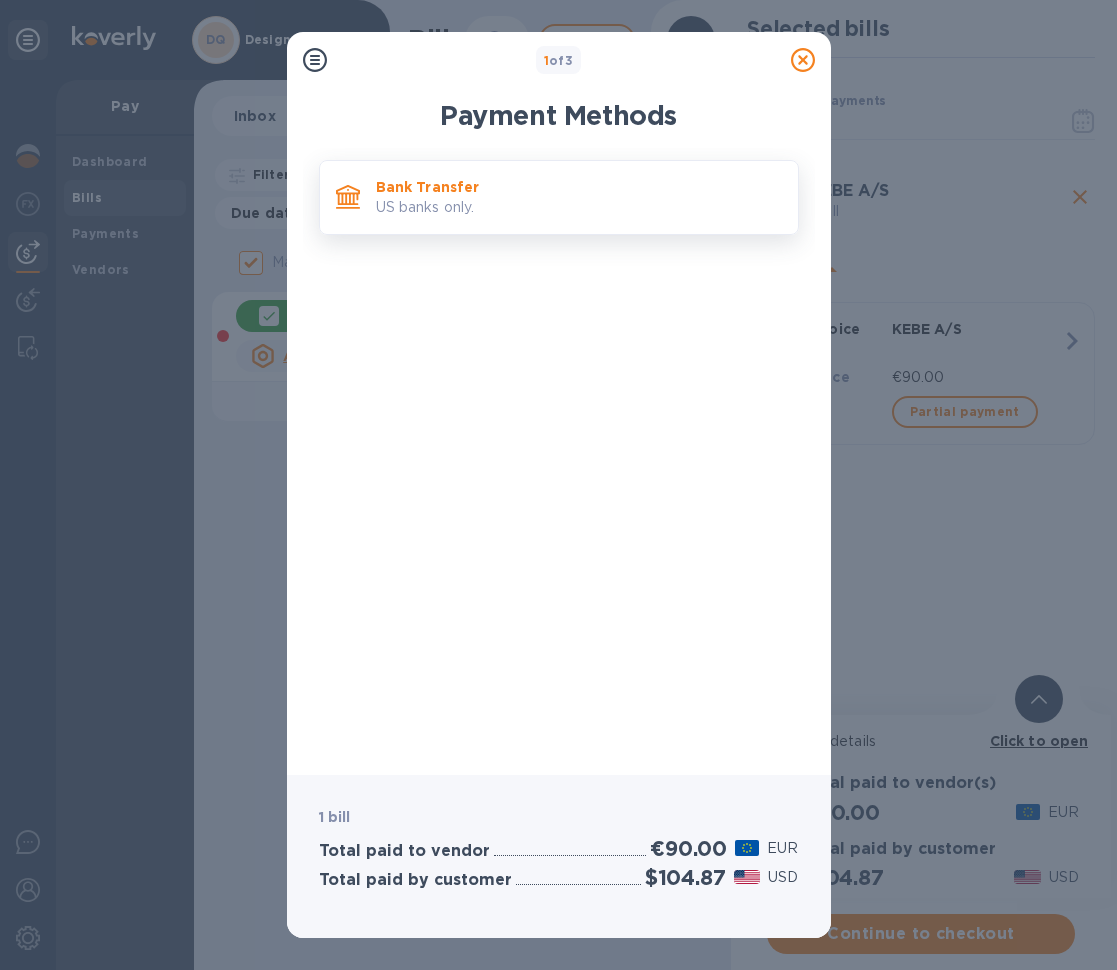 click on "US banks only." at bounding box center [579, 207] 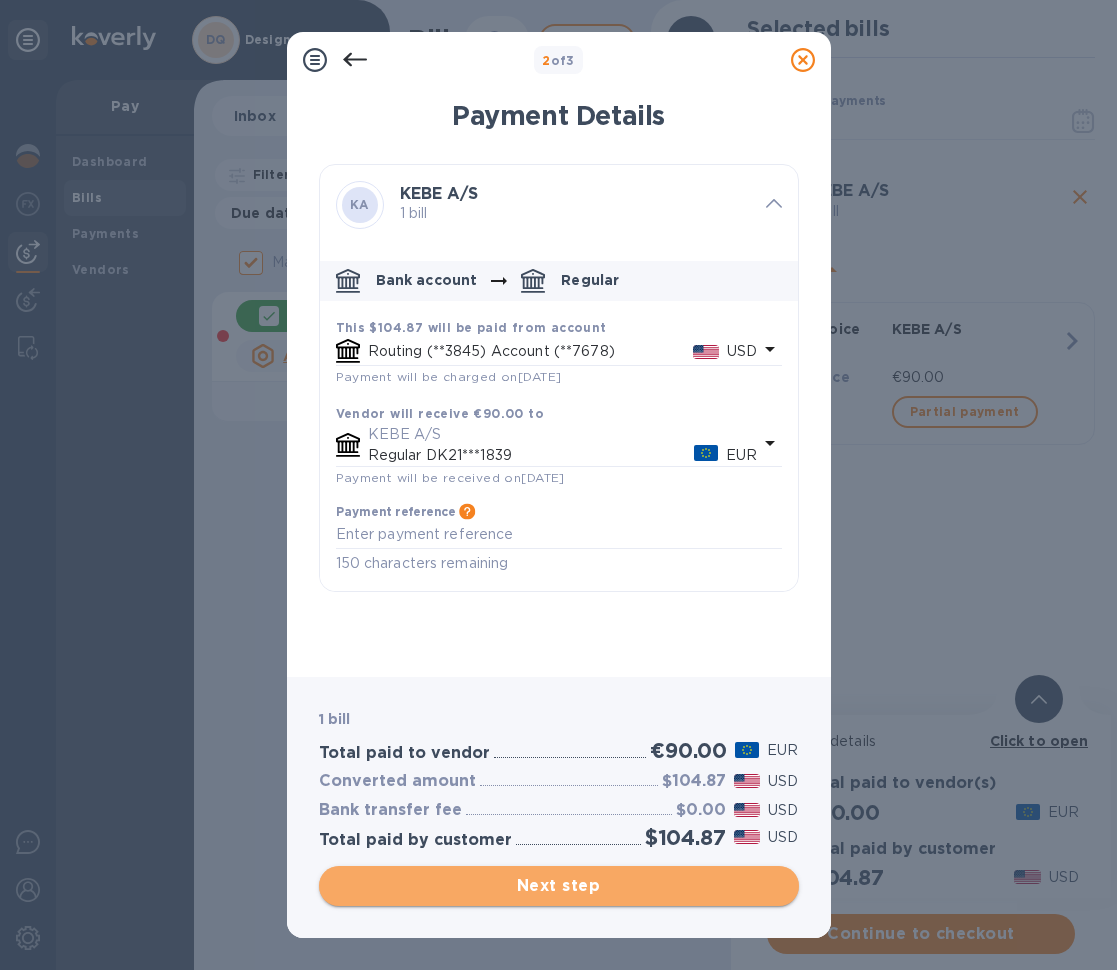 click on "Next step" at bounding box center [559, 886] 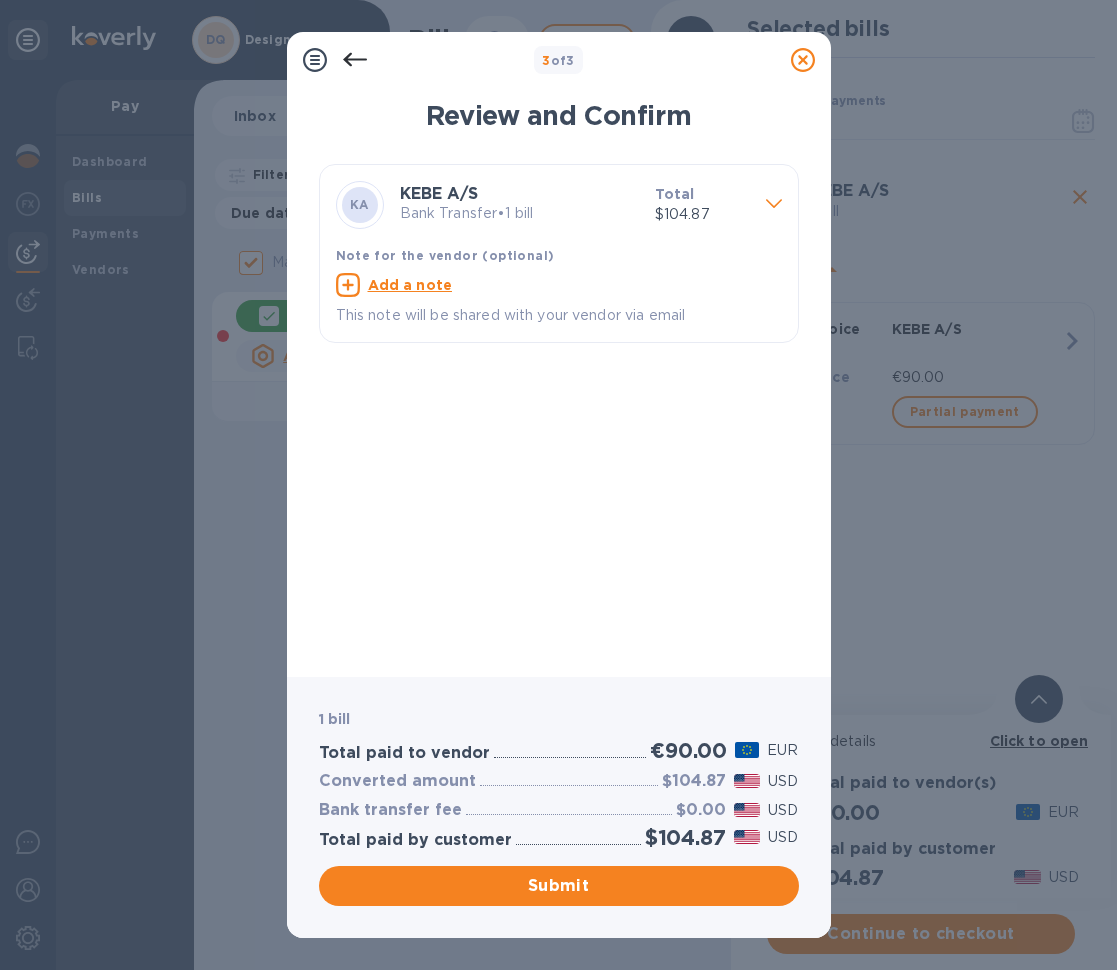 click on "Add a note" at bounding box center (410, 285) 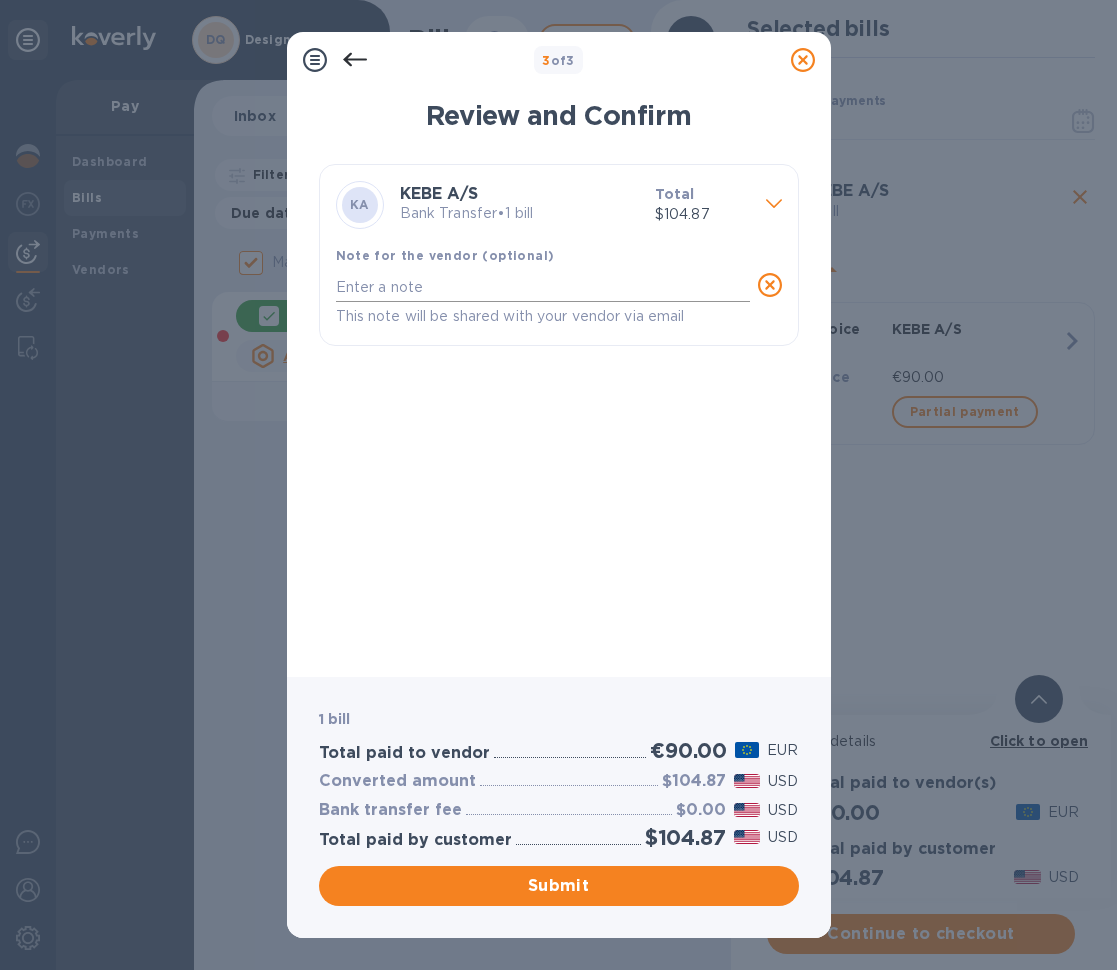 click at bounding box center (543, 287) 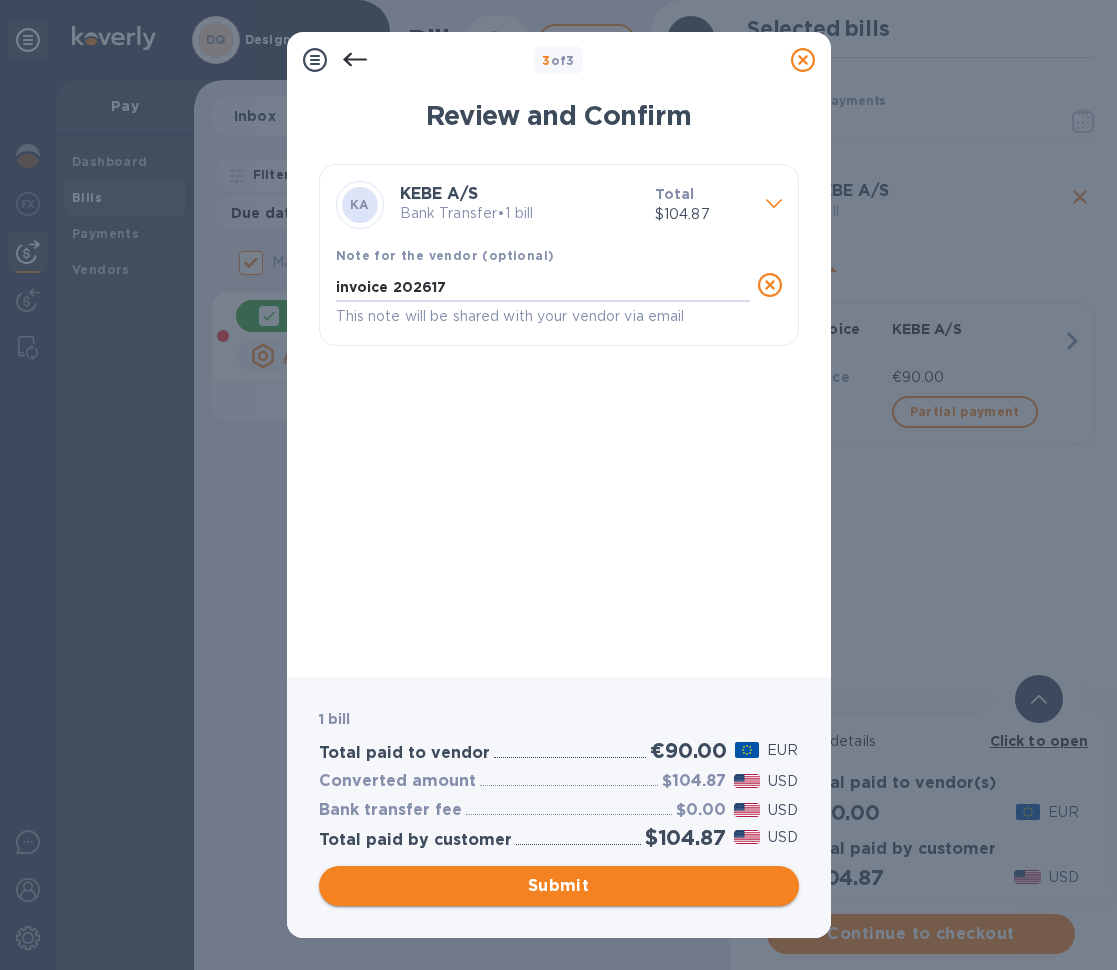 type on "invoice 202617" 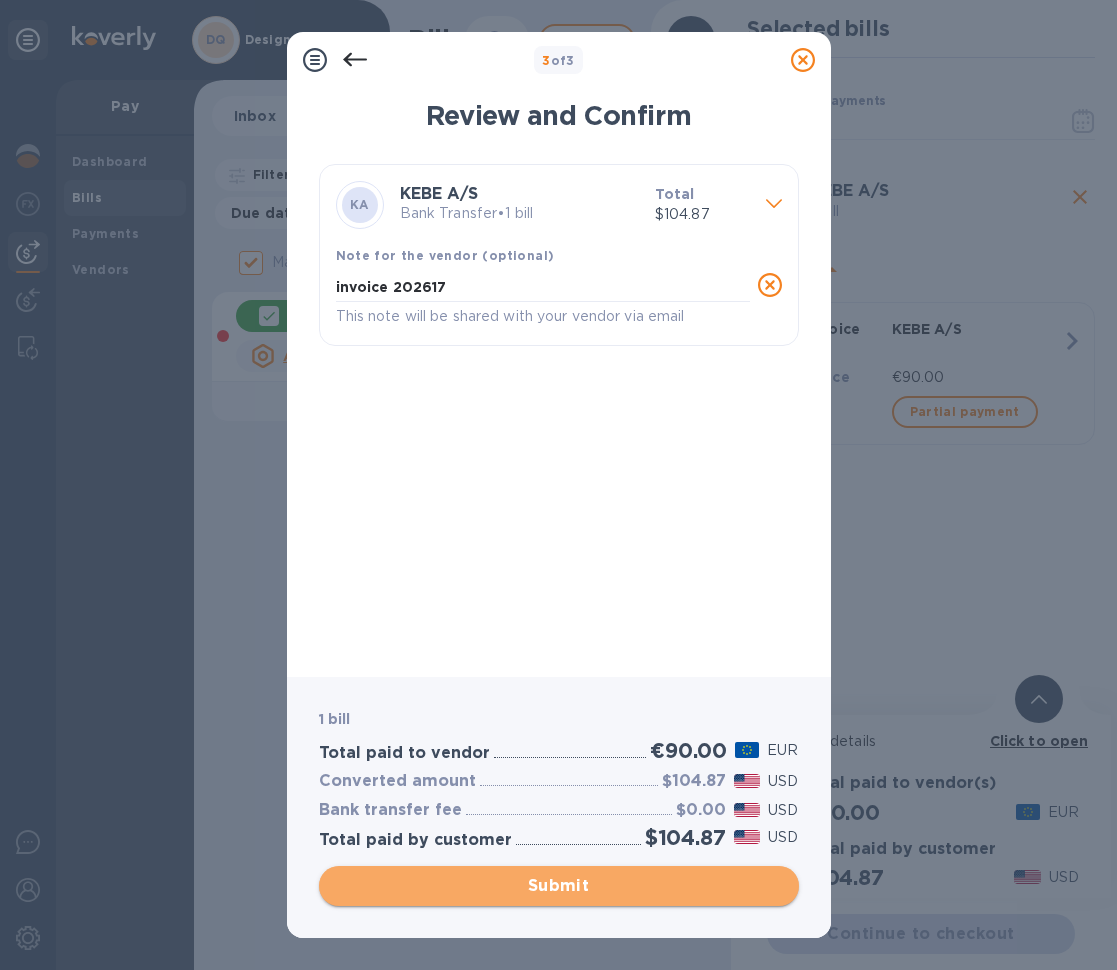 click on "Submit" at bounding box center [559, 886] 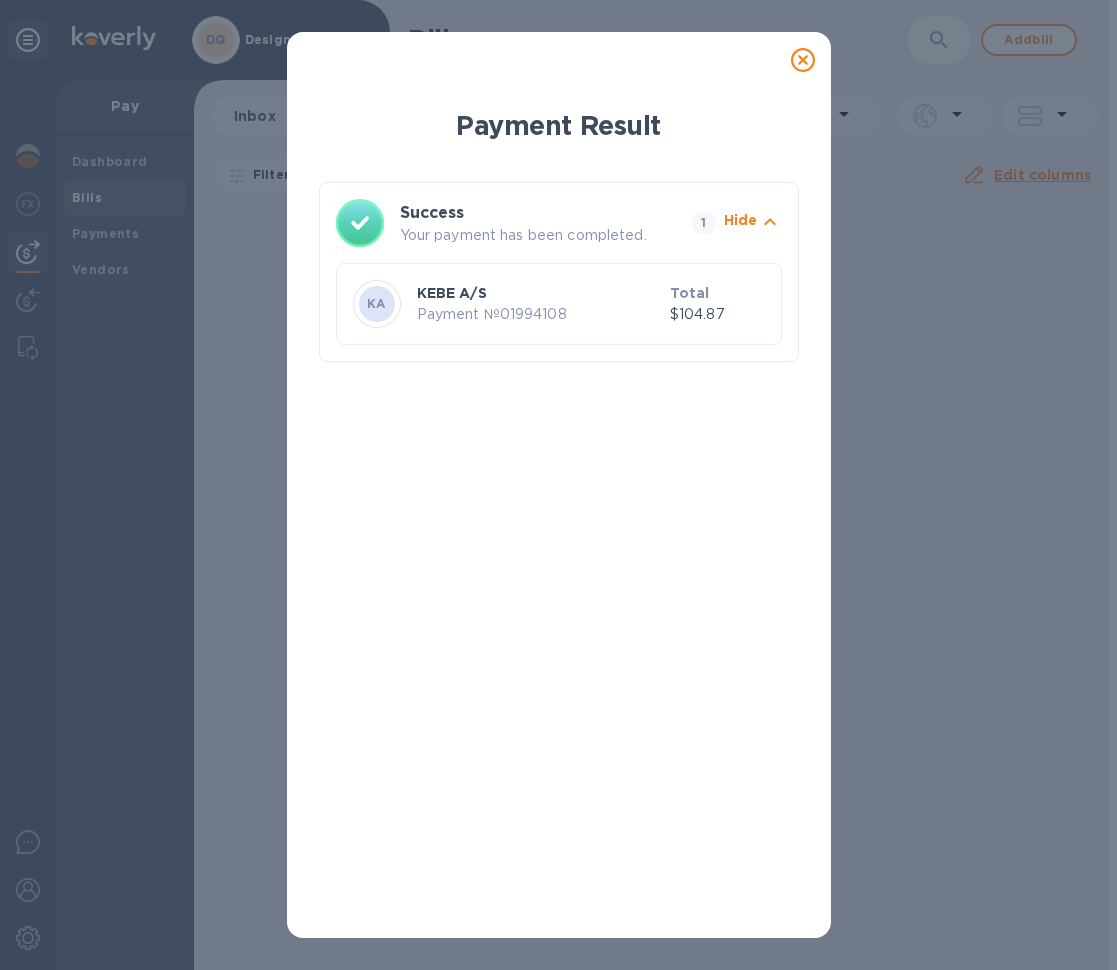 click 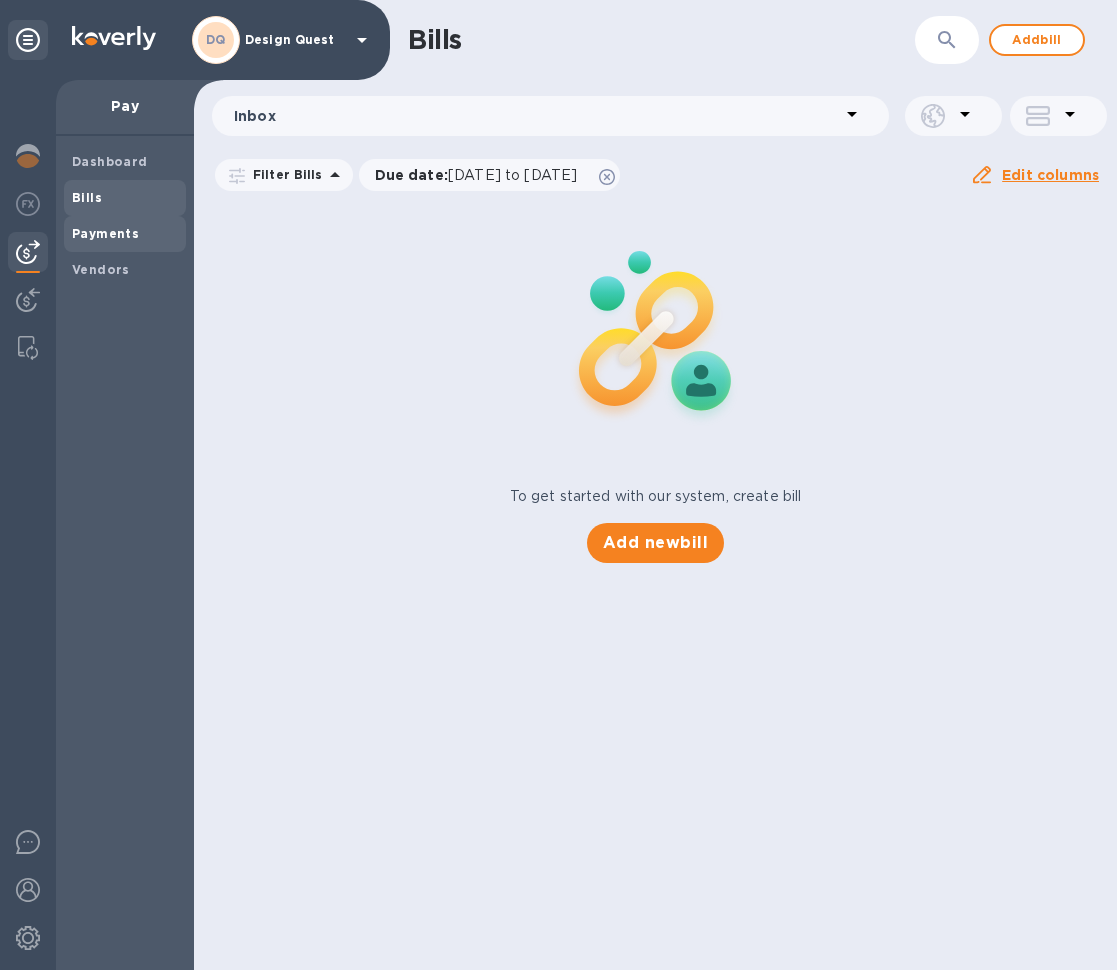 click on "Payments" at bounding box center [105, 233] 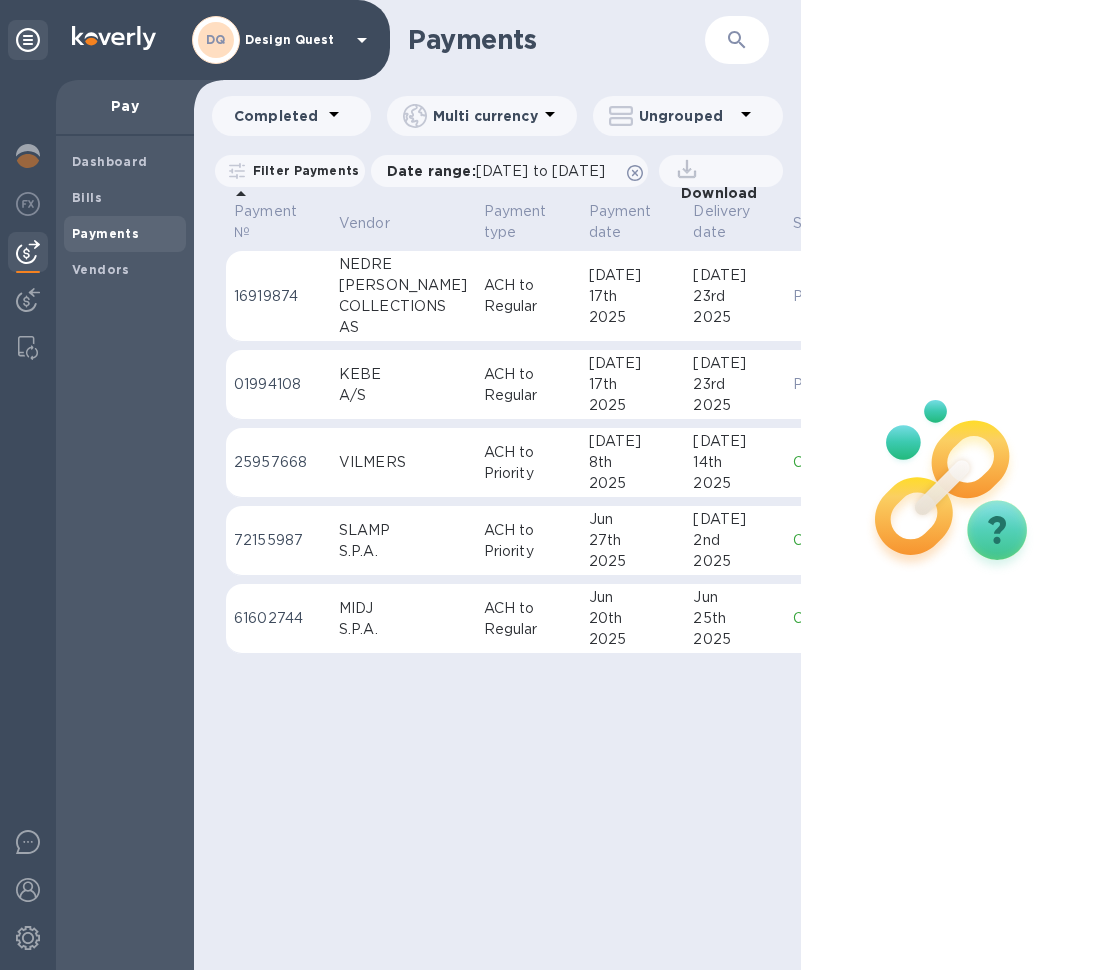 click on "KEBE A/S" at bounding box center (403, 385) 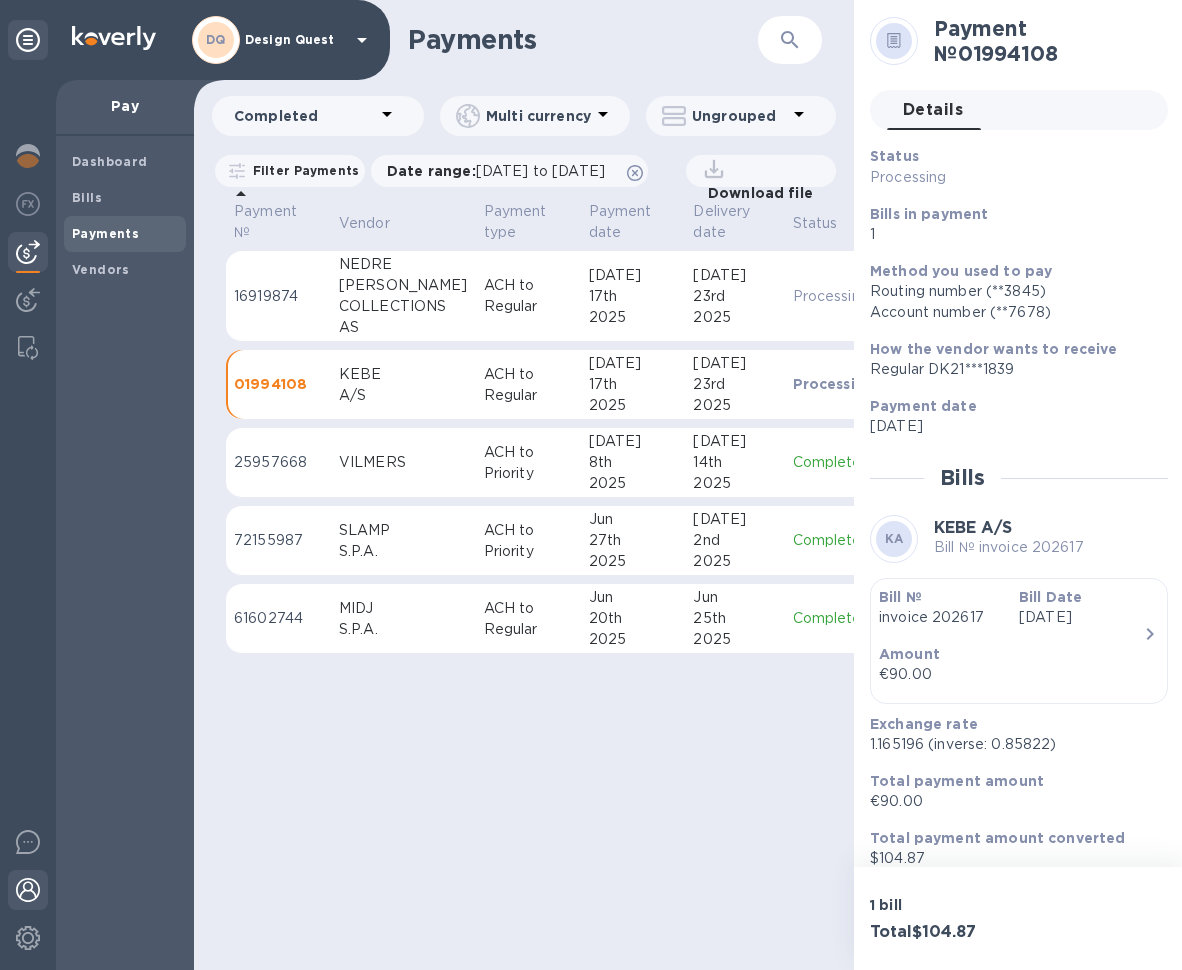 click at bounding box center (28, 890) 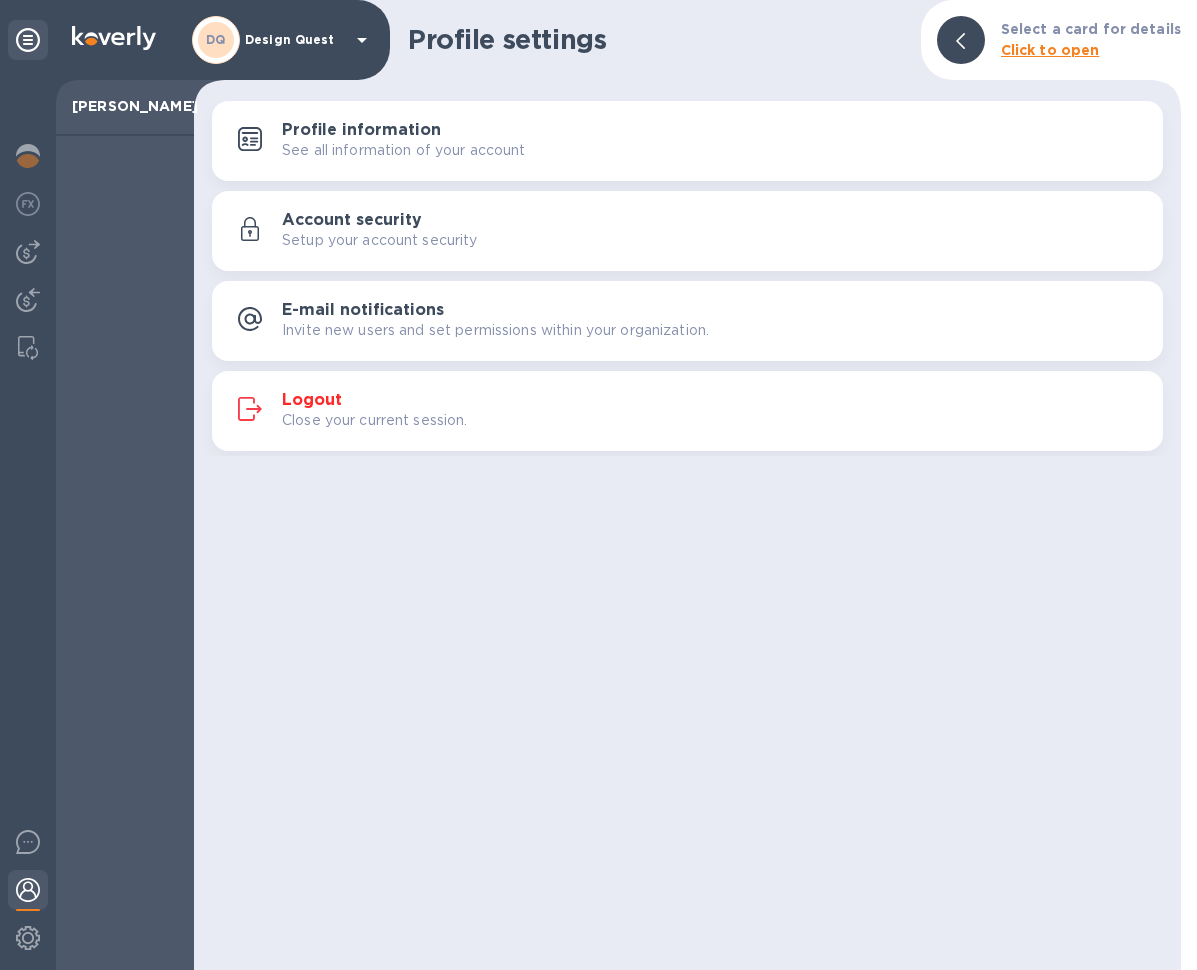 click on "Close your current session." at bounding box center (375, 420) 